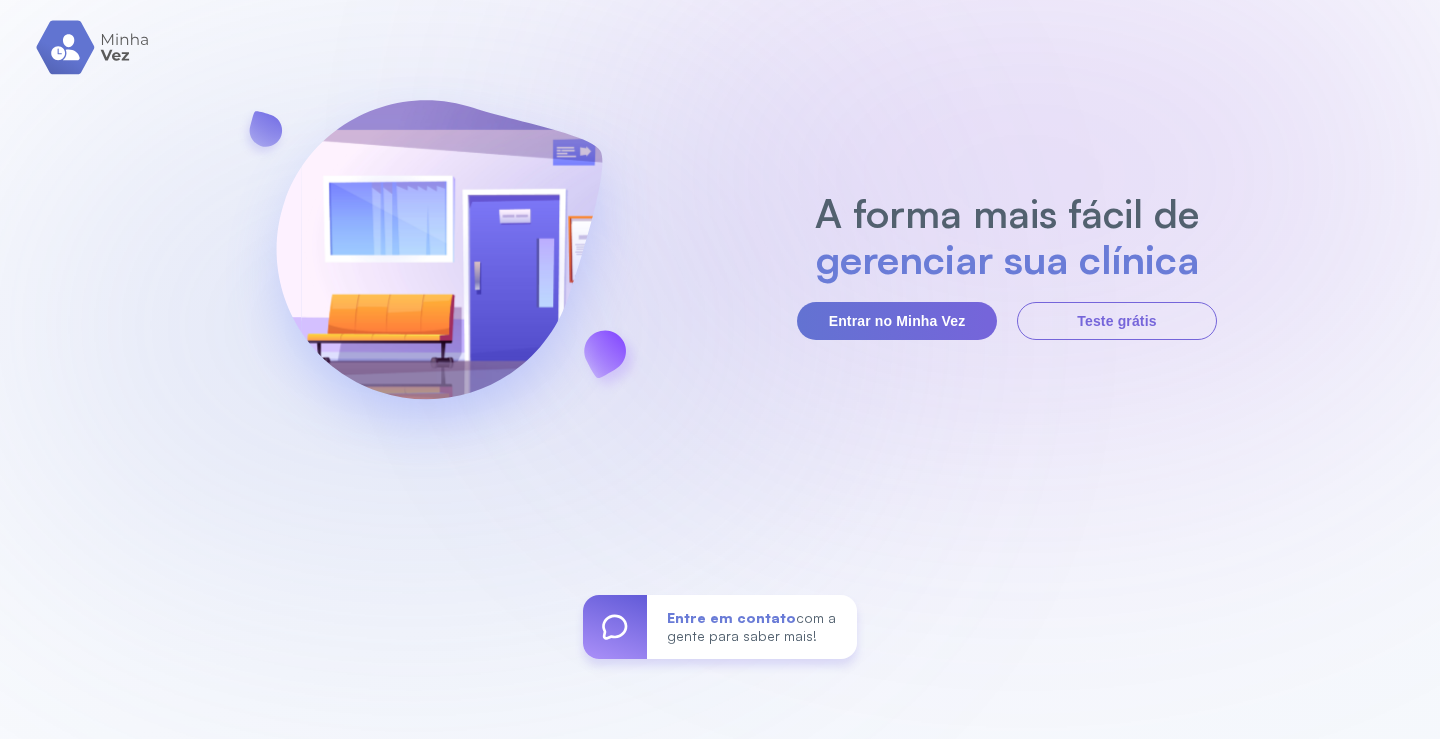 scroll, scrollTop: 0, scrollLeft: 0, axis: both 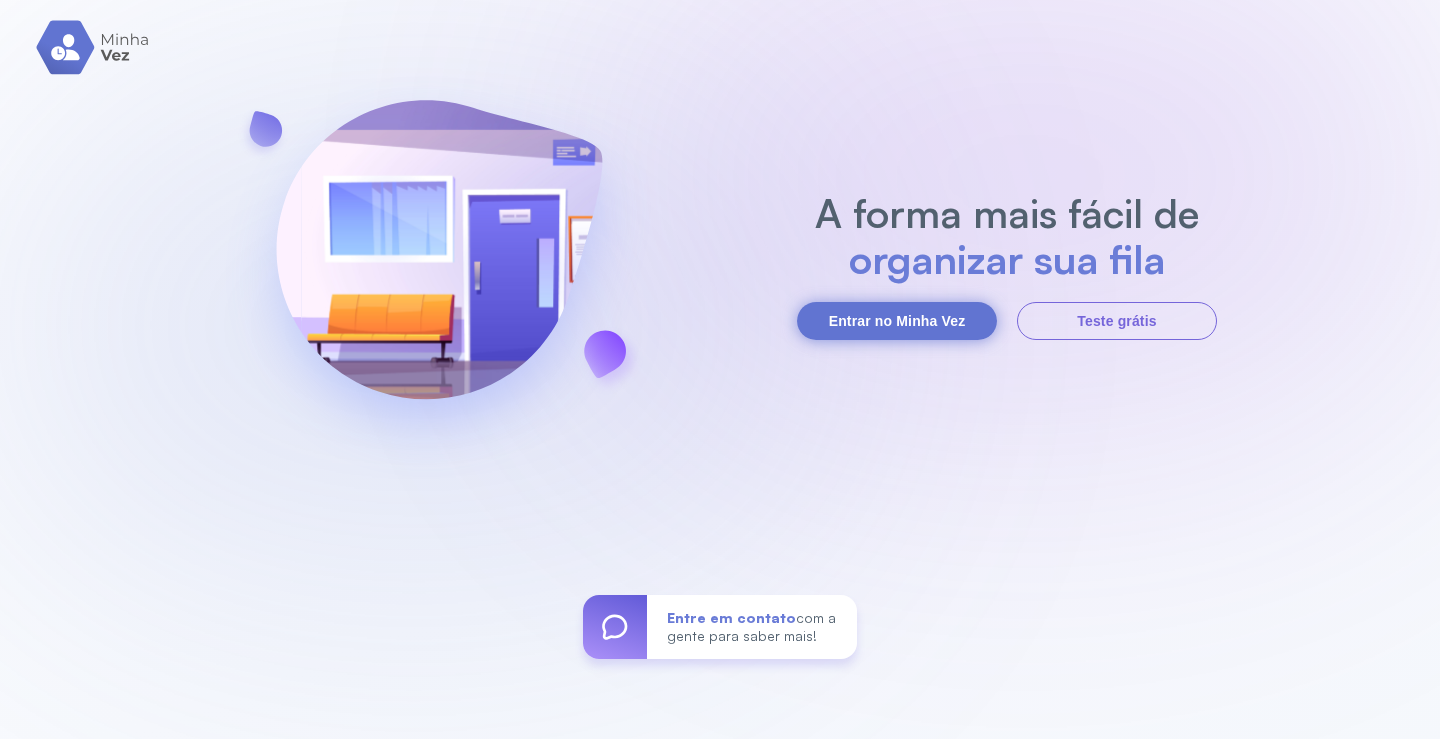 click on "Entrar no Minha Vez" at bounding box center [897, 321] 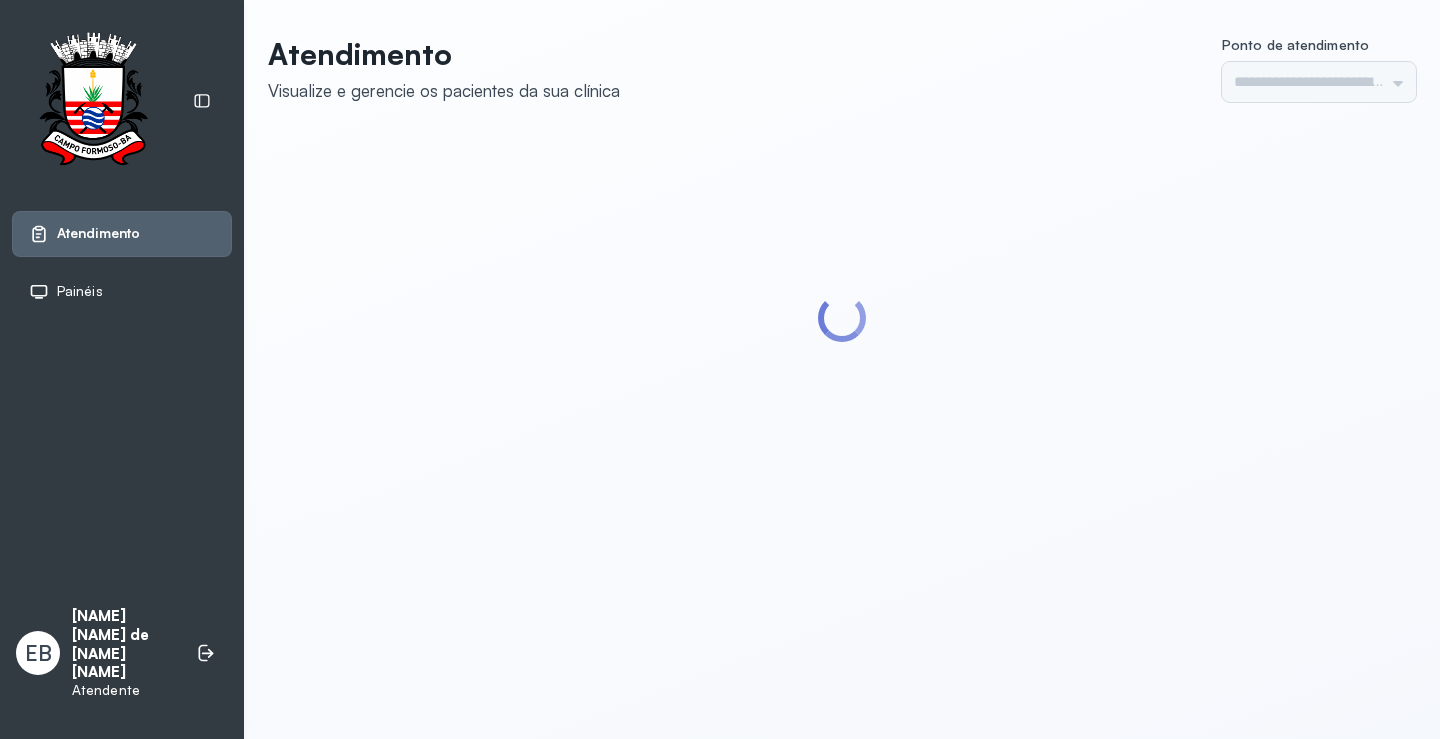 type on "*********" 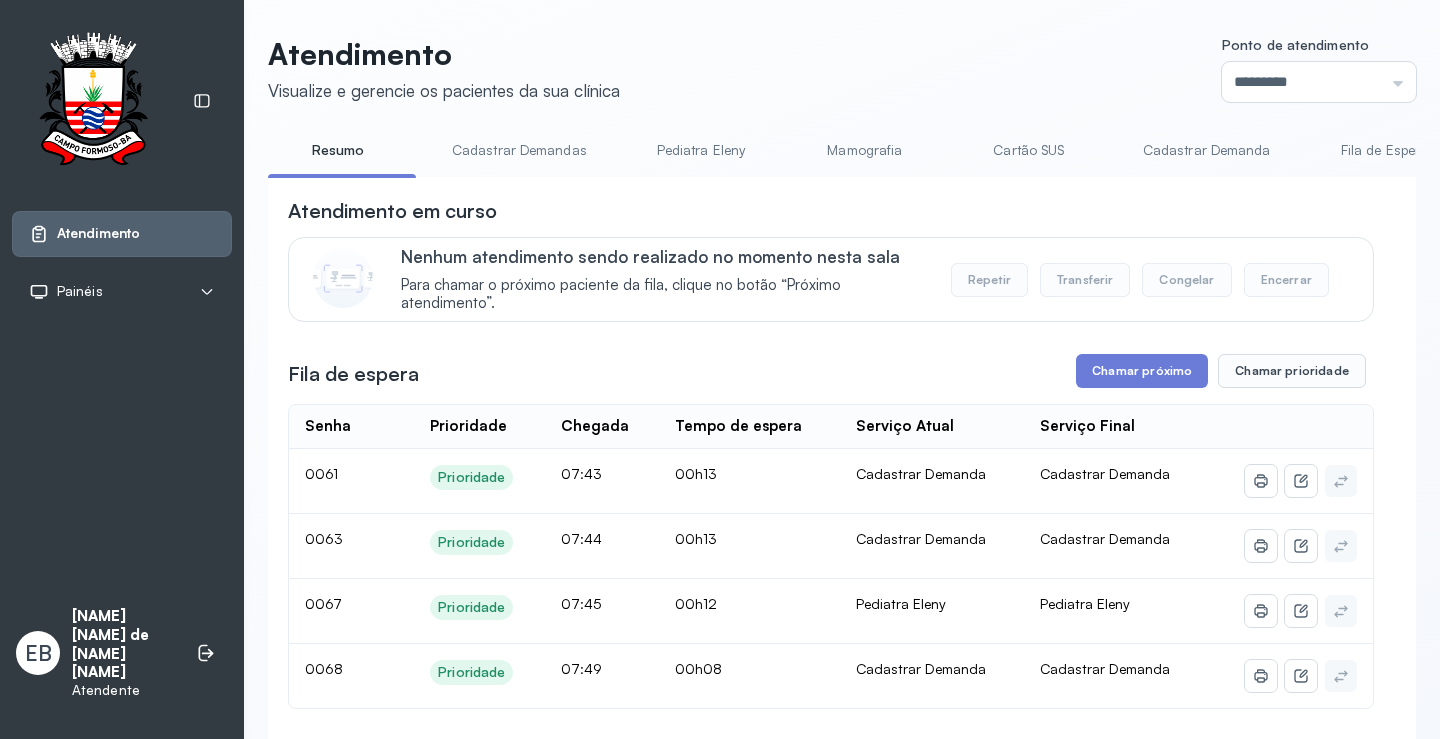 scroll, scrollTop: 0, scrollLeft: 0, axis: both 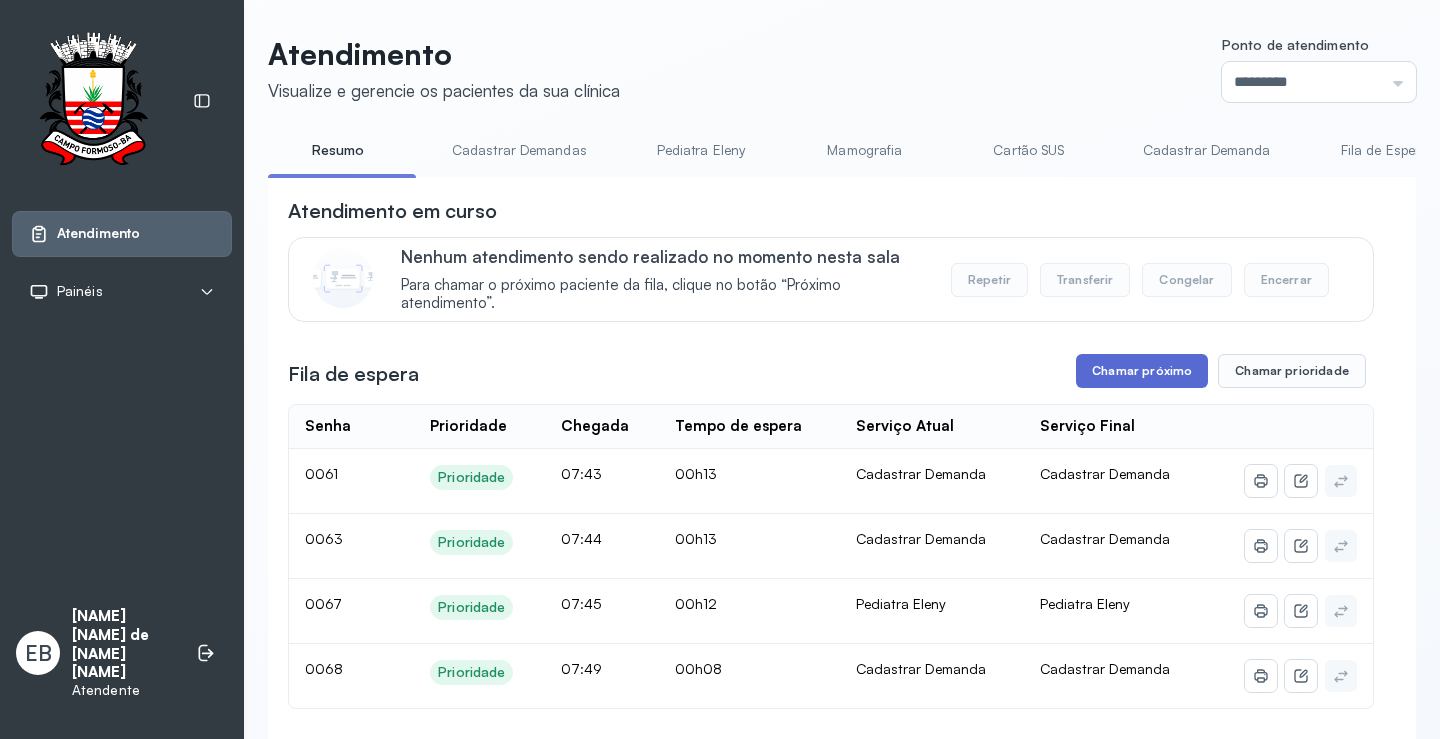 click on "Chamar próximo" at bounding box center (1142, 371) 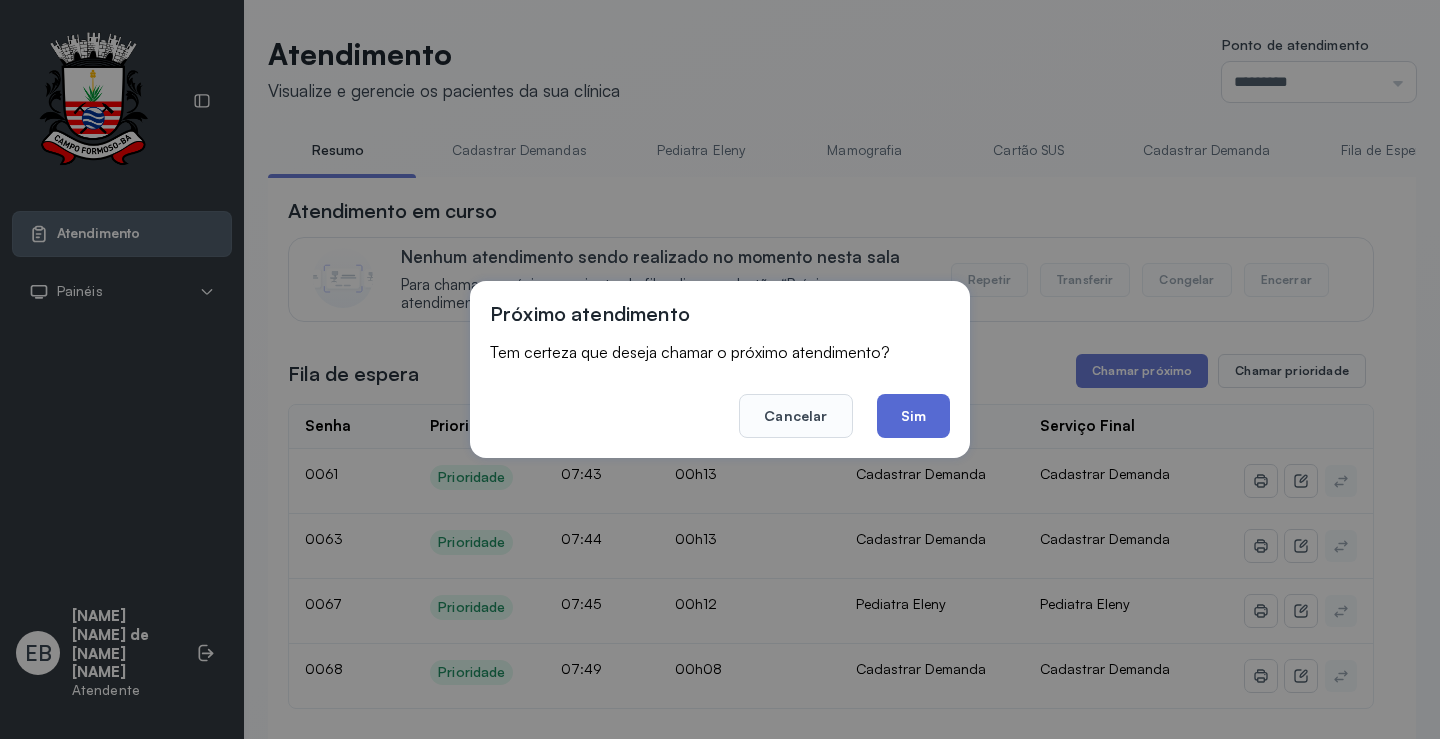 click on "Sim" 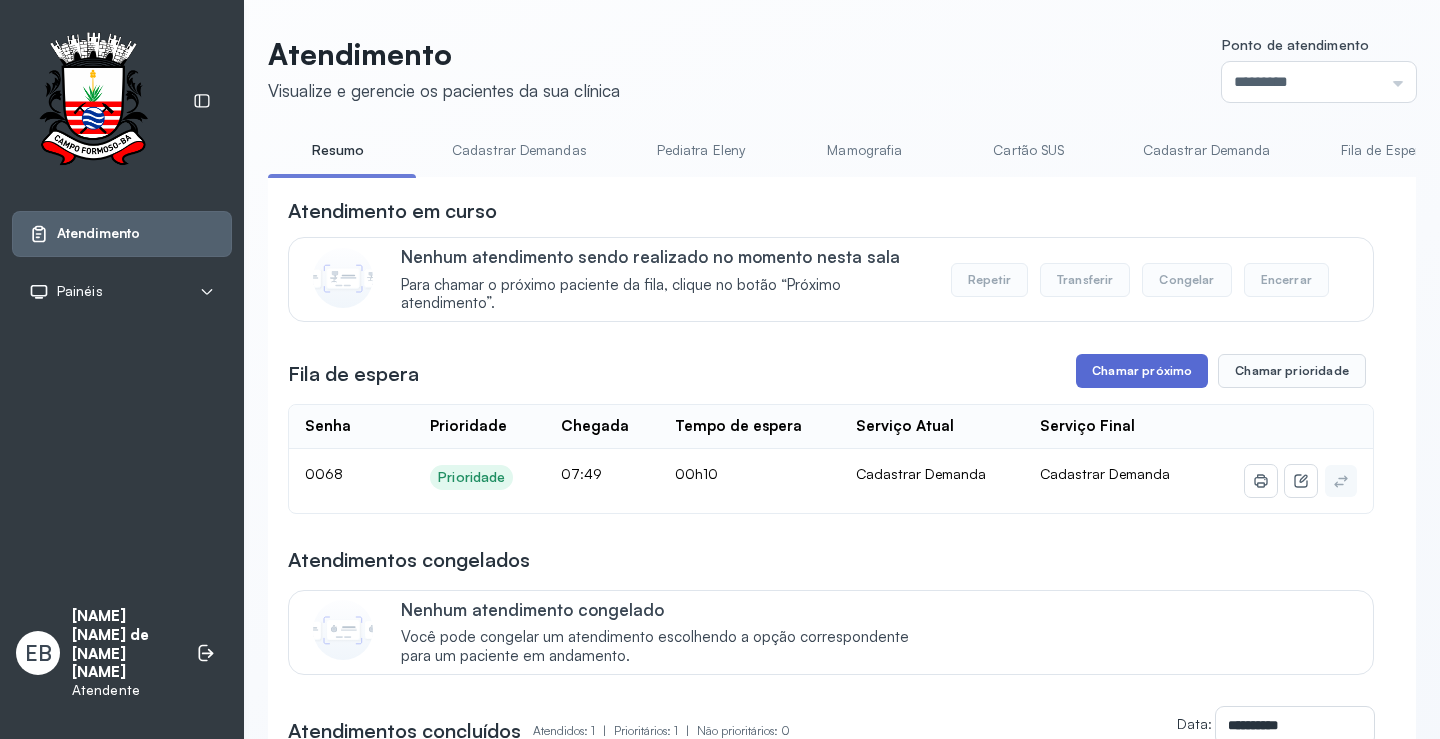 click on "Chamar próximo" at bounding box center [1142, 371] 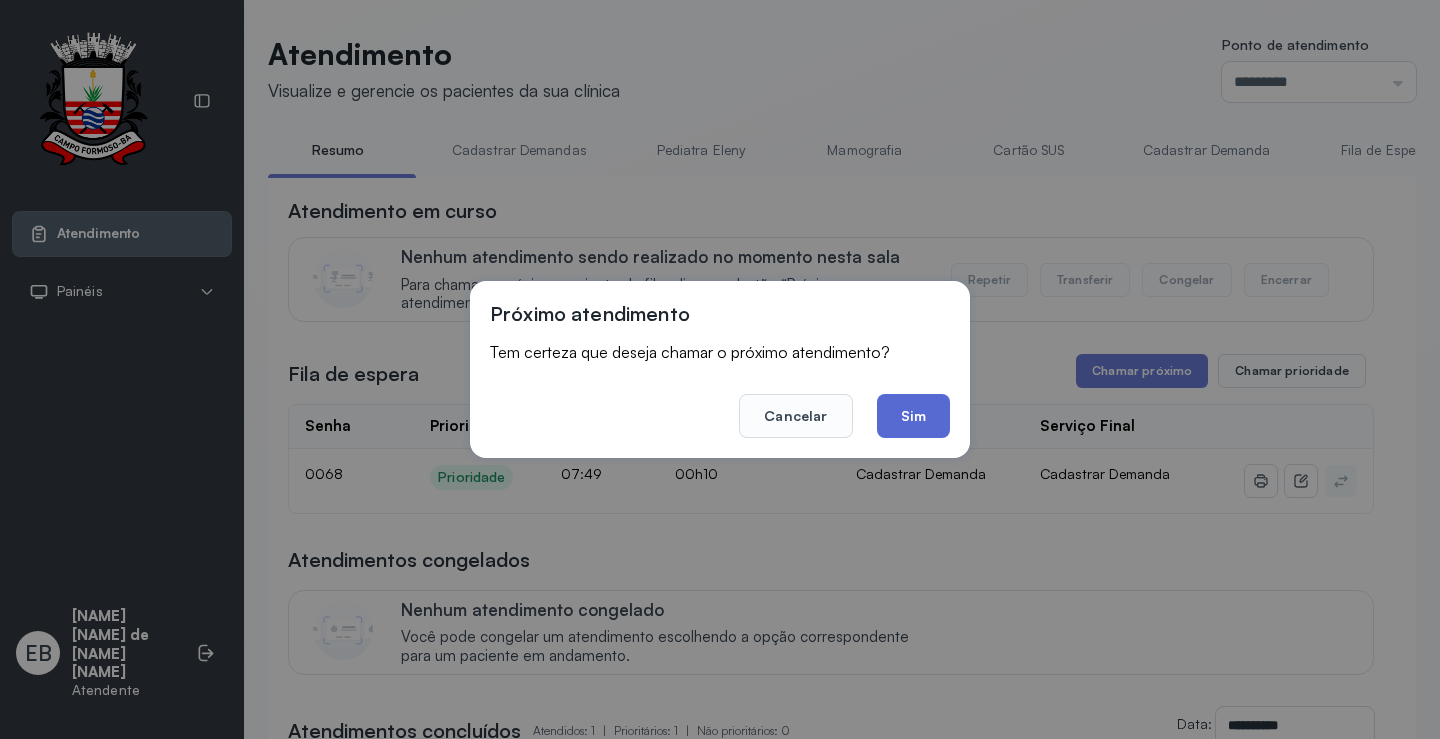 click on "Sim" 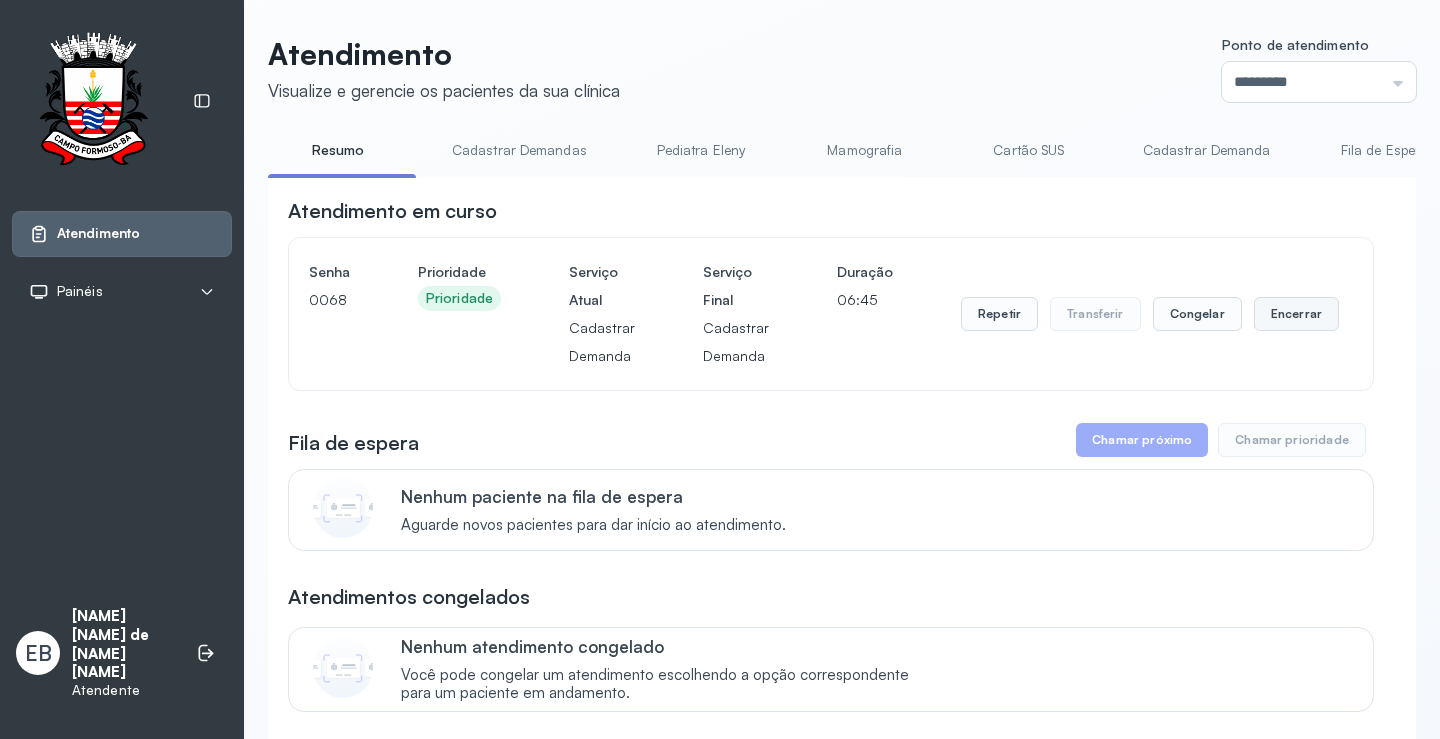 click on "Encerrar" at bounding box center (1296, 314) 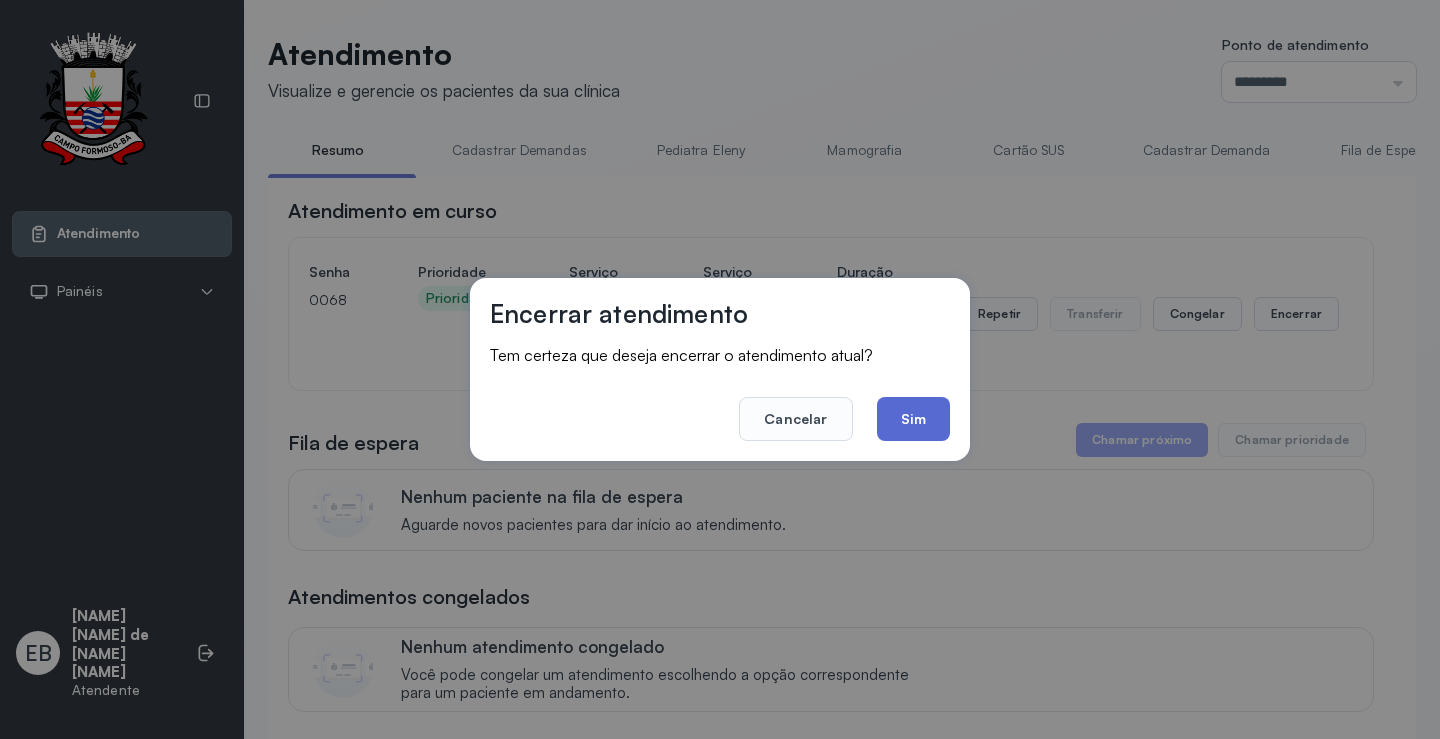 click on "Sim" 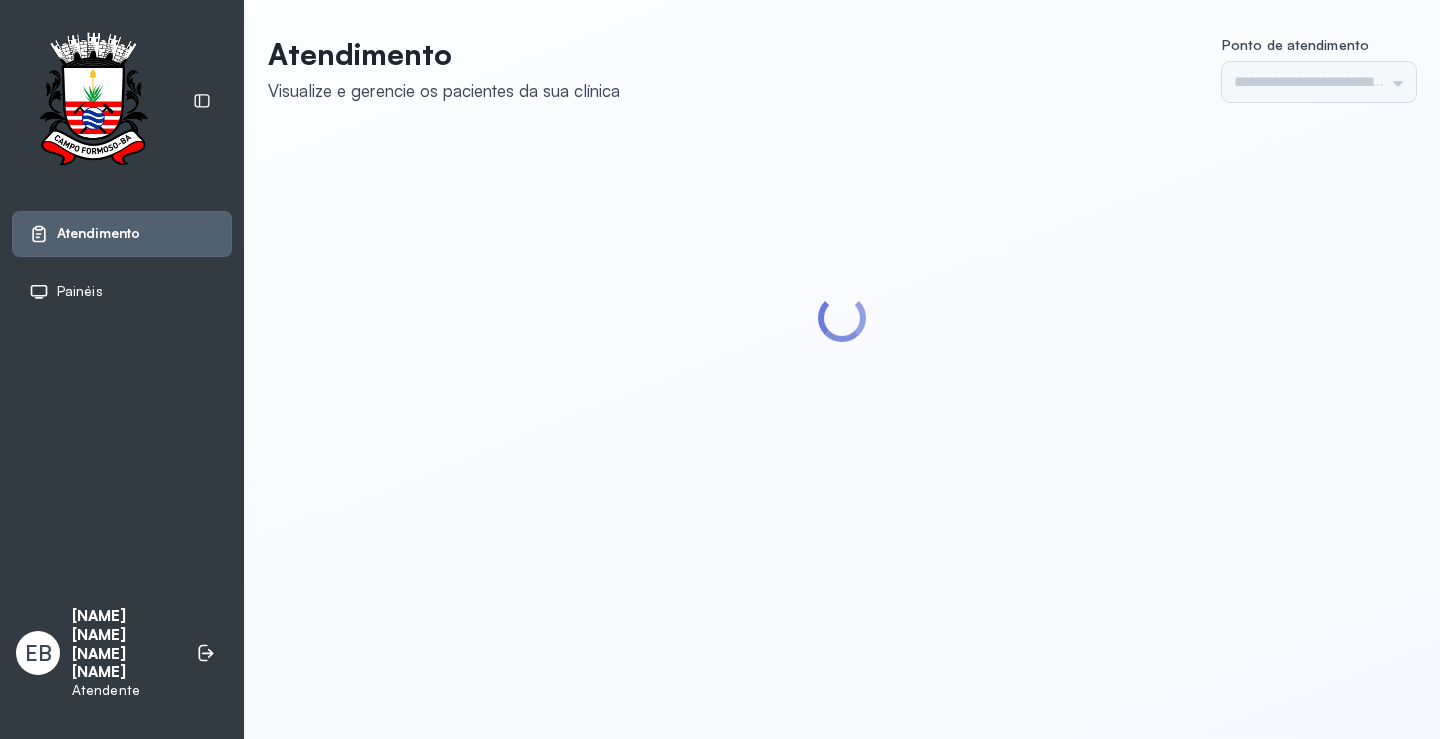 scroll, scrollTop: 0, scrollLeft: 0, axis: both 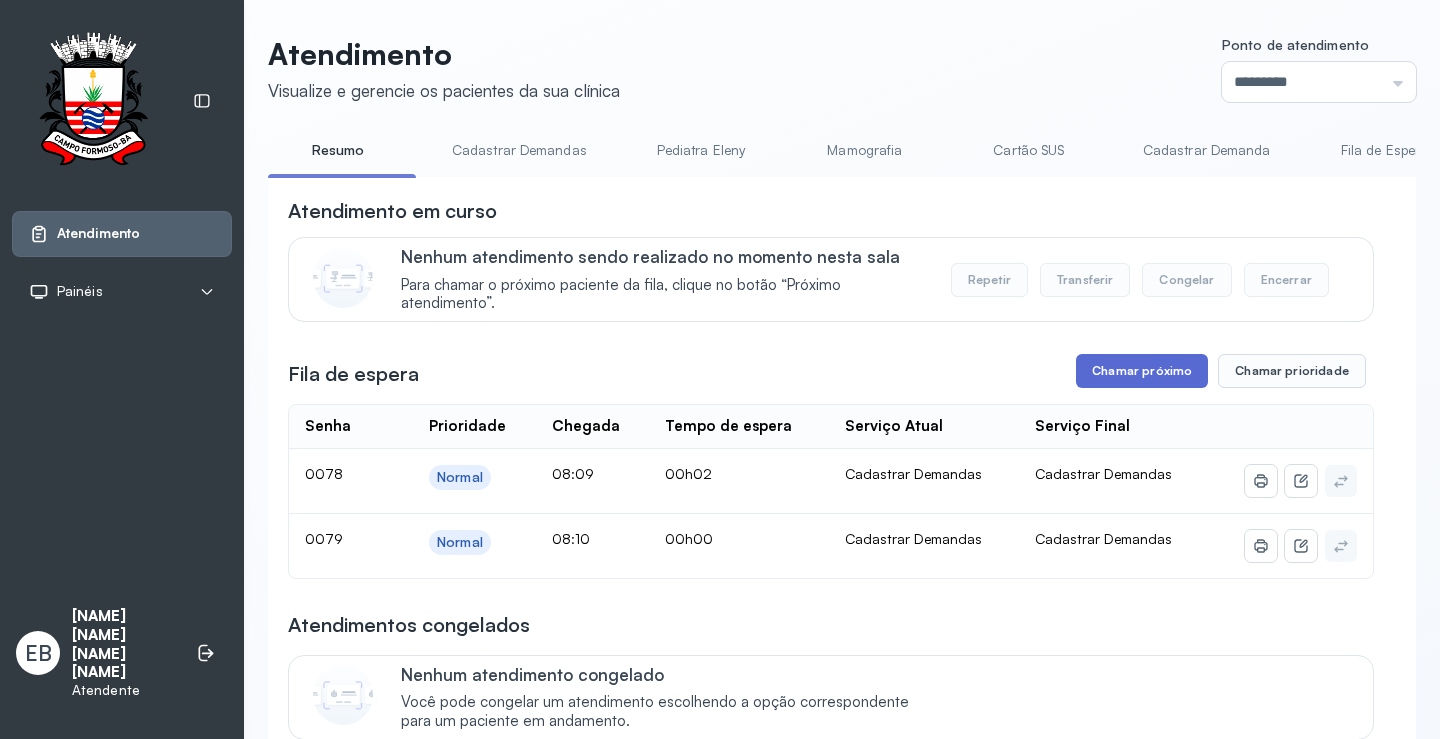 click on "Chamar próximo" at bounding box center [1142, 371] 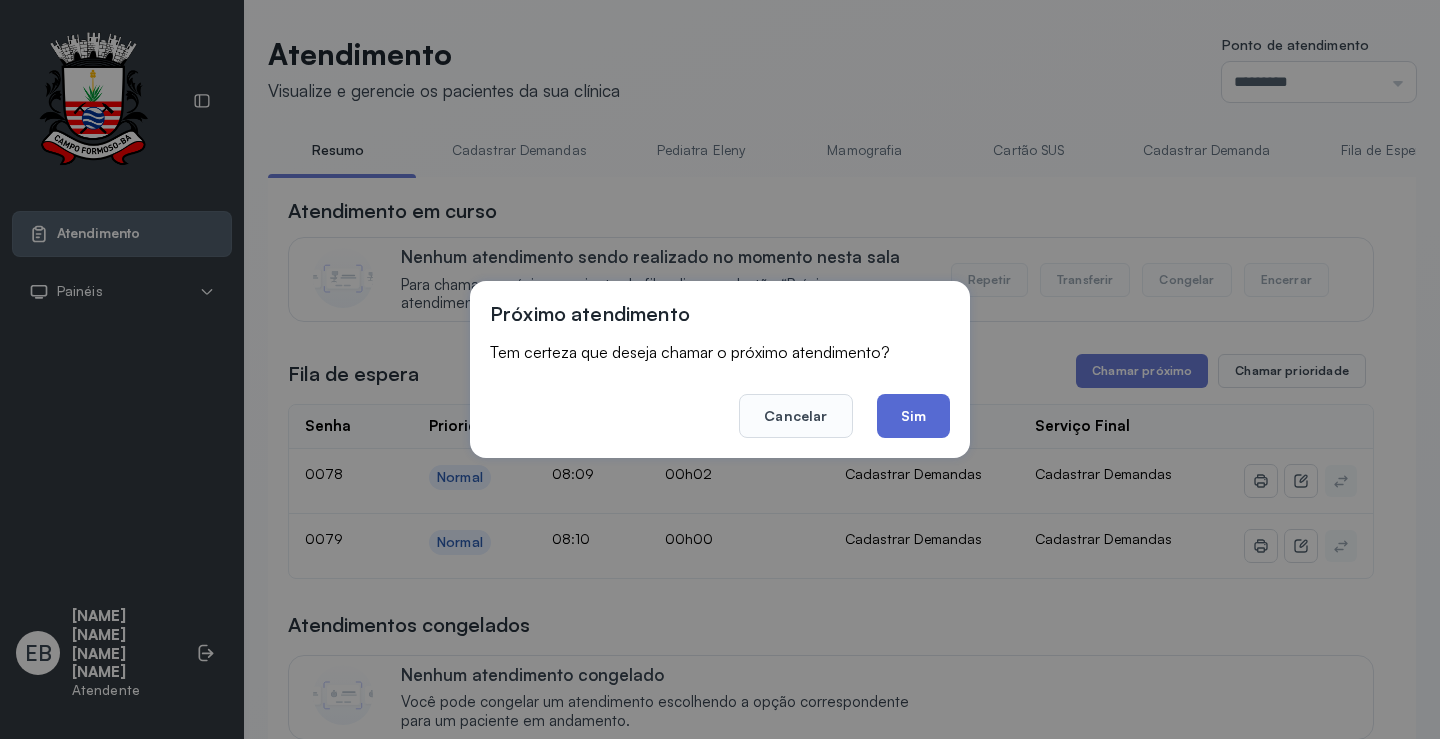 click on "Sim" 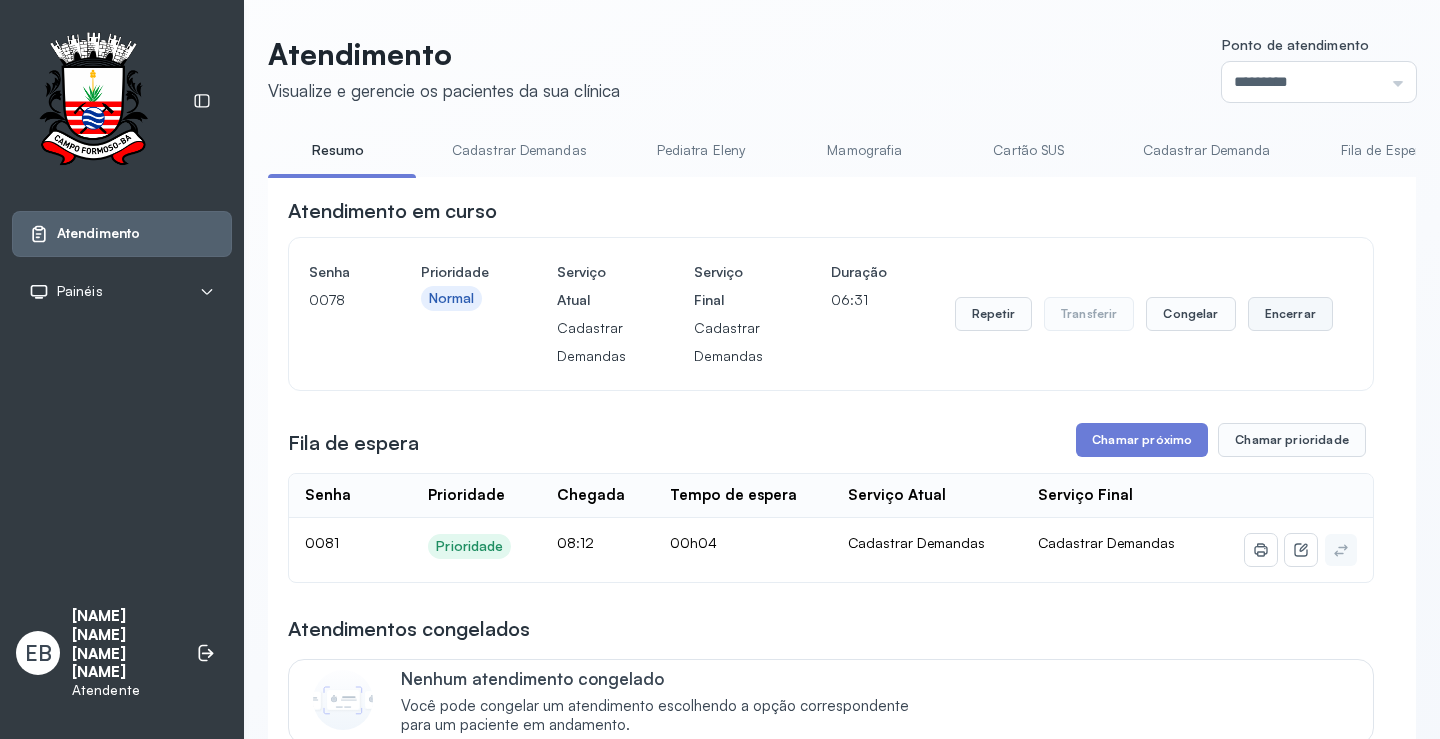 click on "Encerrar" at bounding box center [1290, 314] 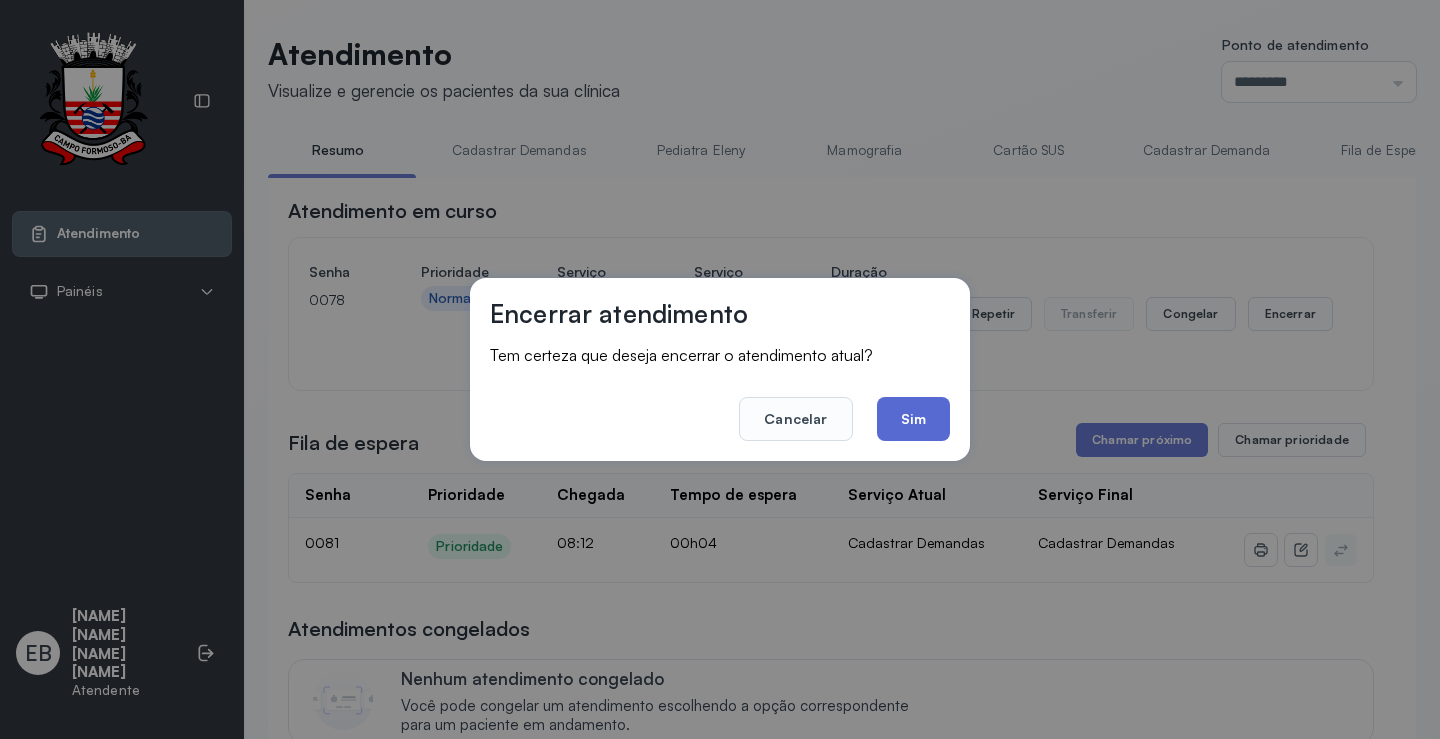 click on "Sim" 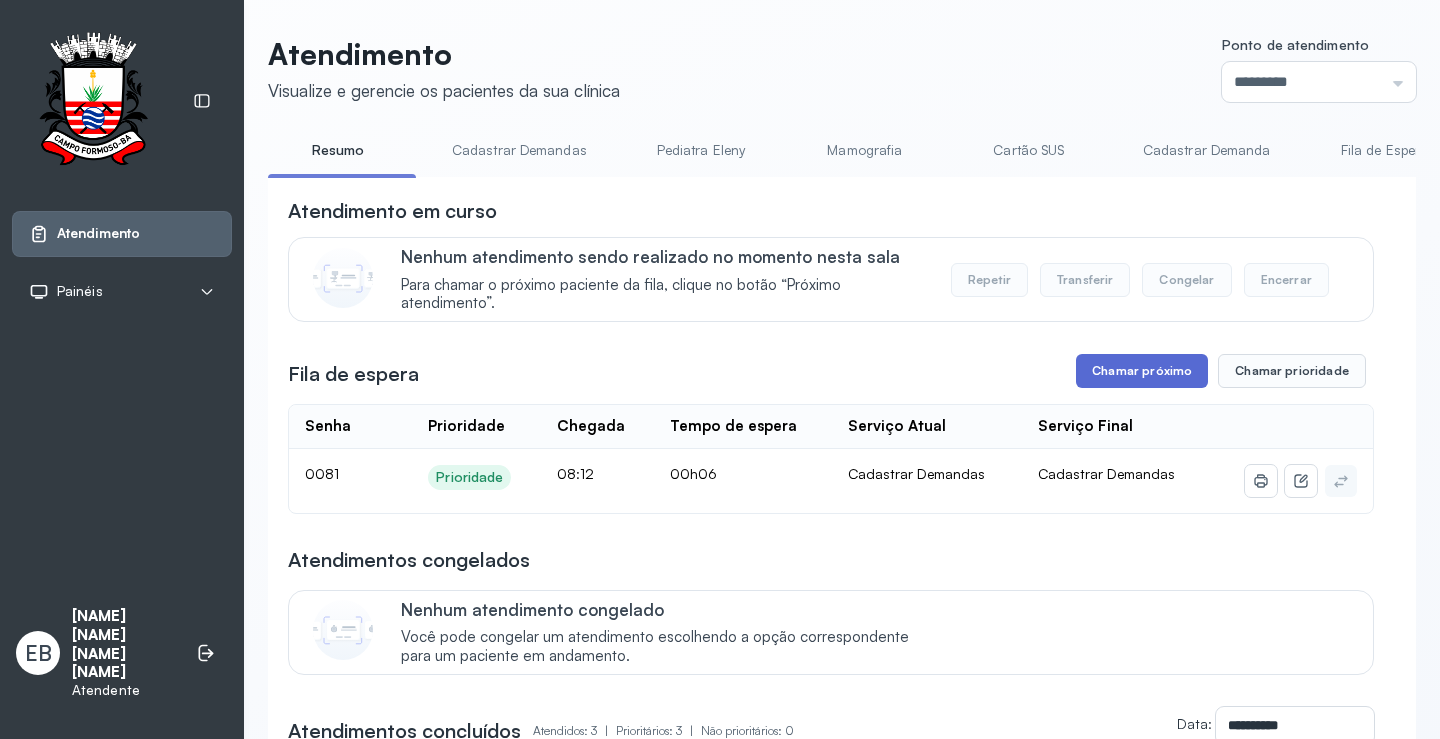 click on "Chamar próximo" at bounding box center (1142, 371) 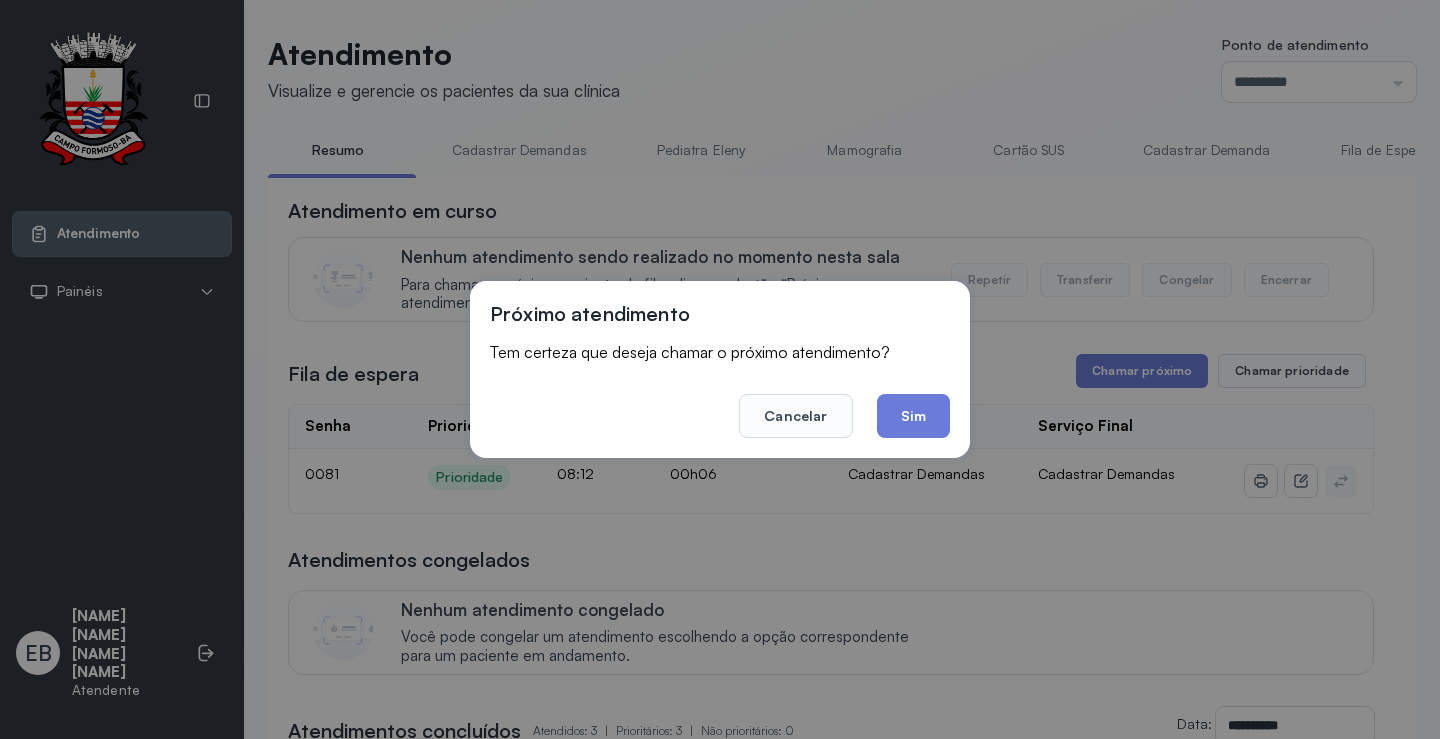 click on "Próximo atendimento Tem certeza que deseja chamar o próximo atendimento? Cancelar Sim" at bounding box center [720, 369] 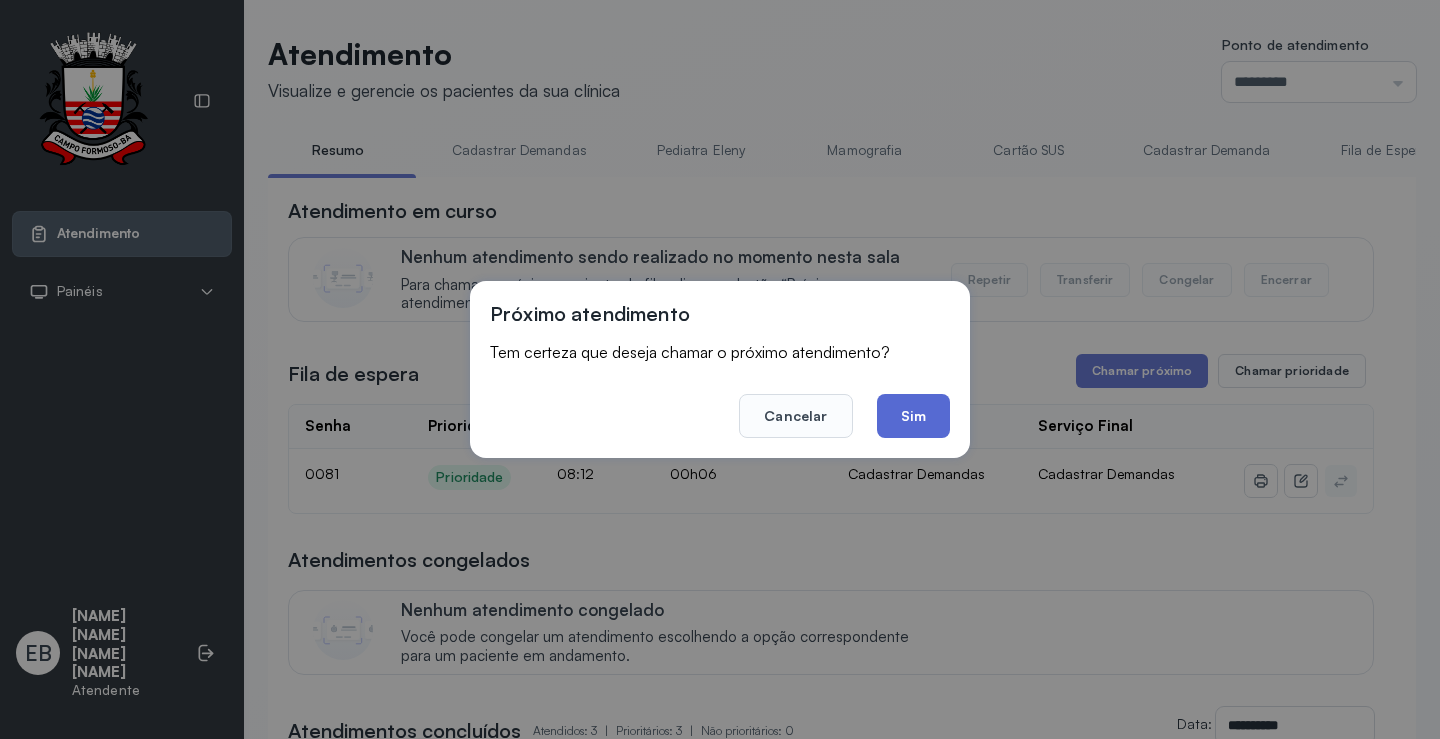 click on "Sim" 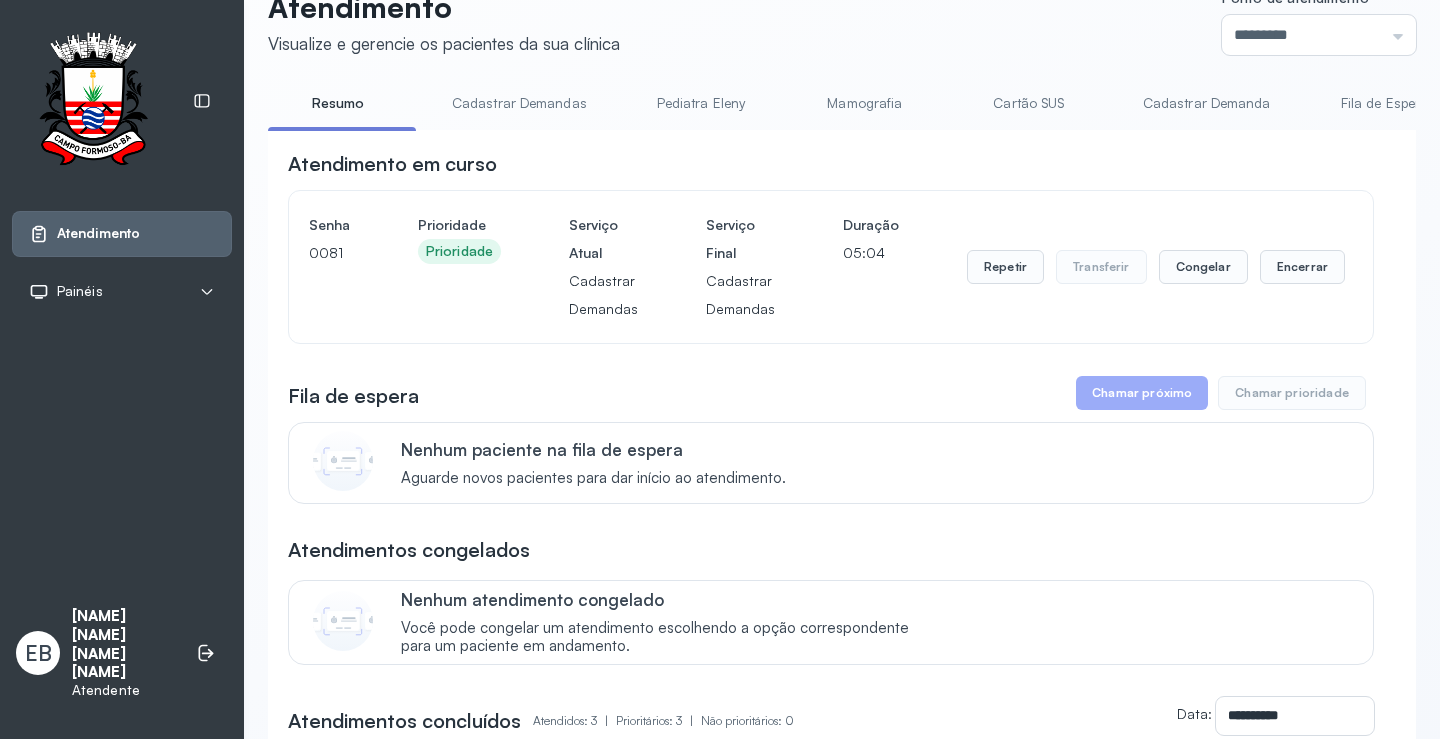 scroll, scrollTop: 0, scrollLeft: 0, axis: both 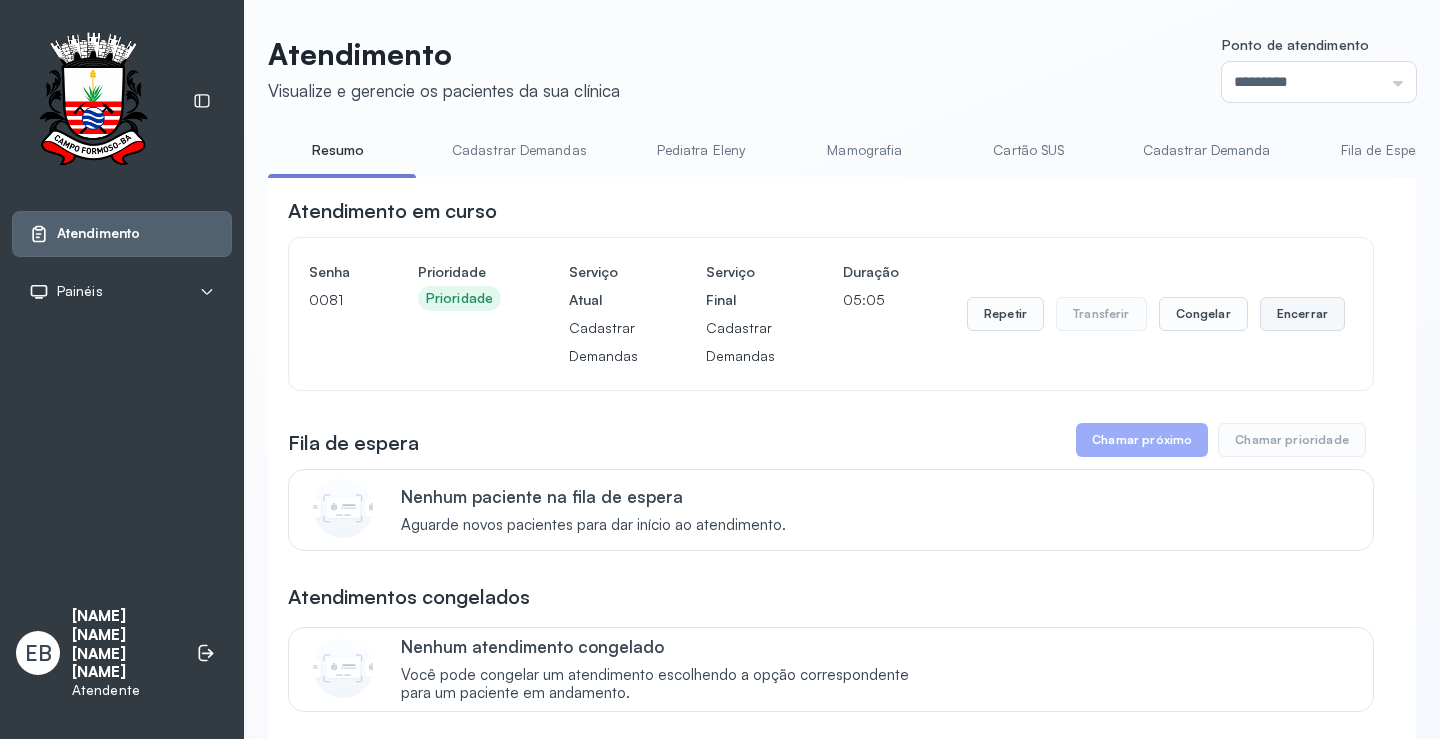 click on "Encerrar" at bounding box center [1302, 314] 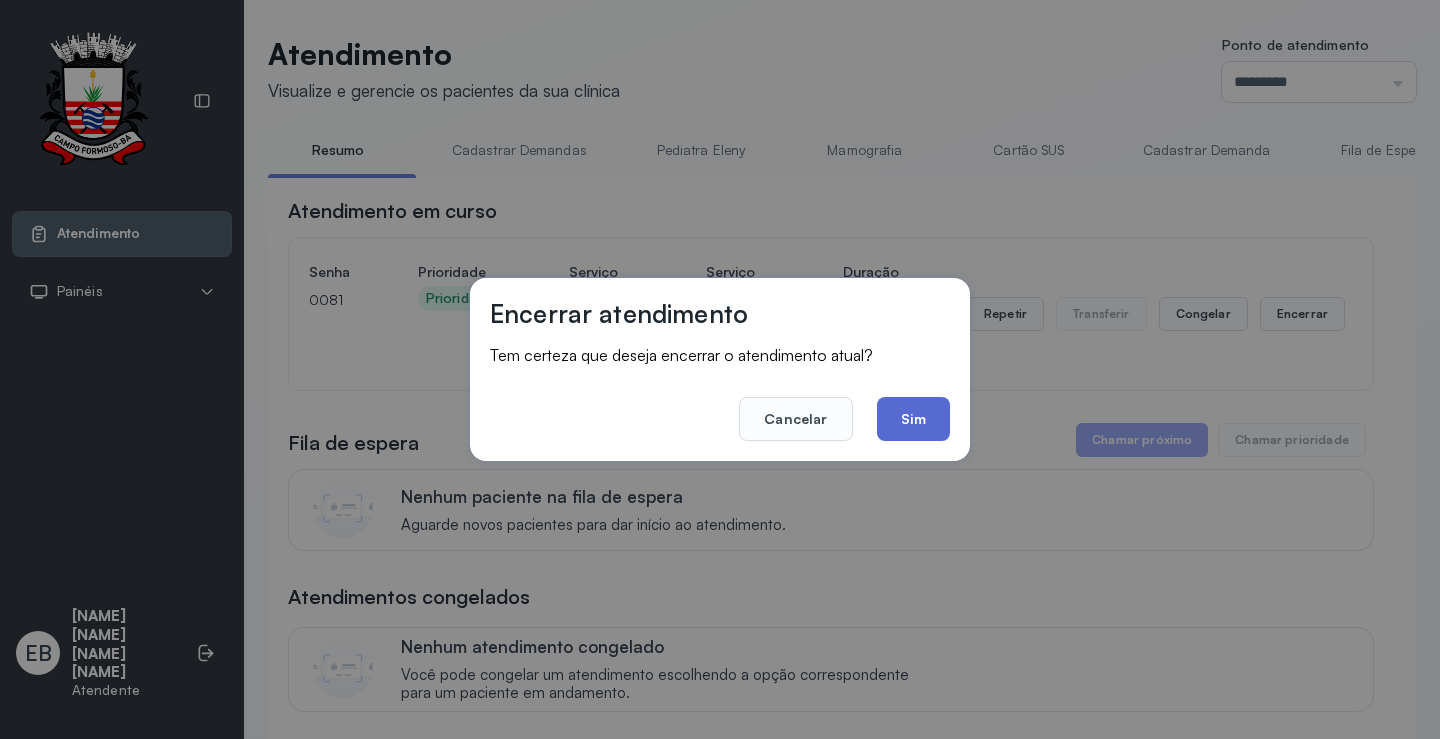 click on "Sim" 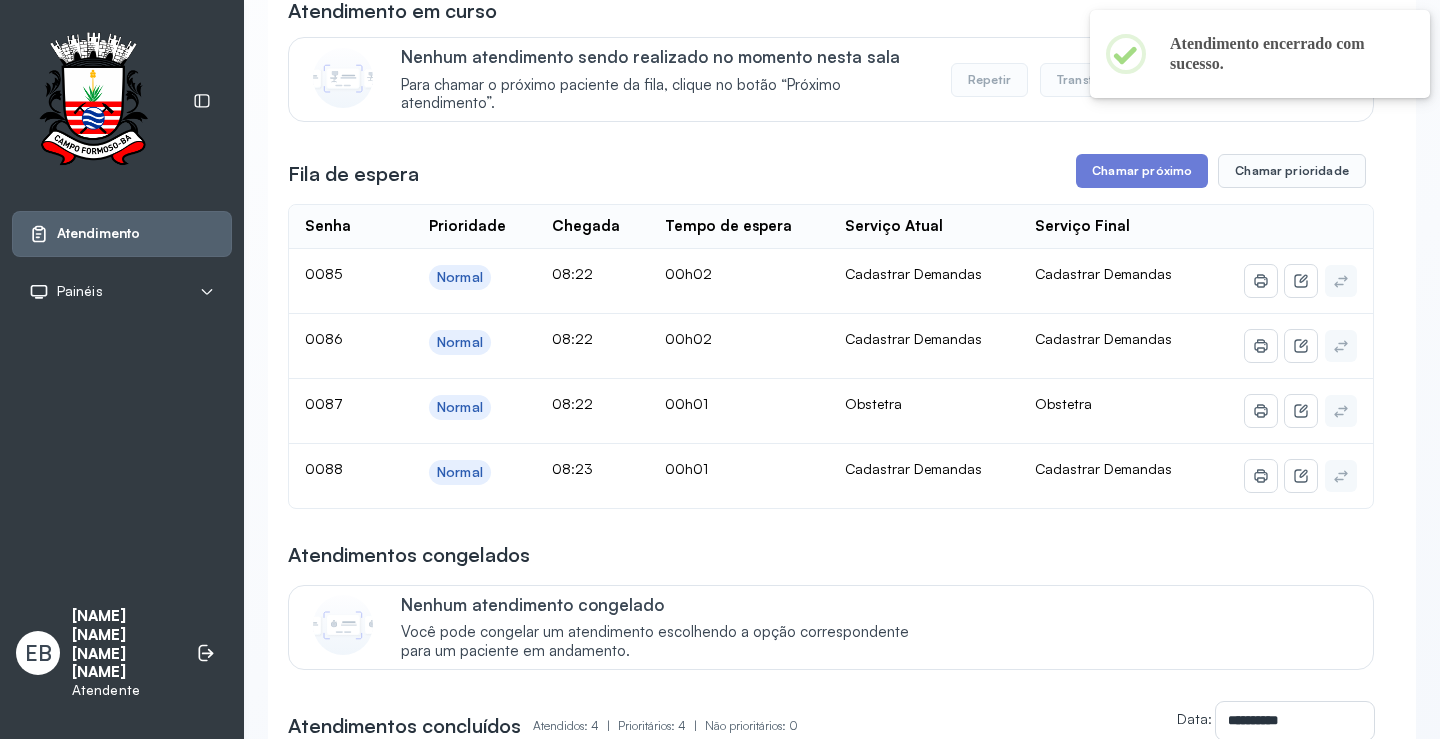 scroll, scrollTop: 0, scrollLeft: 0, axis: both 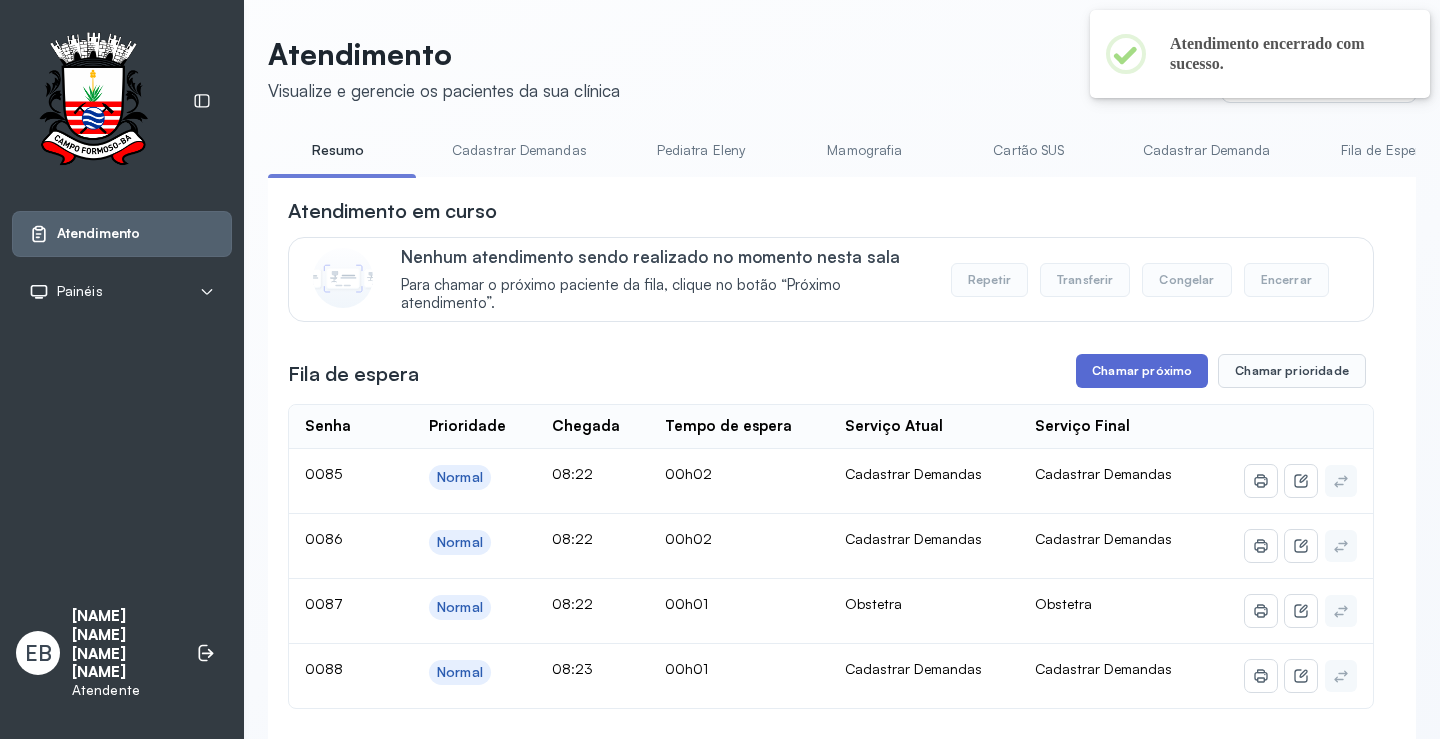click on "Chamar próximo" at bounding box center (1142, 371) 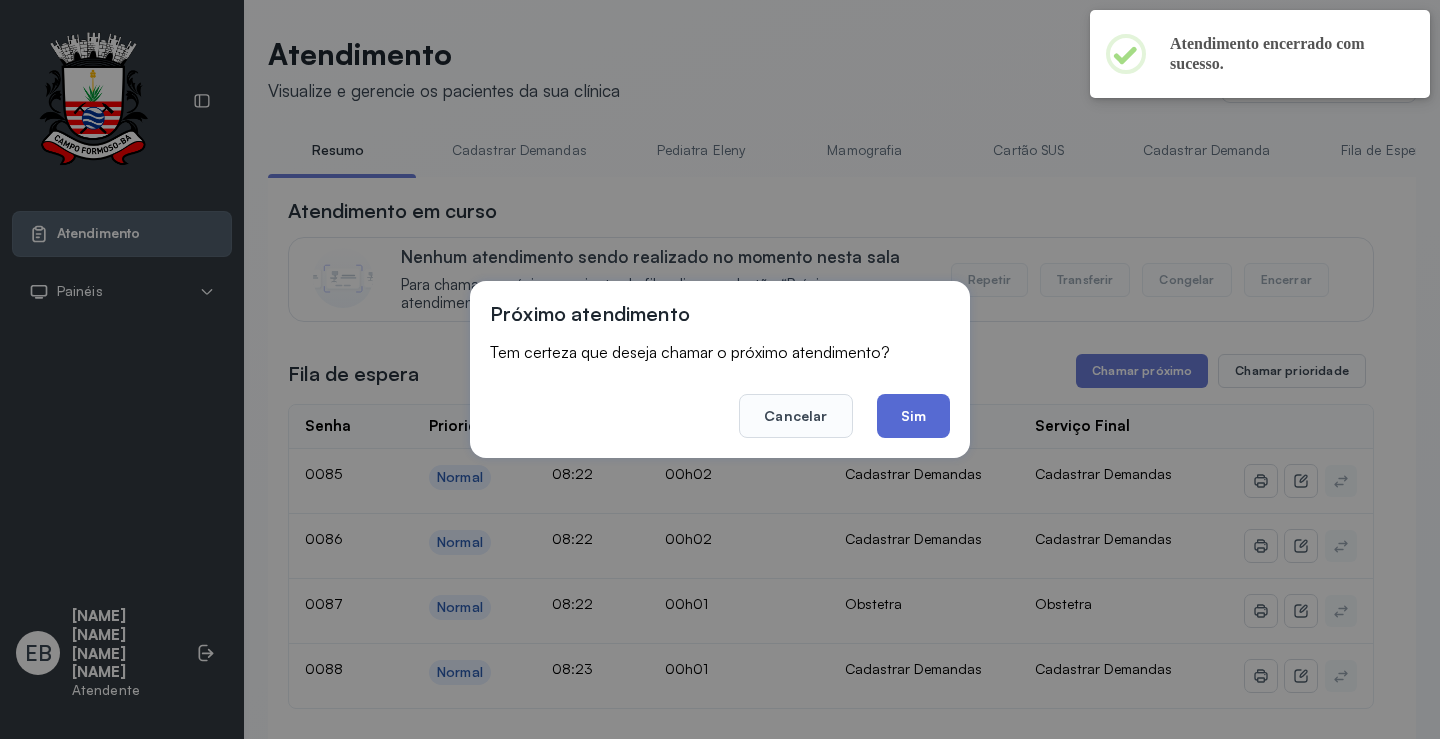 click on "Sim" 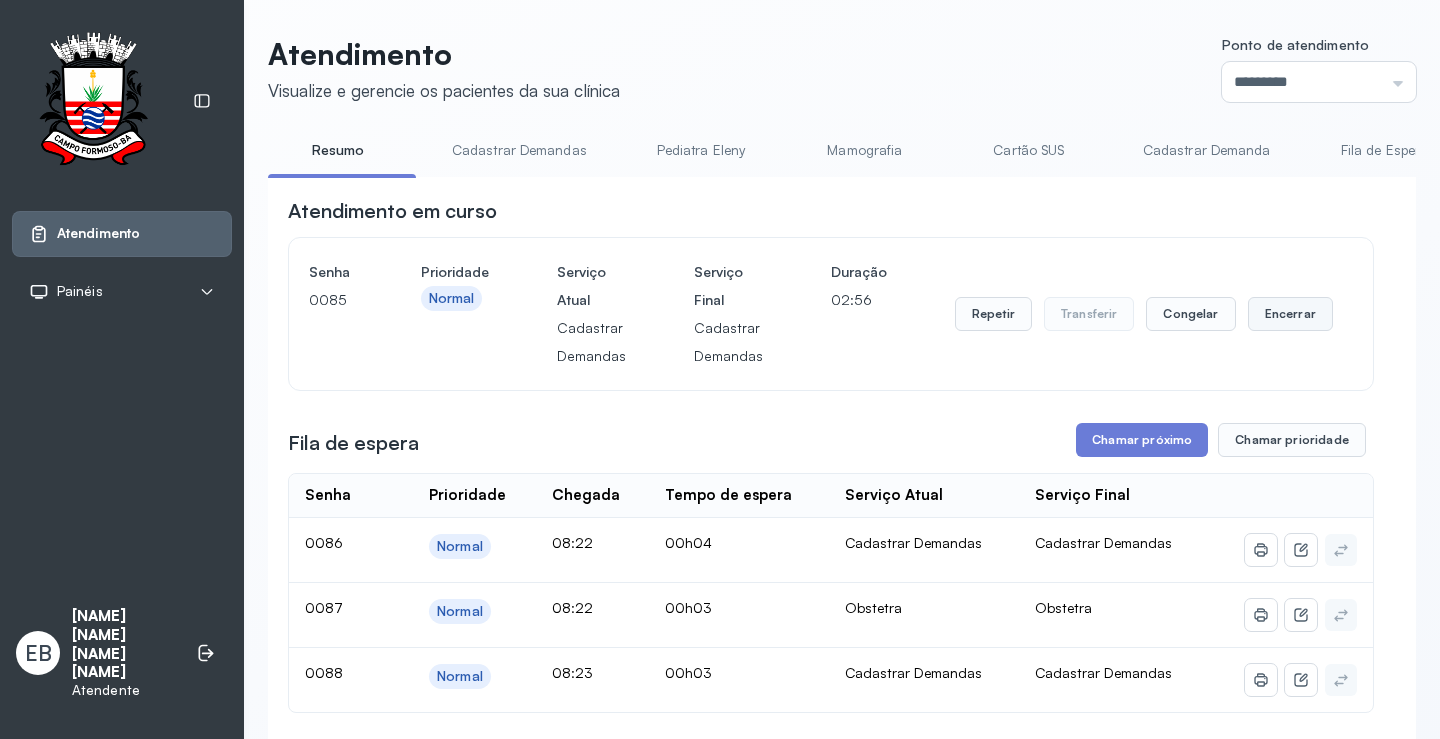 click on "Encerrar" at bounding box center [1290, 314] 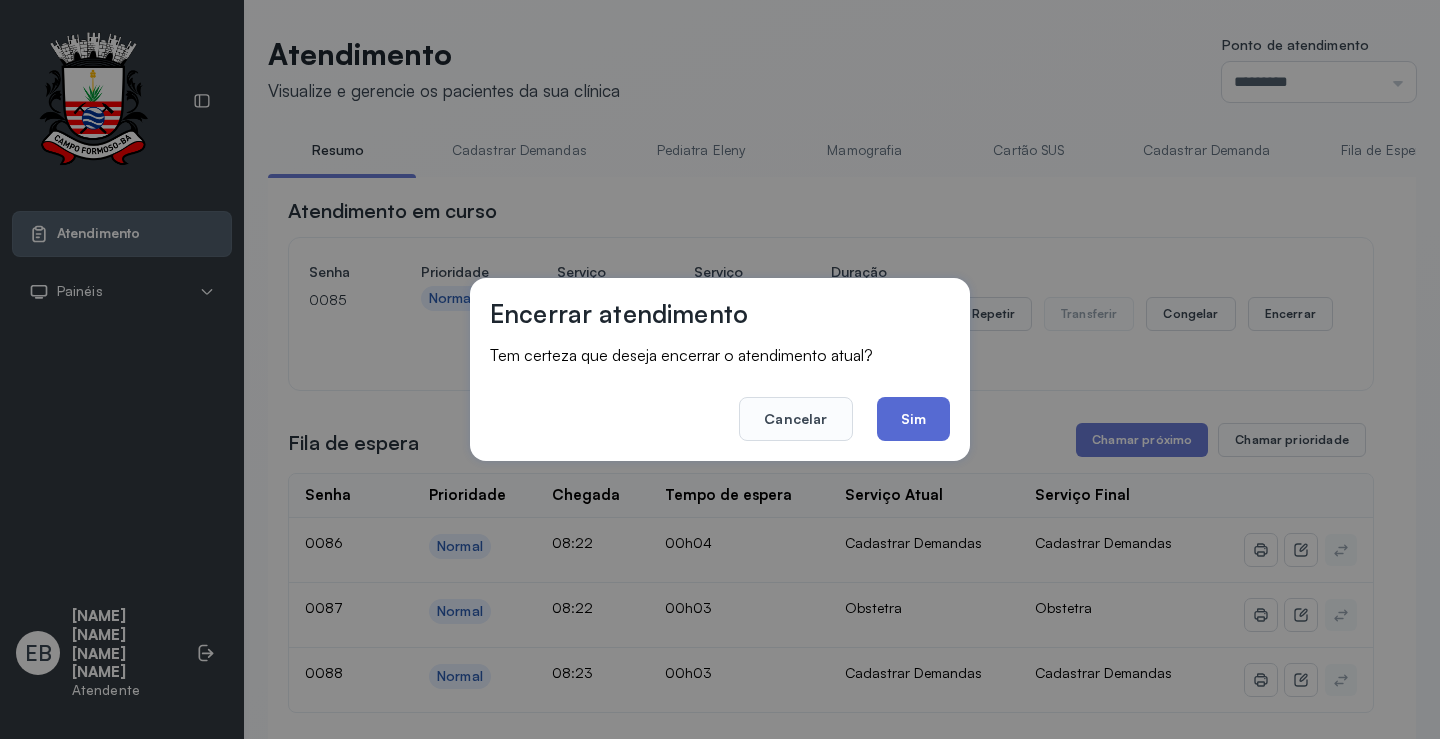 click on "Sim" 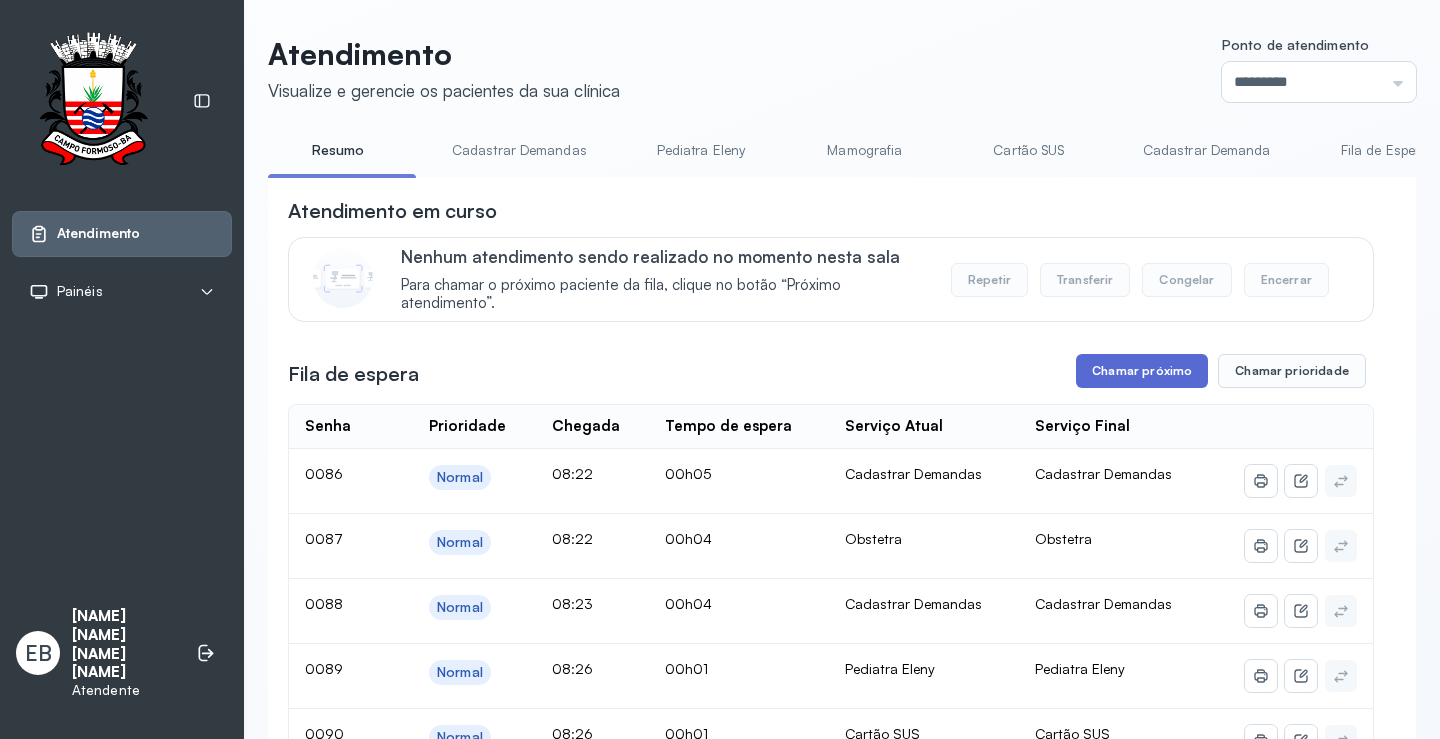 click on "Chamar próximo" at bounding box center (1142, 371) 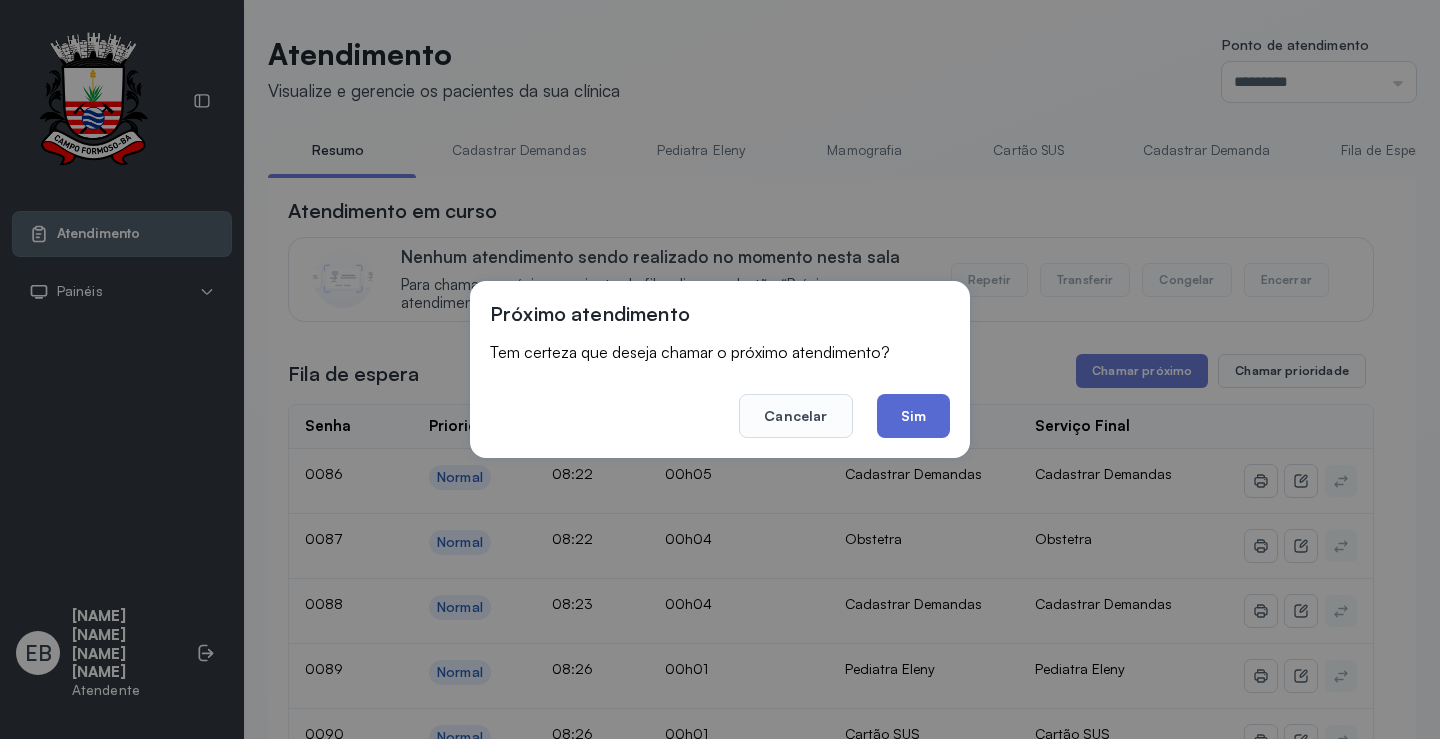 click on "Sim" 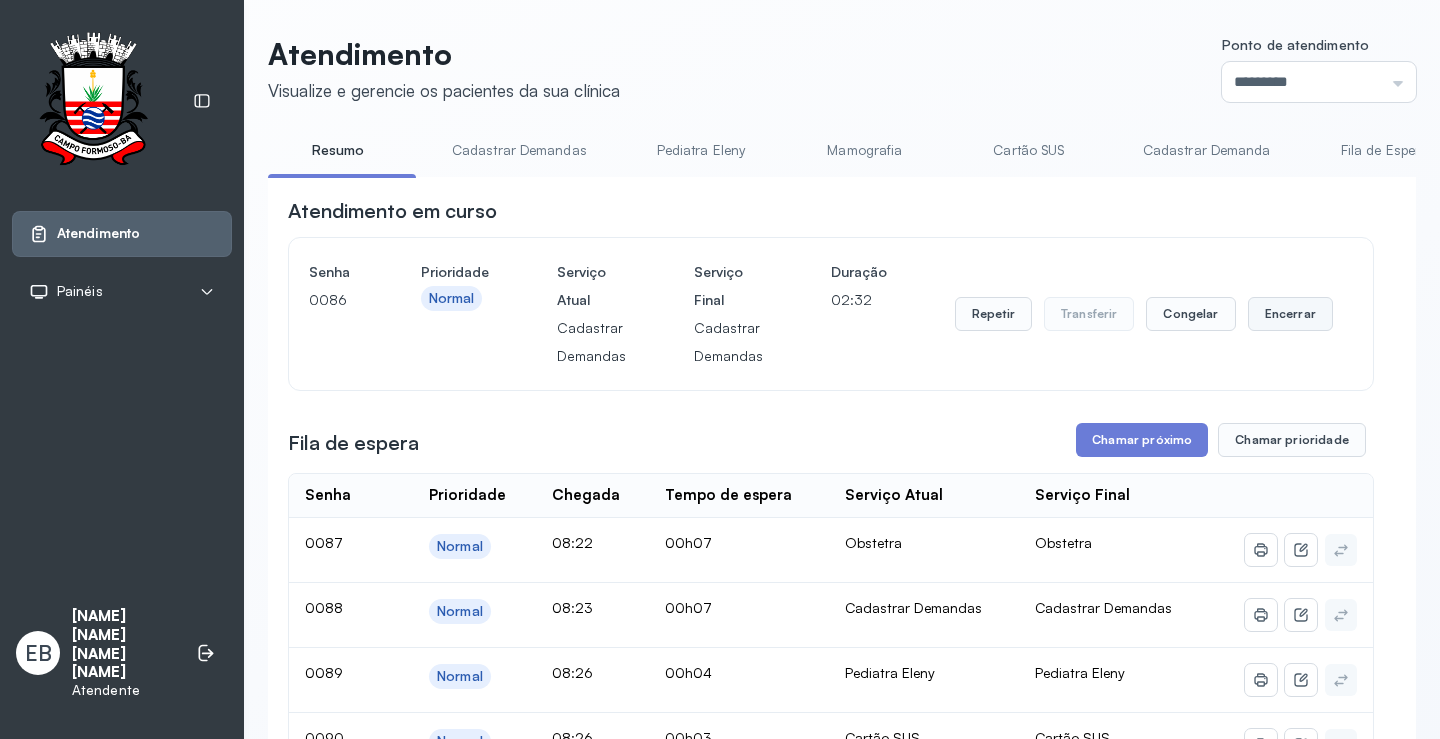 click on "Encerrar" at bounding box center (1290, 314) 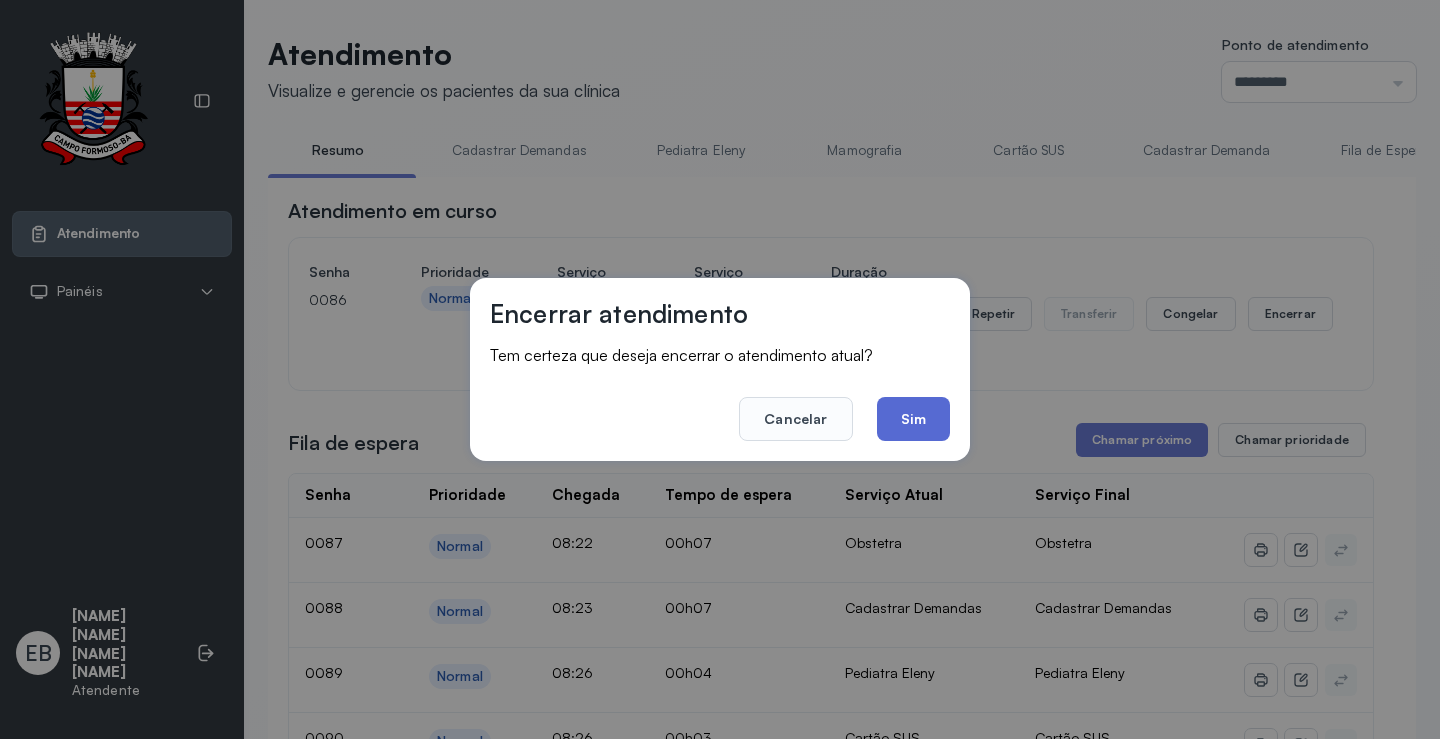 click on "Sim" 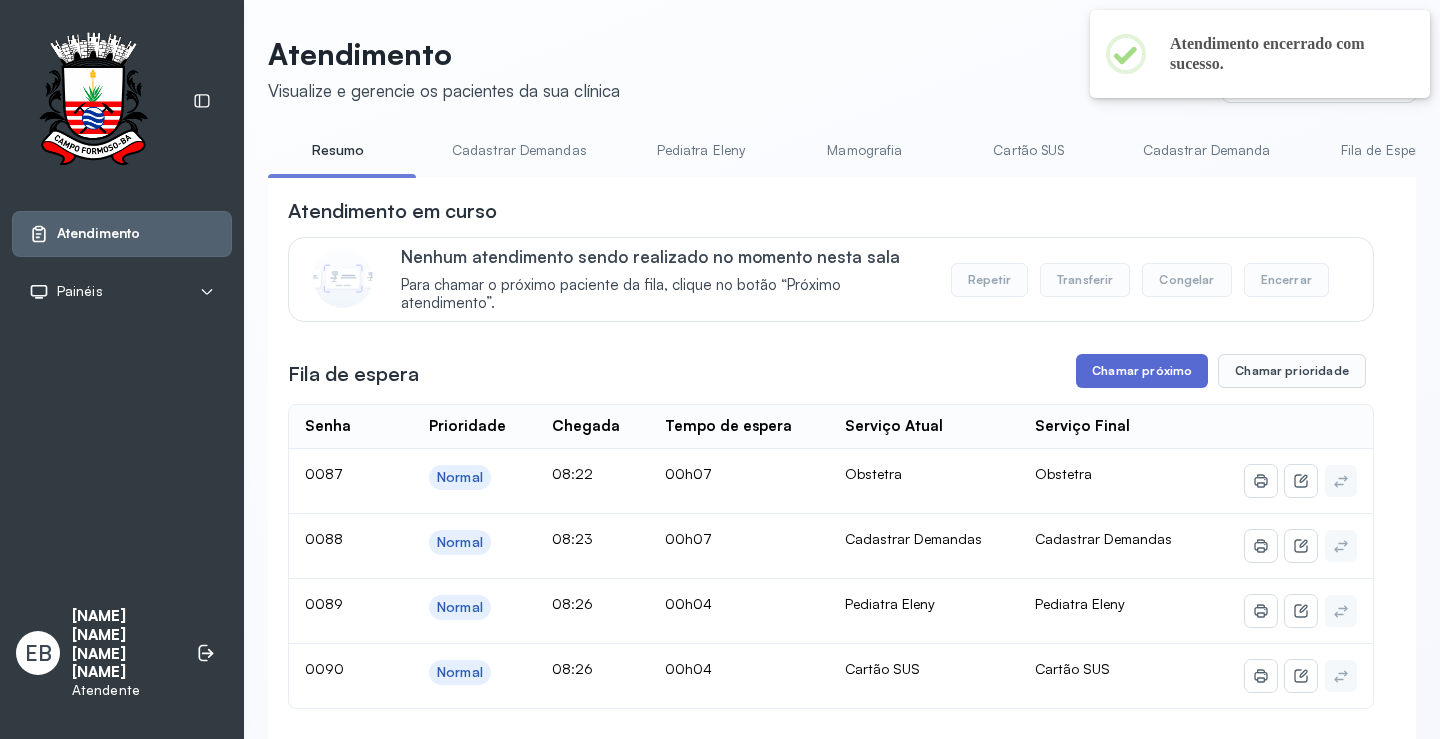 click on "Chamar próximo" at bounding box center [1142, 371] 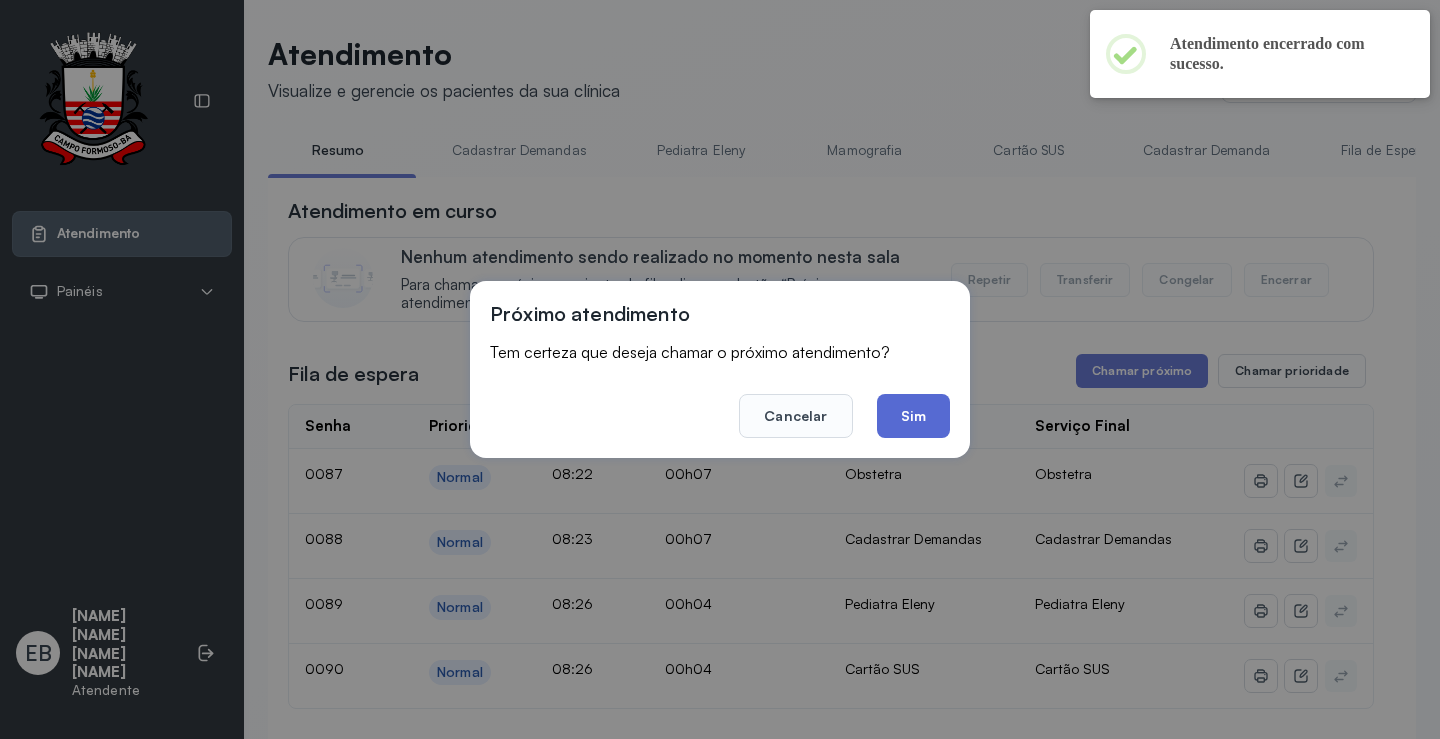 click on "Sim" 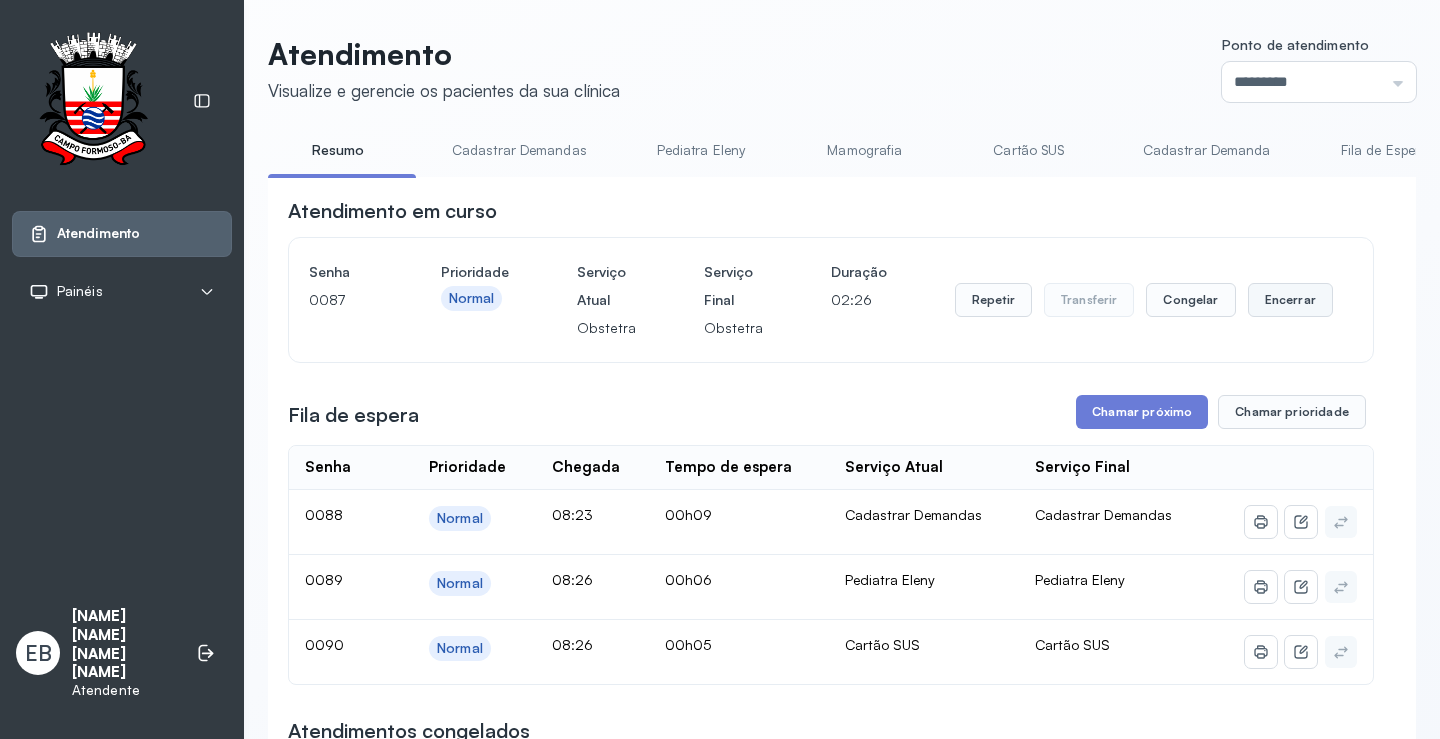 click on "Encerrar" at bounding box center (1290, 300) 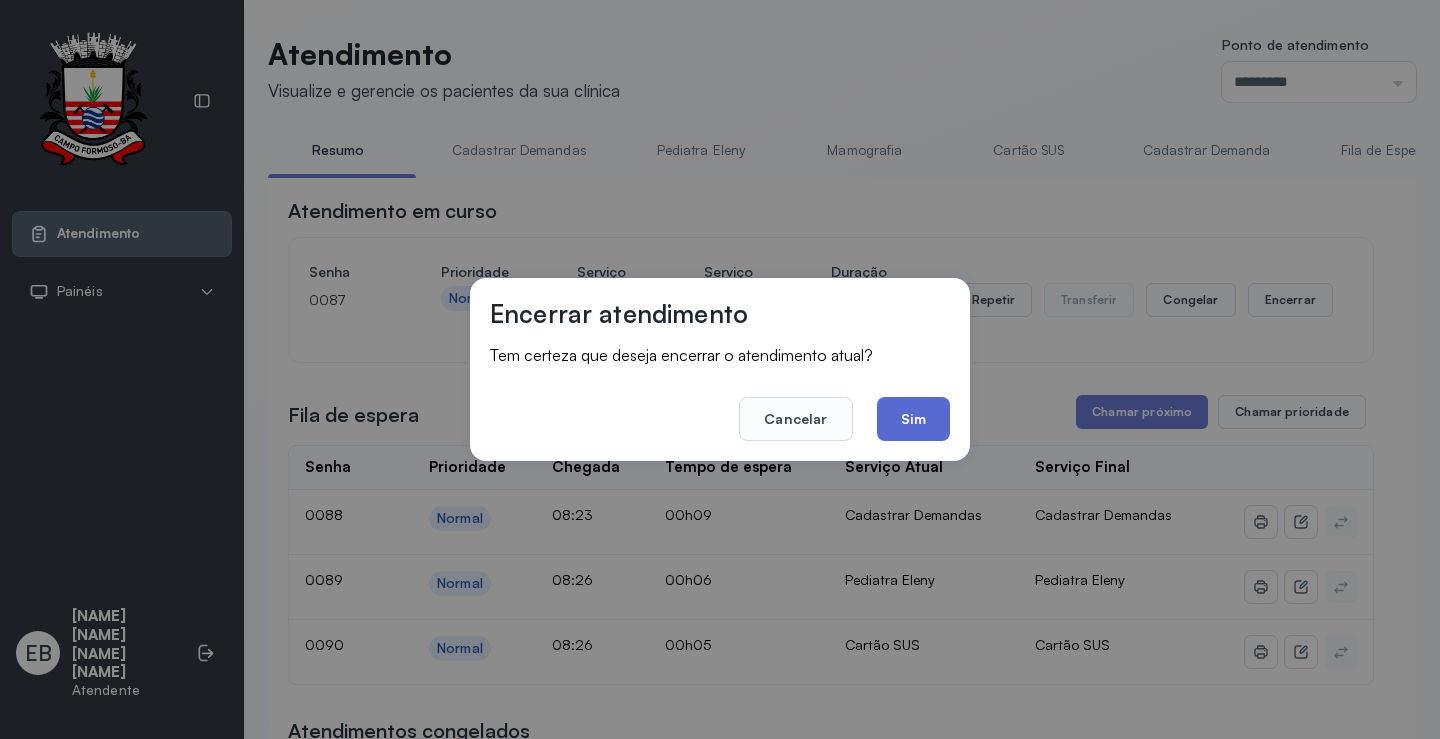 click on "Sim" 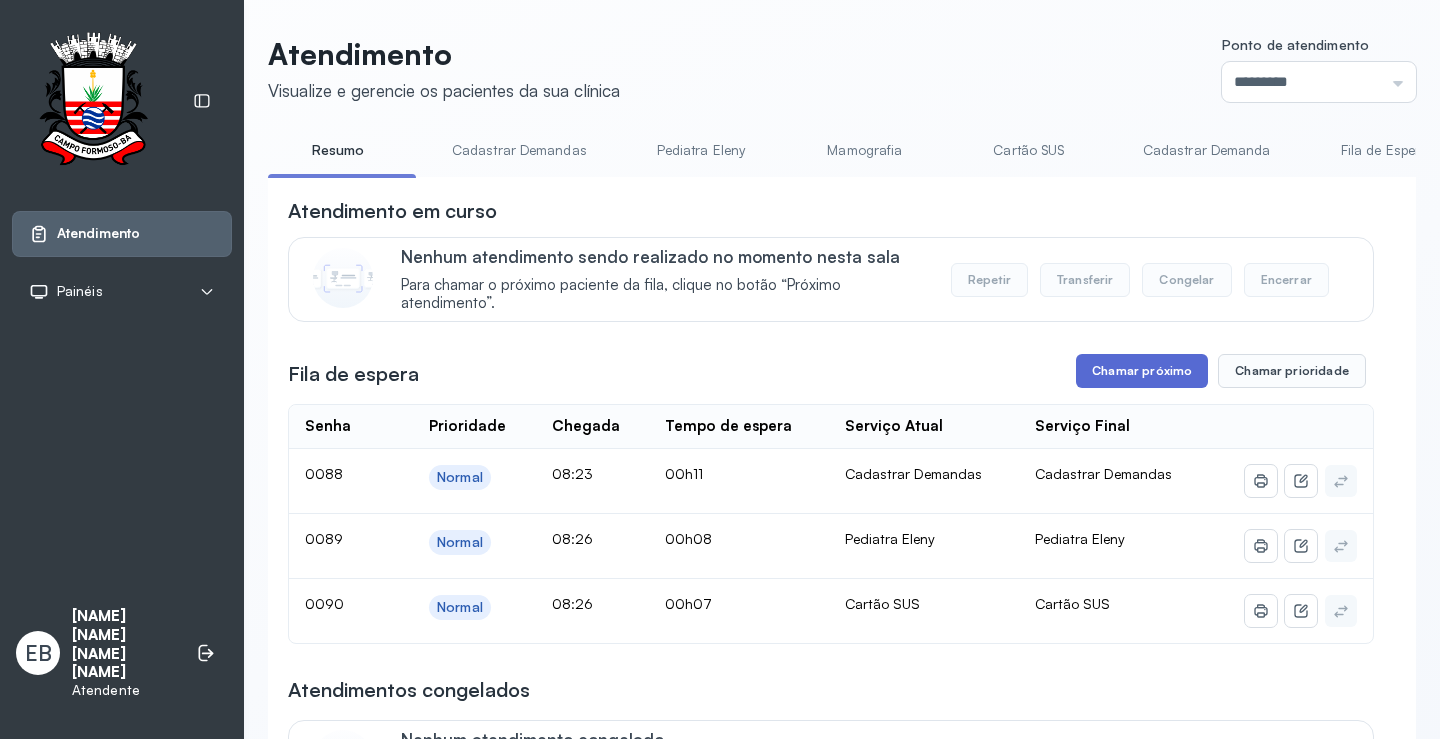 click on "Chamar próximo" at bounding box center [1142, 371] 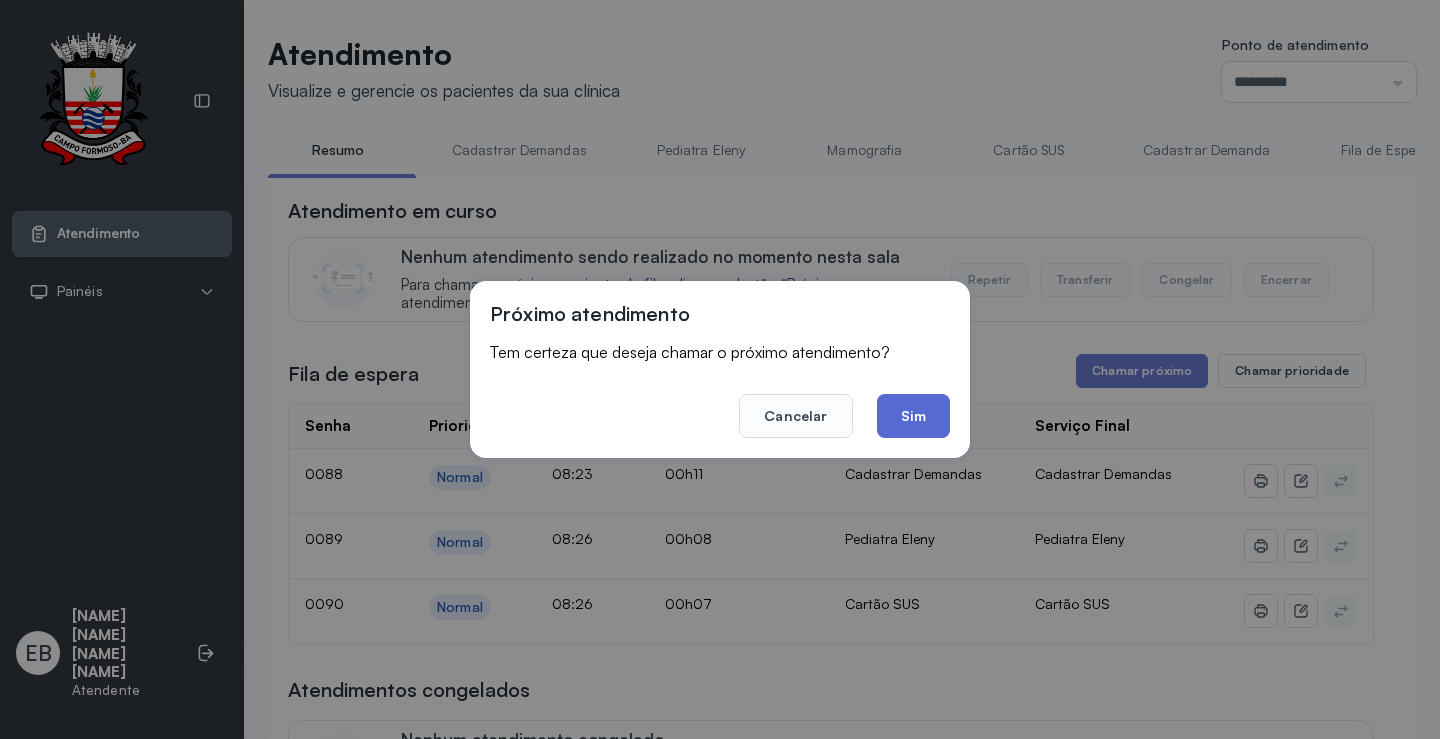 click on "Sim" 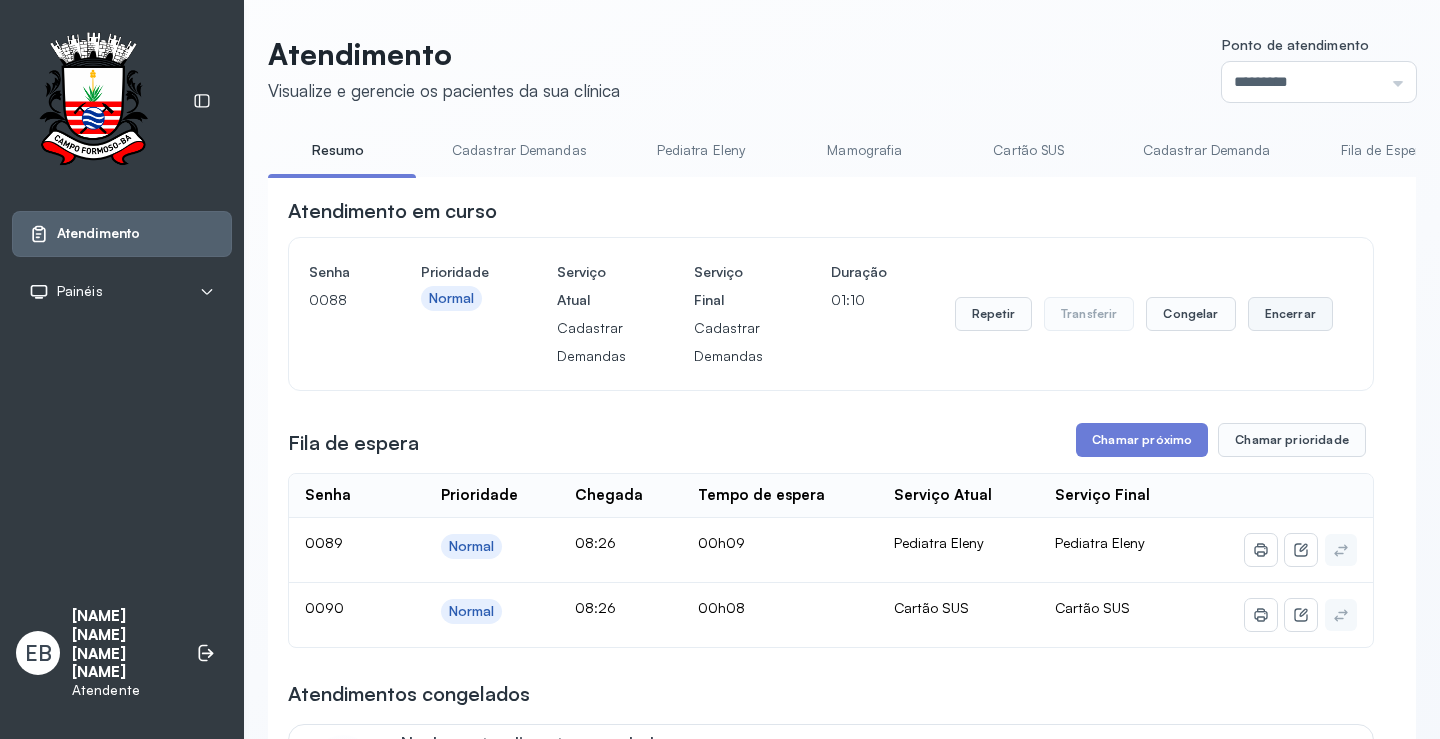 click on "Encerrar" at bounding box center [1290, 314] 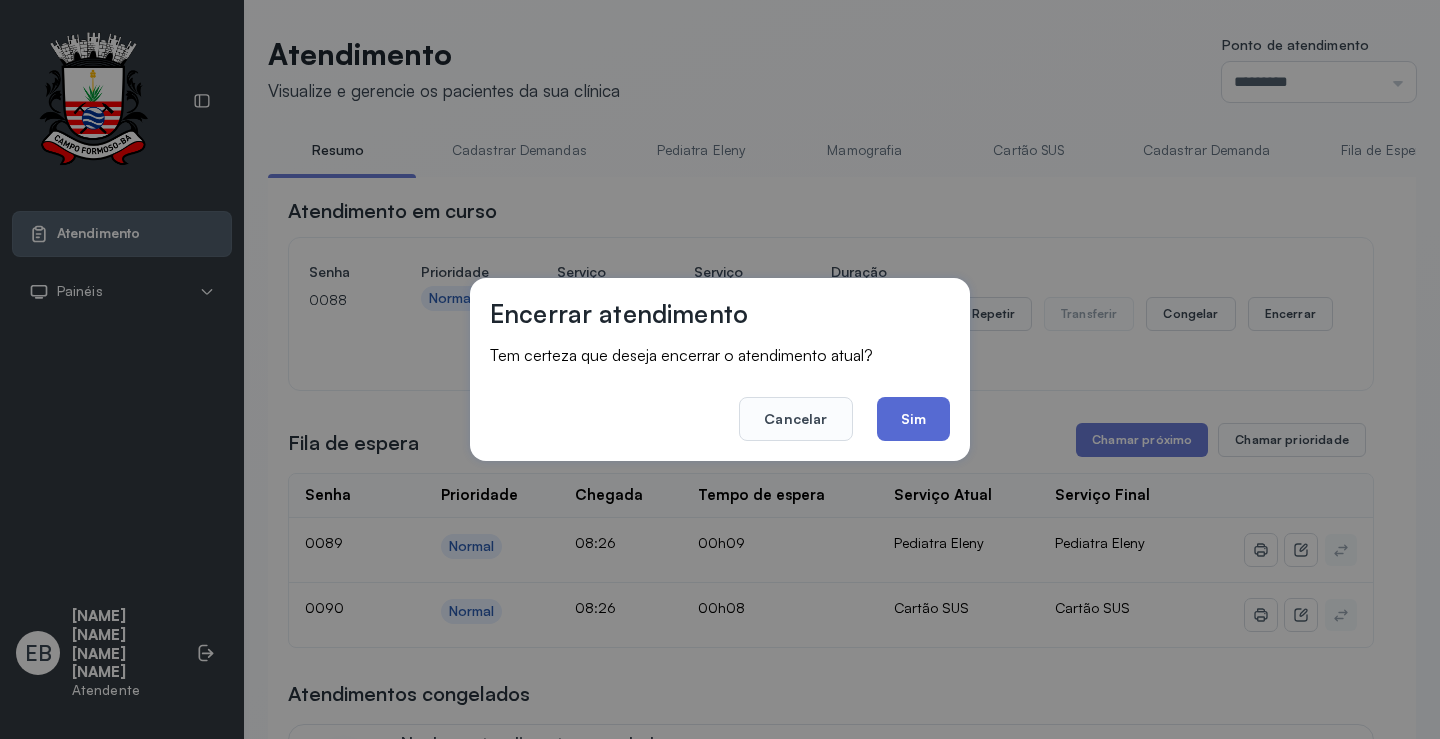 click on "Sim" 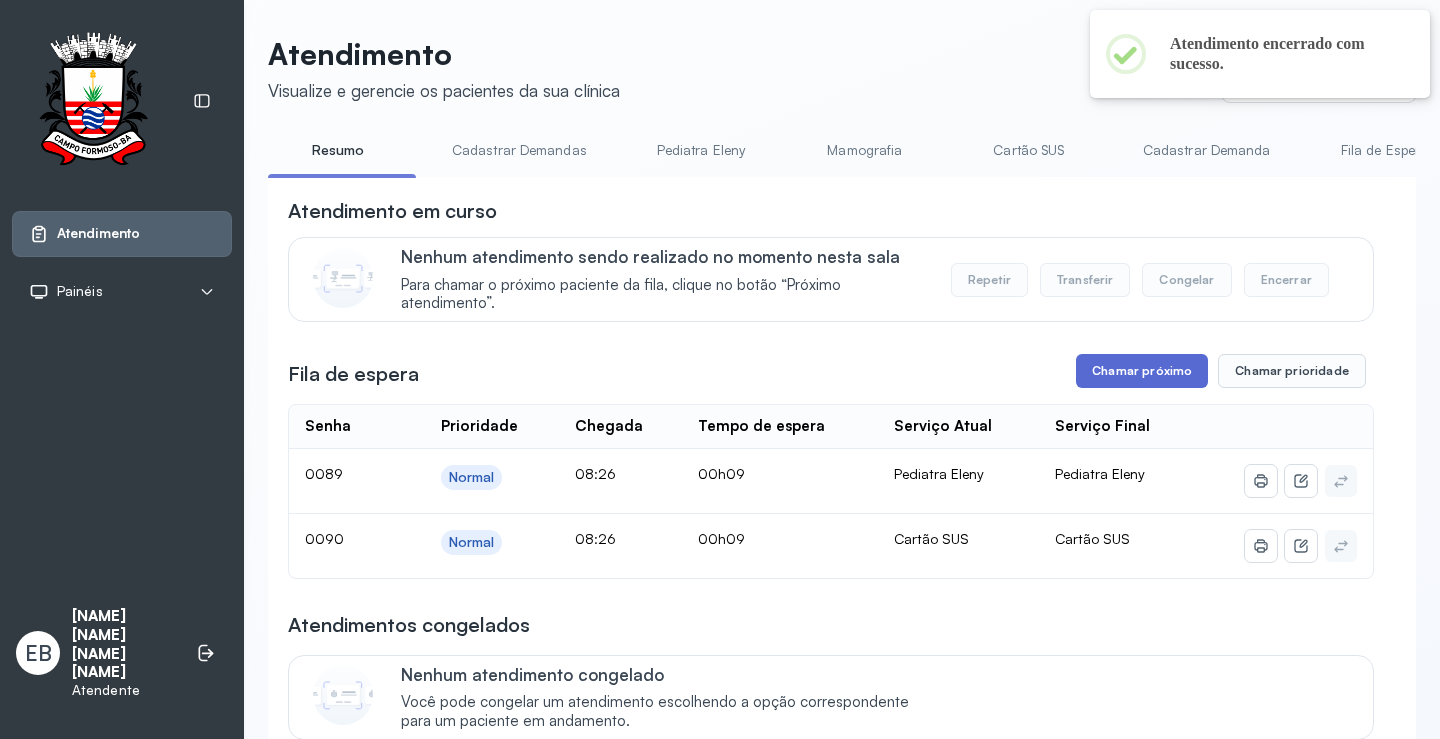 click on "Chamar próximo" at bounding box center (1142, 371) 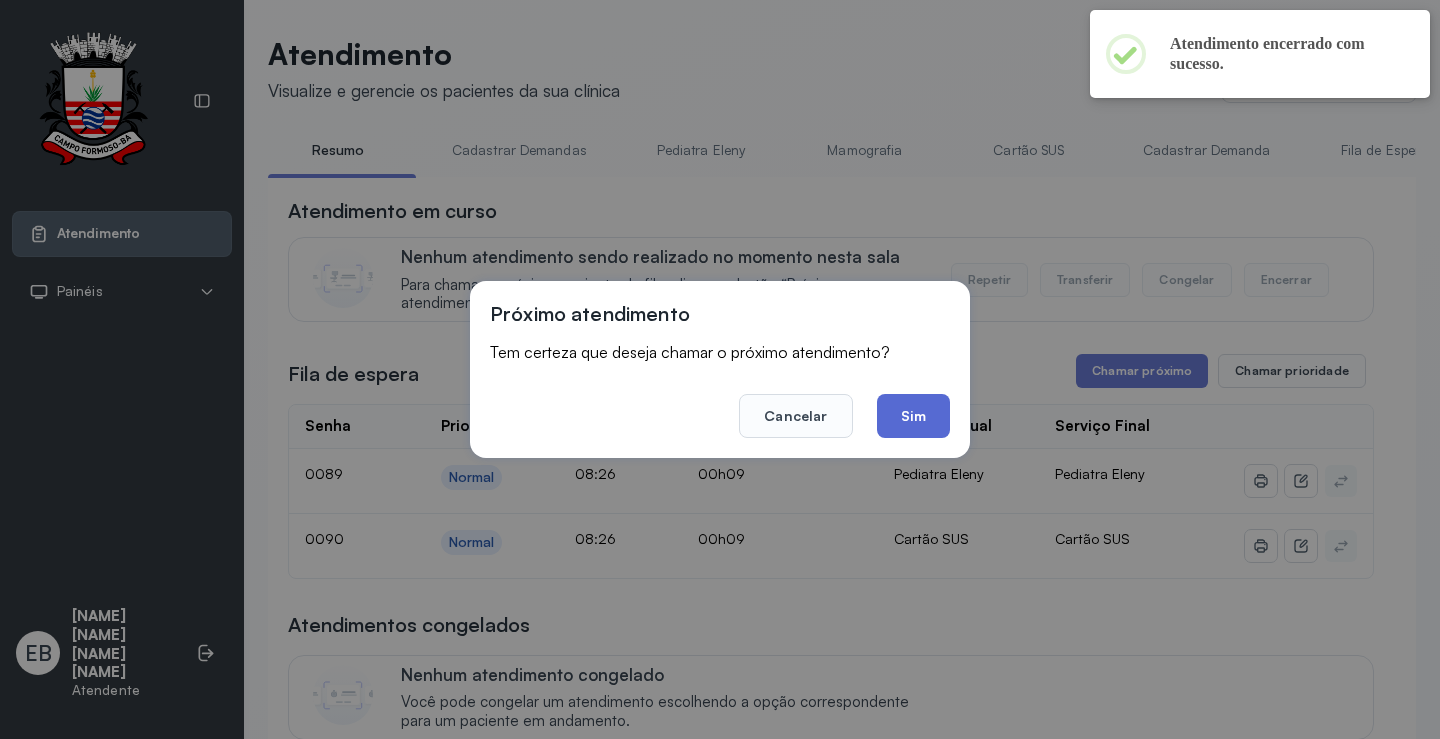 click on "Sim" 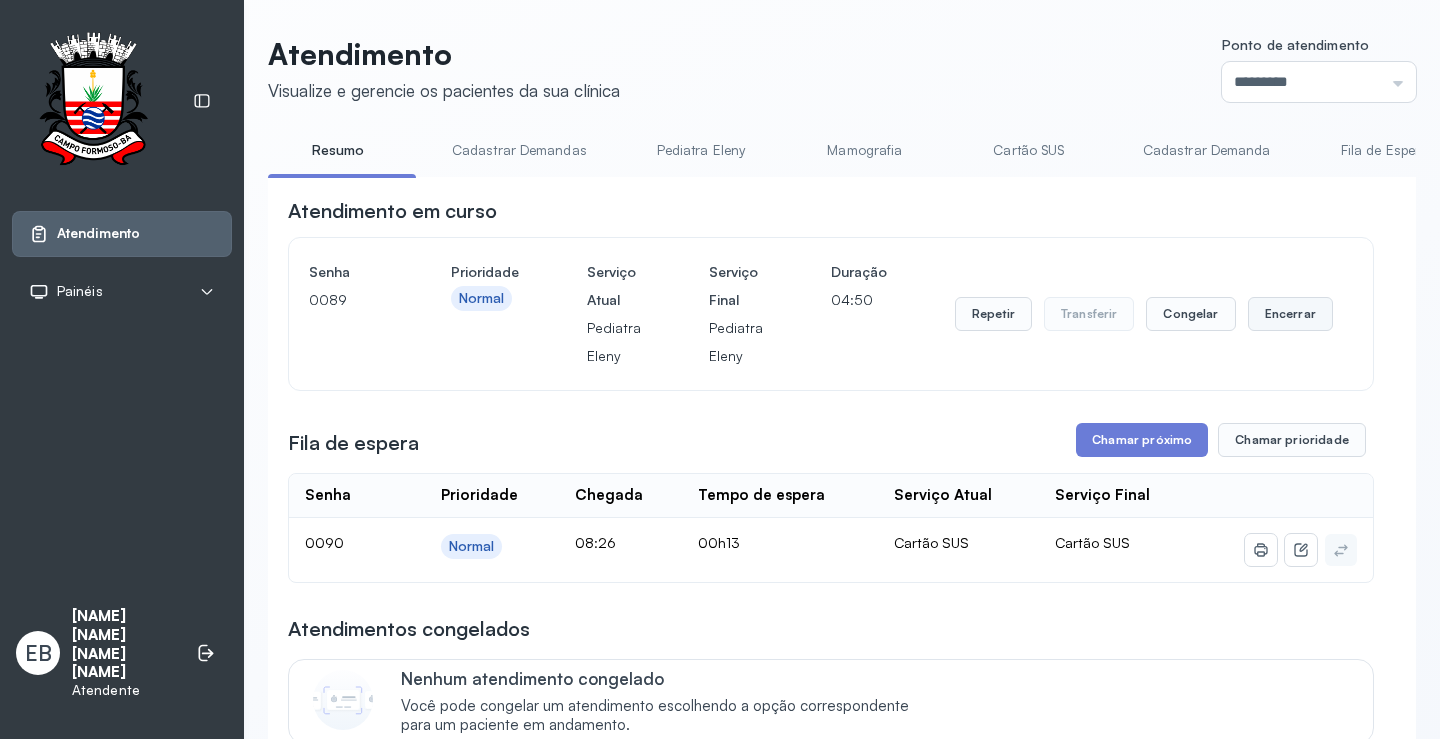 click on "Encerrar" at bounding box center (1290, 314) 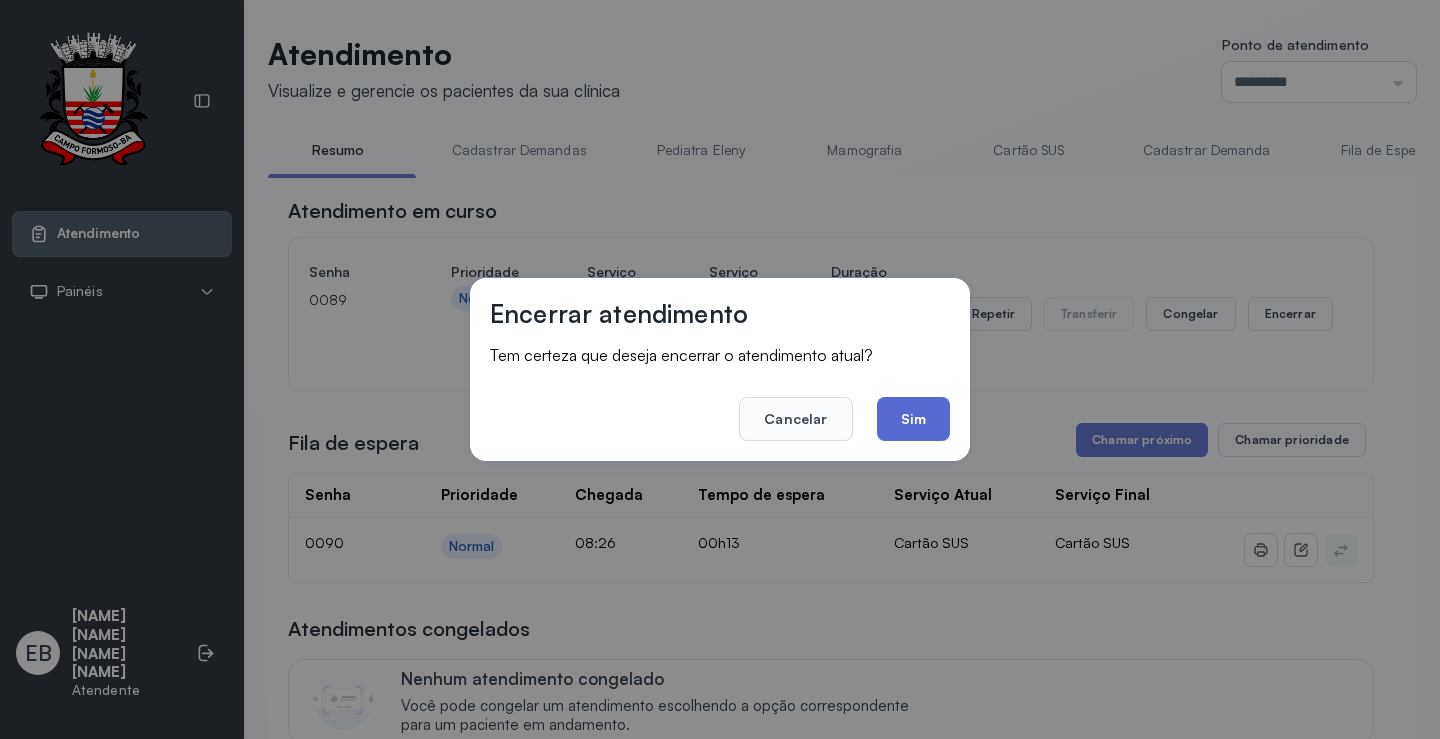click on "Sim" 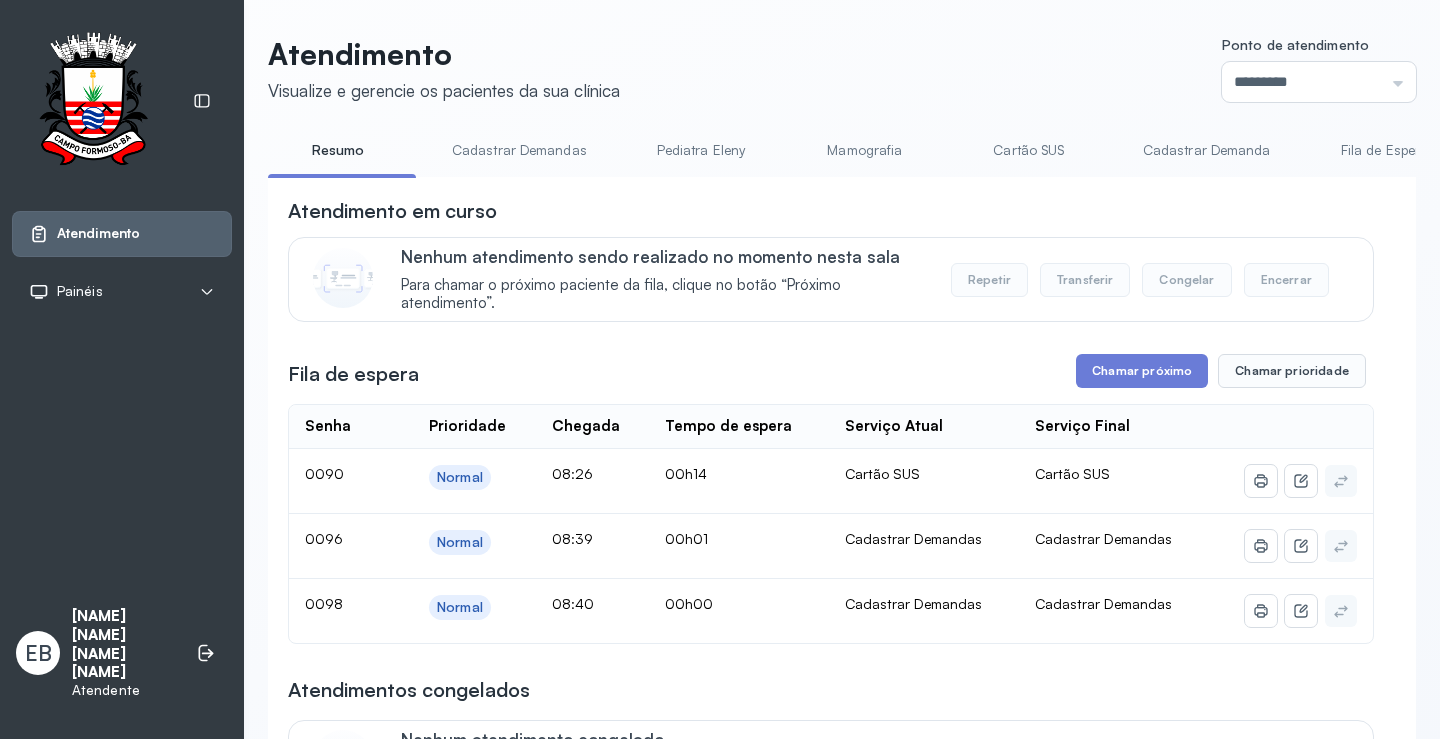 click on "Cadastrar Demanda" at bounding box center [1207, 150] 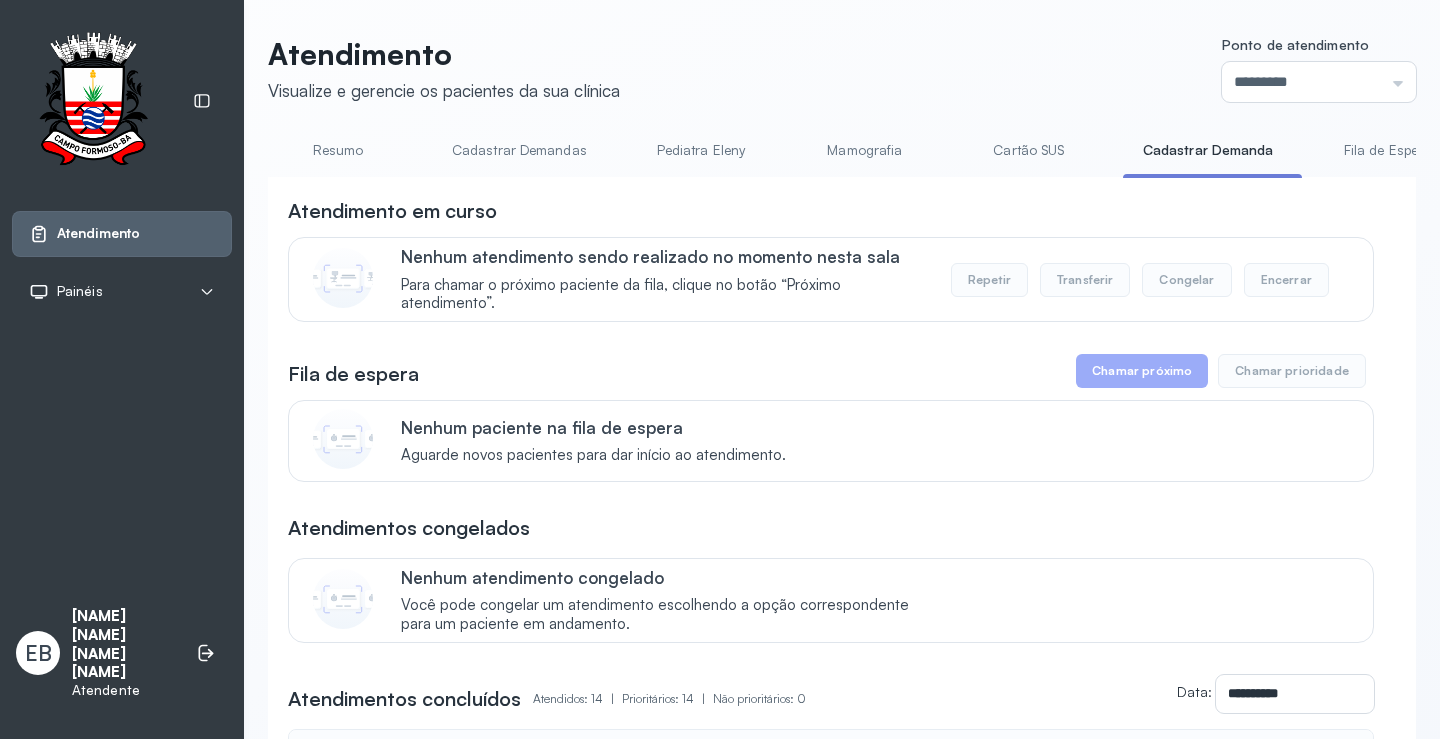 click on "Cadastrar Demandas" at bounding box center [519, 150] 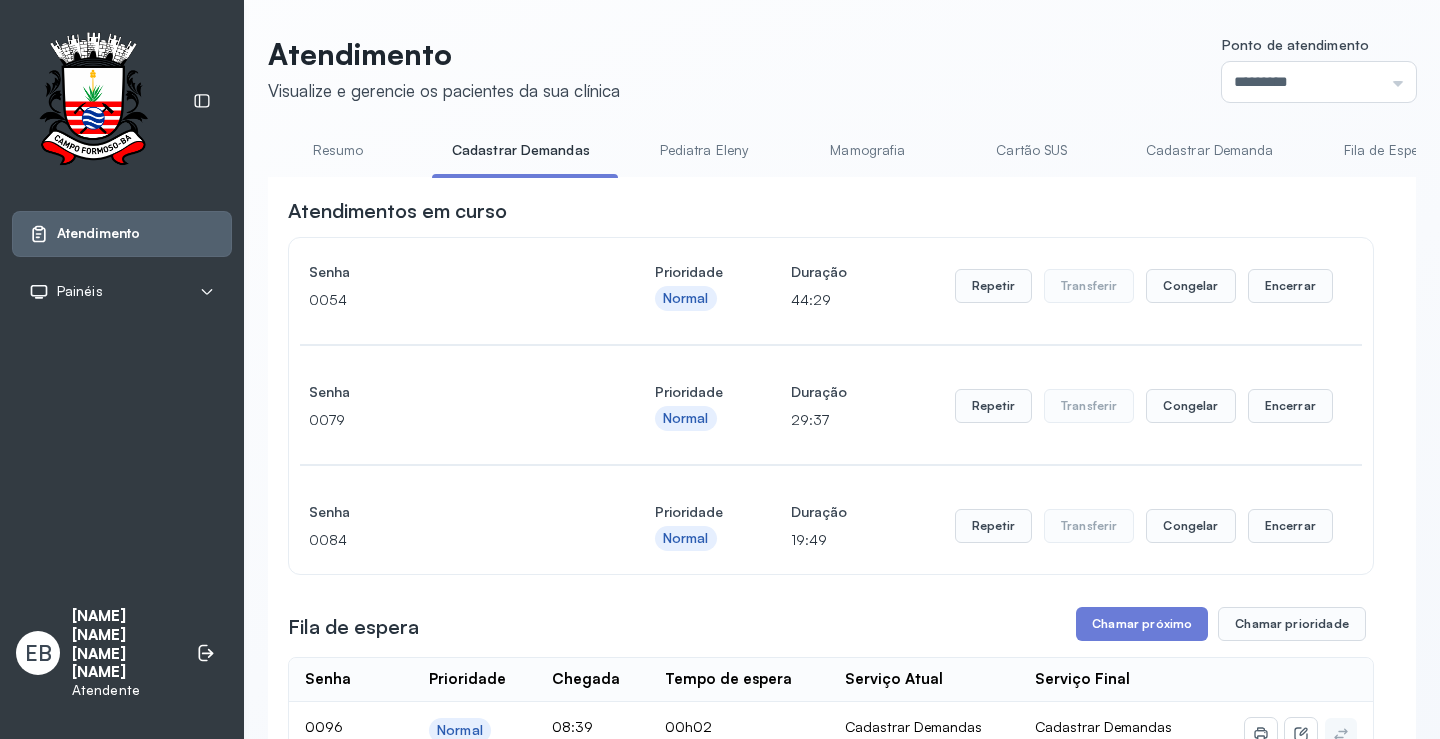 click on "Cadastrar Demanda" at bounding box center (1210, 150) 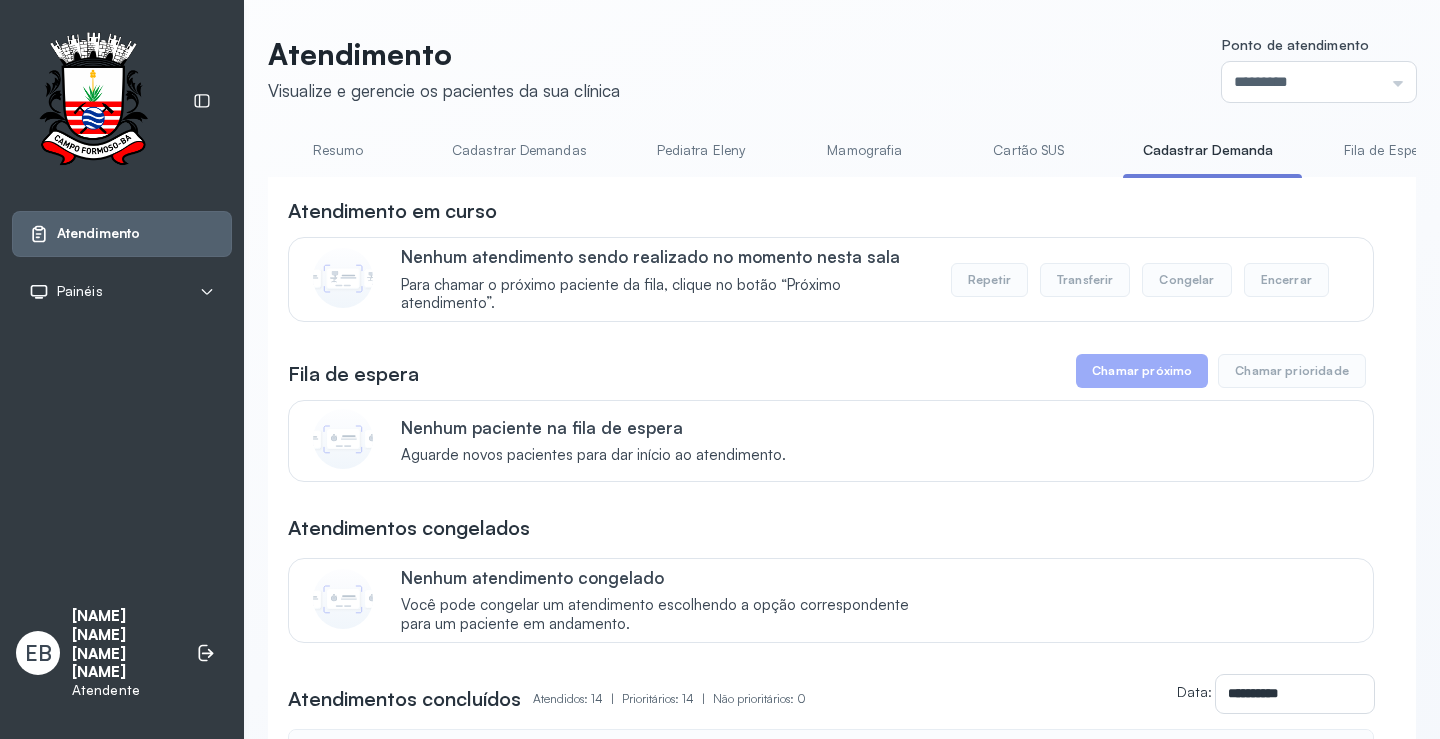 click on "Cadastrar Demandas" at bounding box center [519, 150] 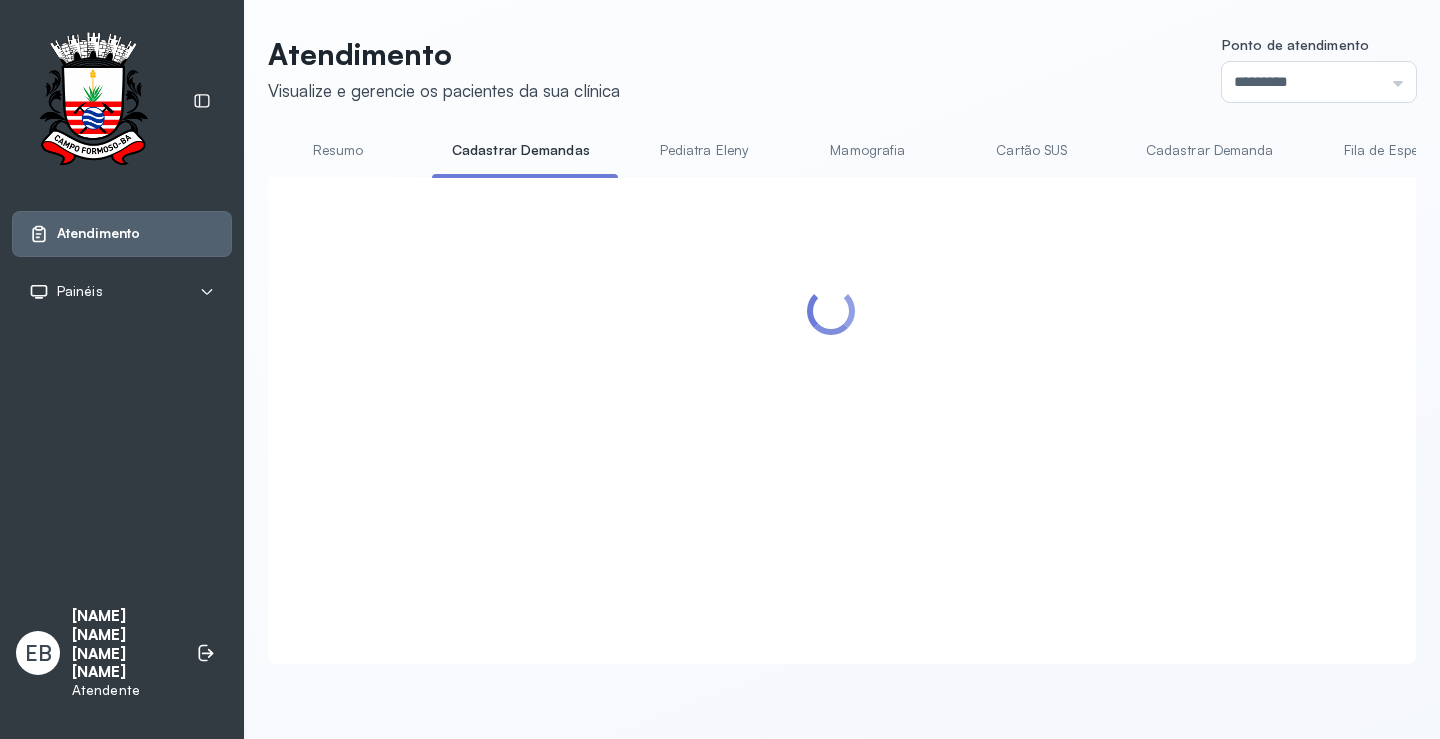 click on "Resumo" at bounding box center [338, 150] 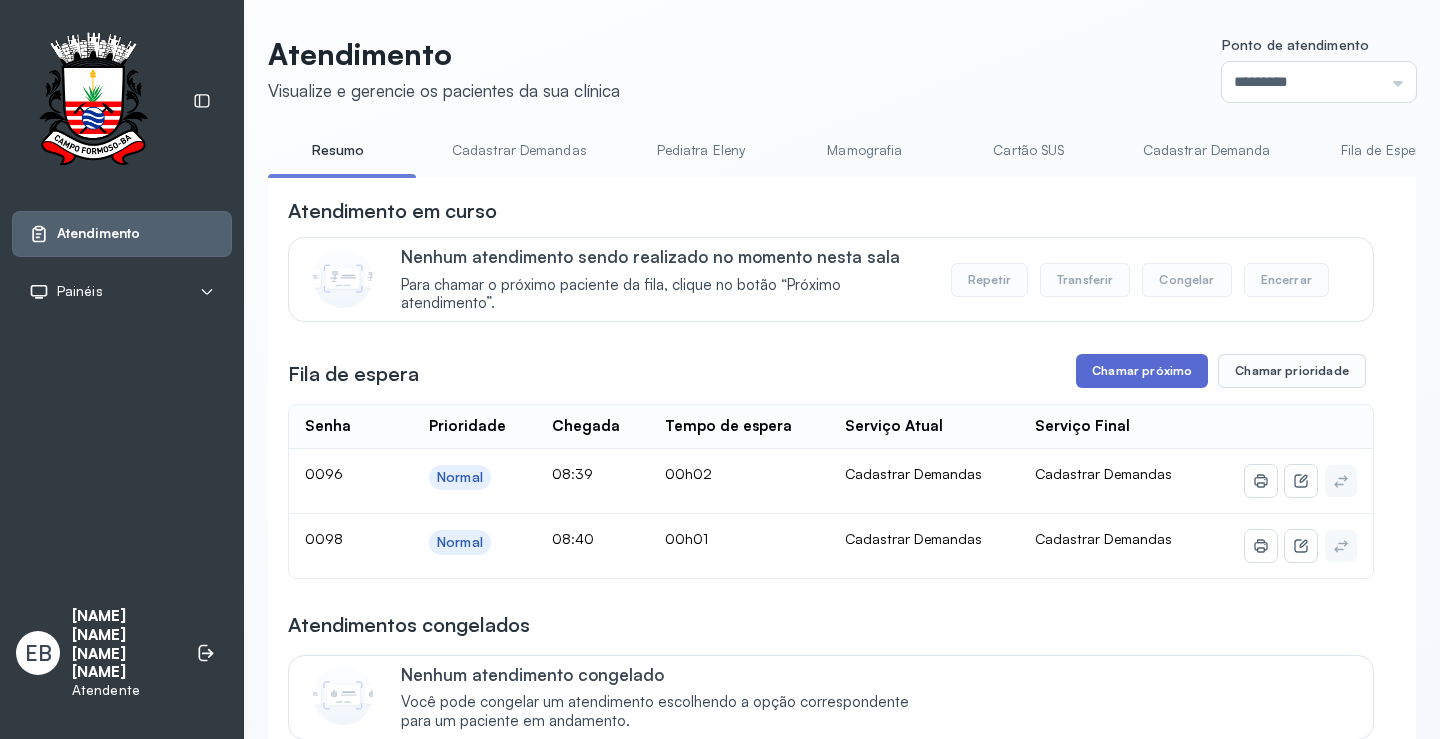 click on "Chamar próximo" at bounding box center (1142, 371) 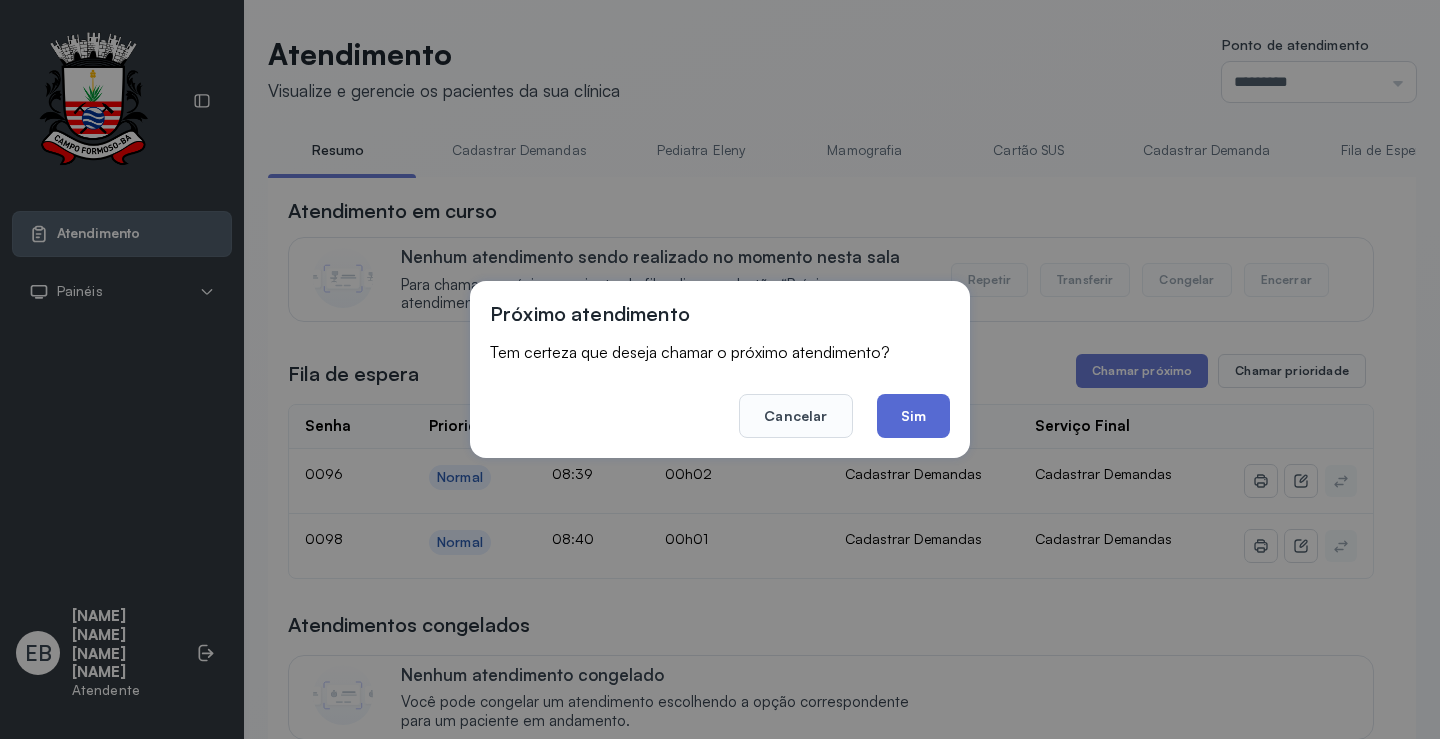 click on "Sim" 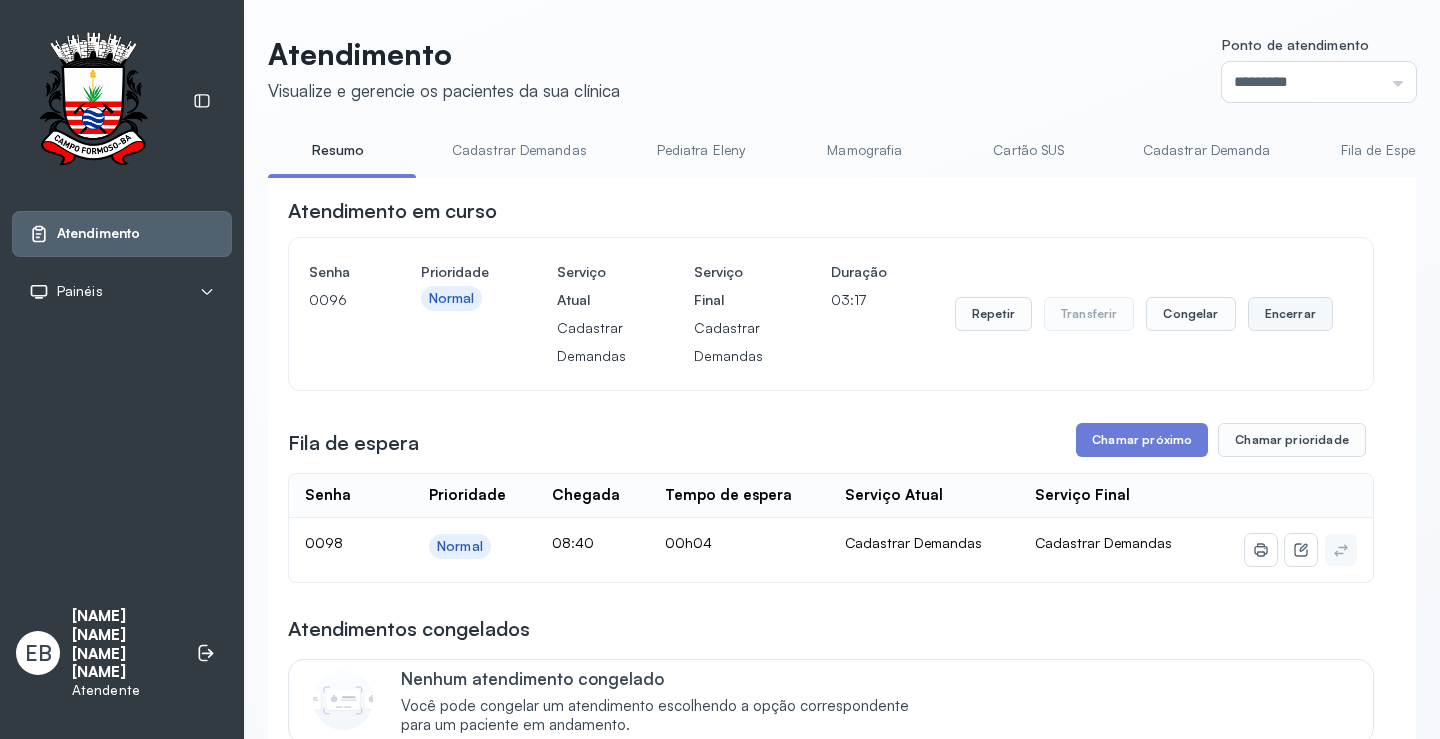 click on "Encerrar" at bounding box center [1290, 314] 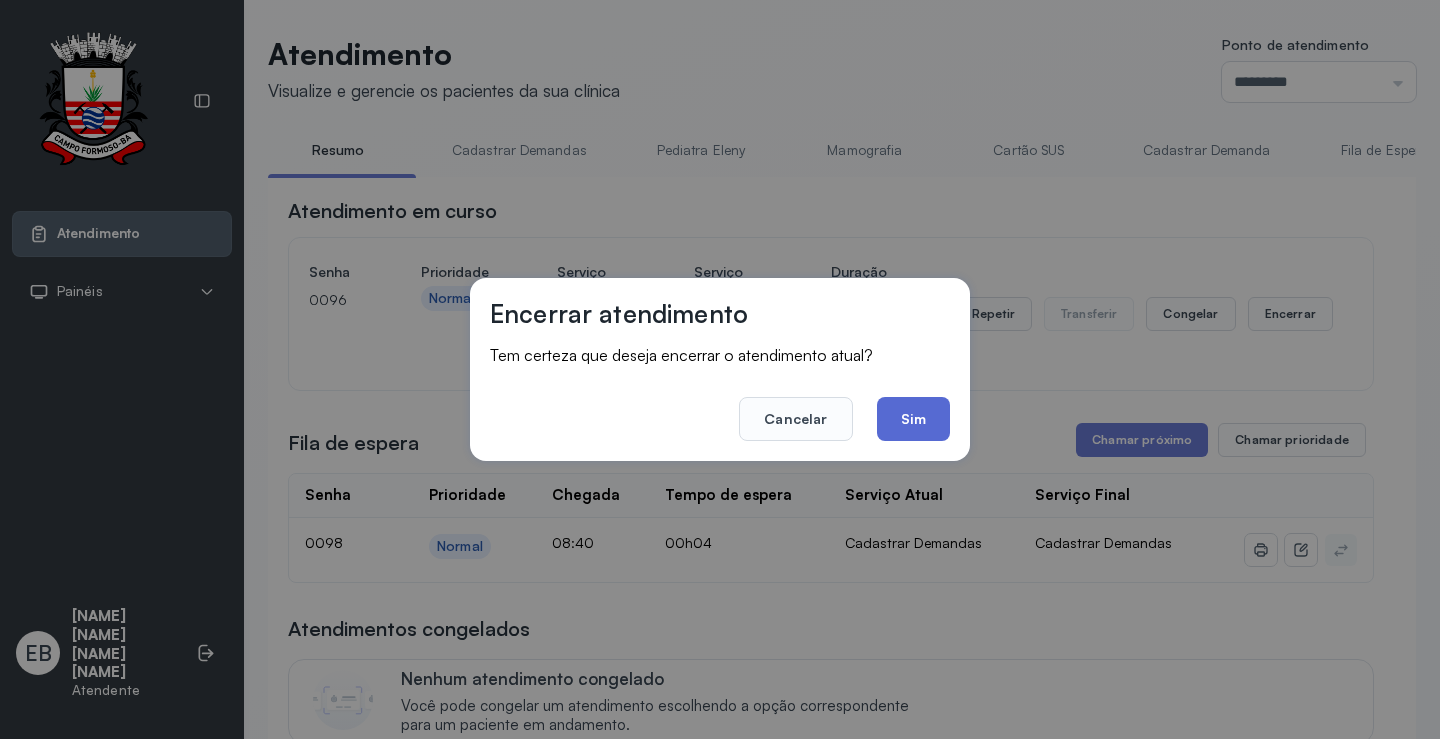 click on "Sim" 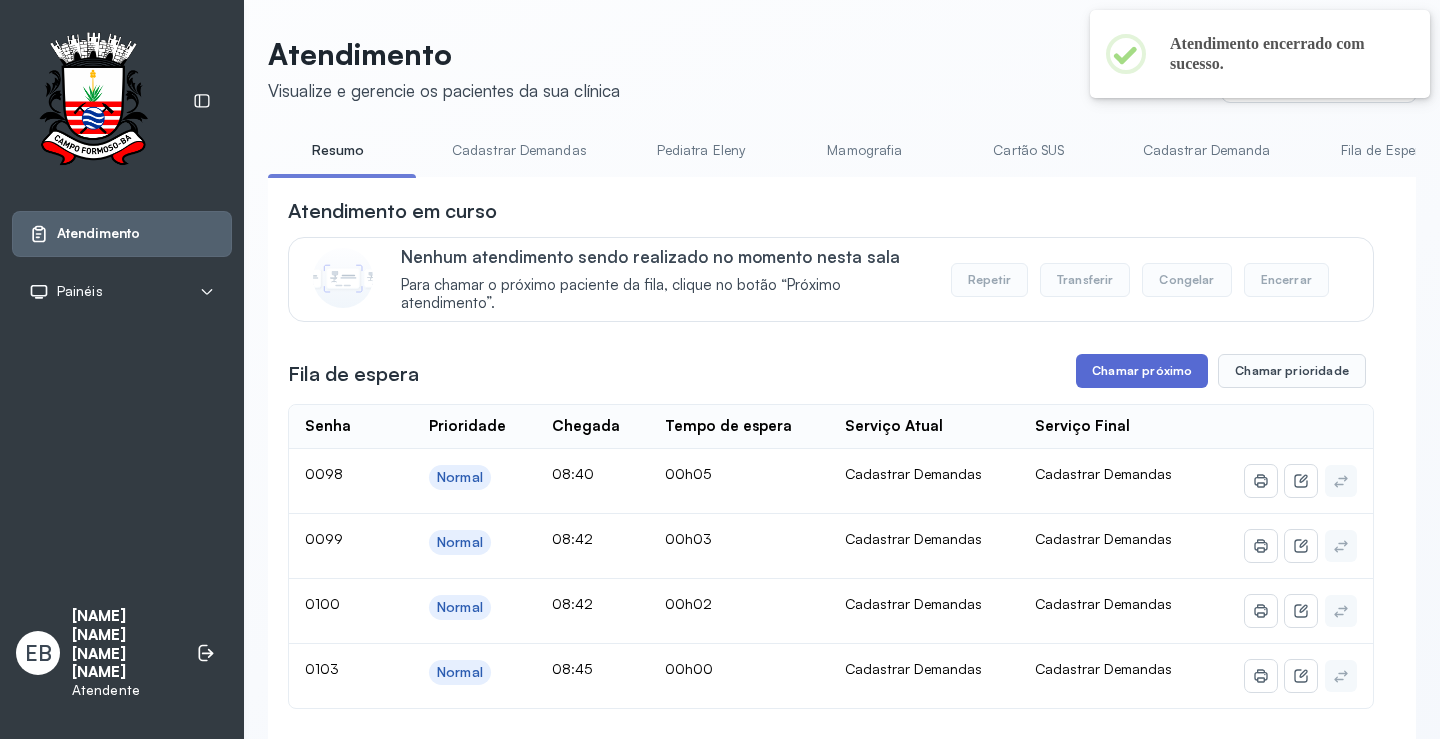 click on "Chamar próximo" at bounding box center [1142, 371] 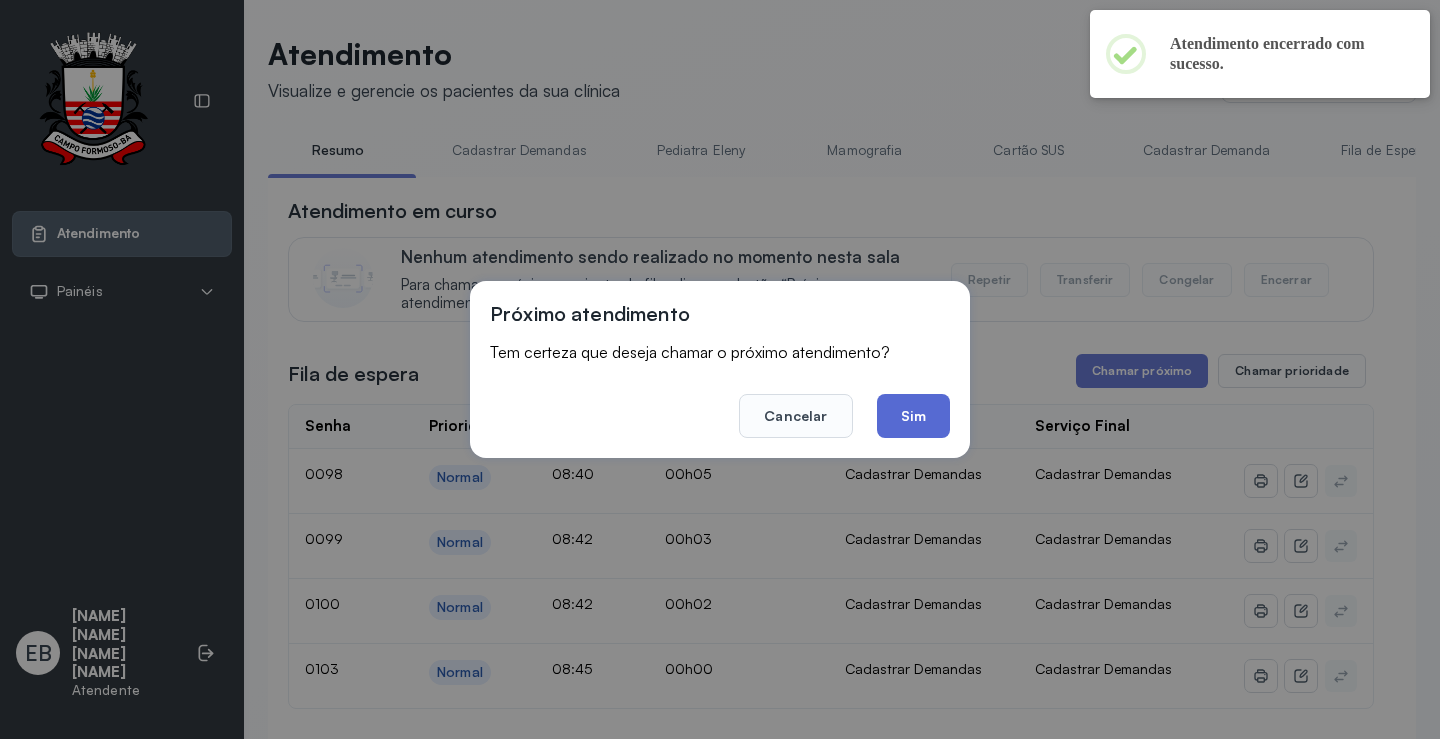 click on "Sim" 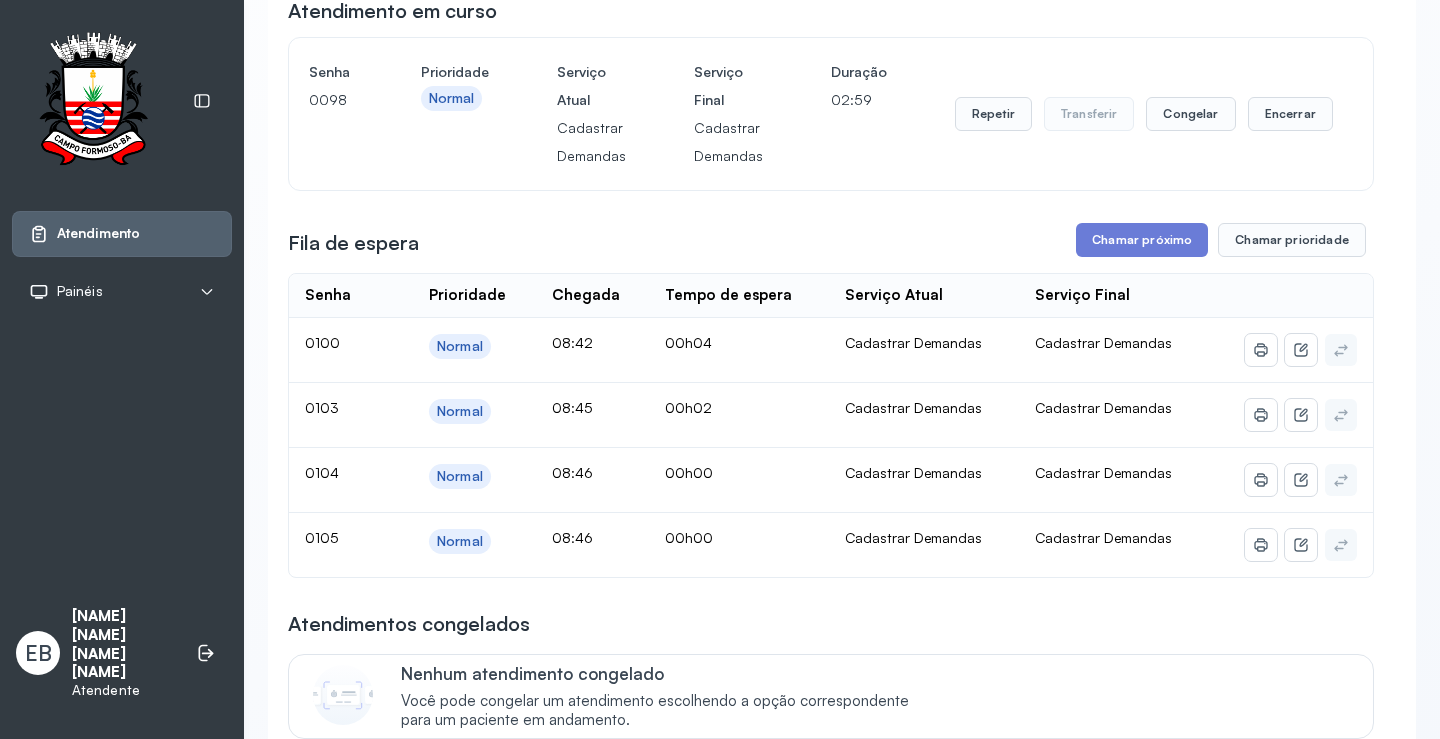 scroll, scrollTop: 0, scrollLeft: 0, axis: both 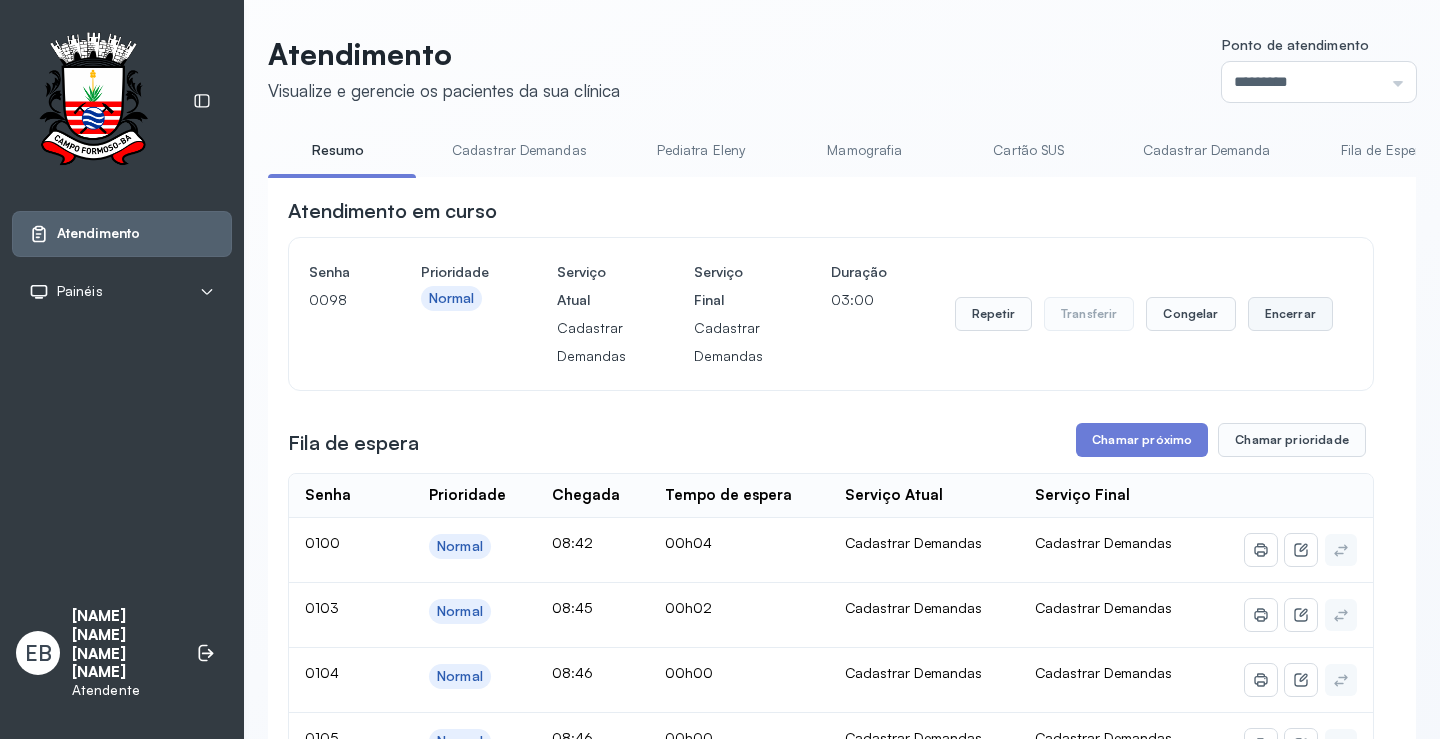 click on "Encerrar" at bounding box center [1290, 314] 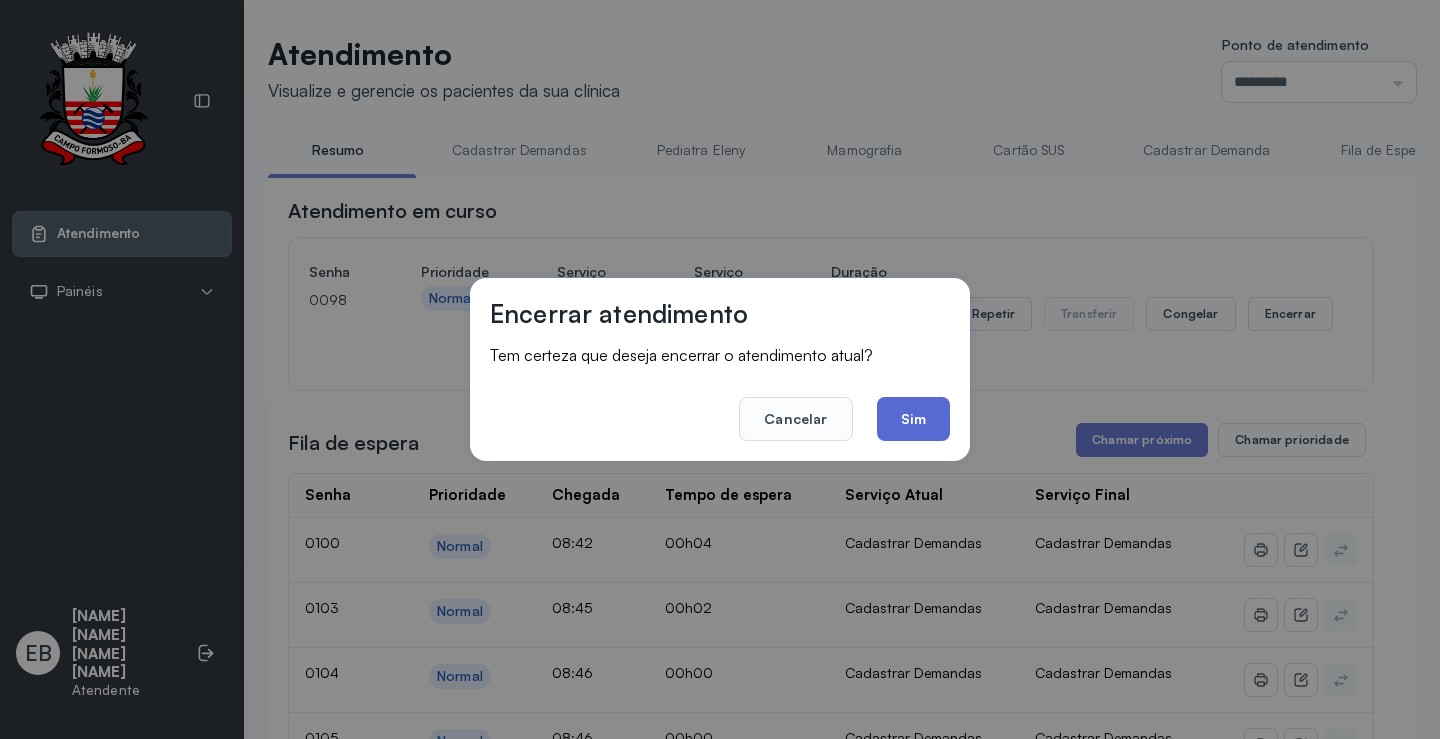 click on "Sim" 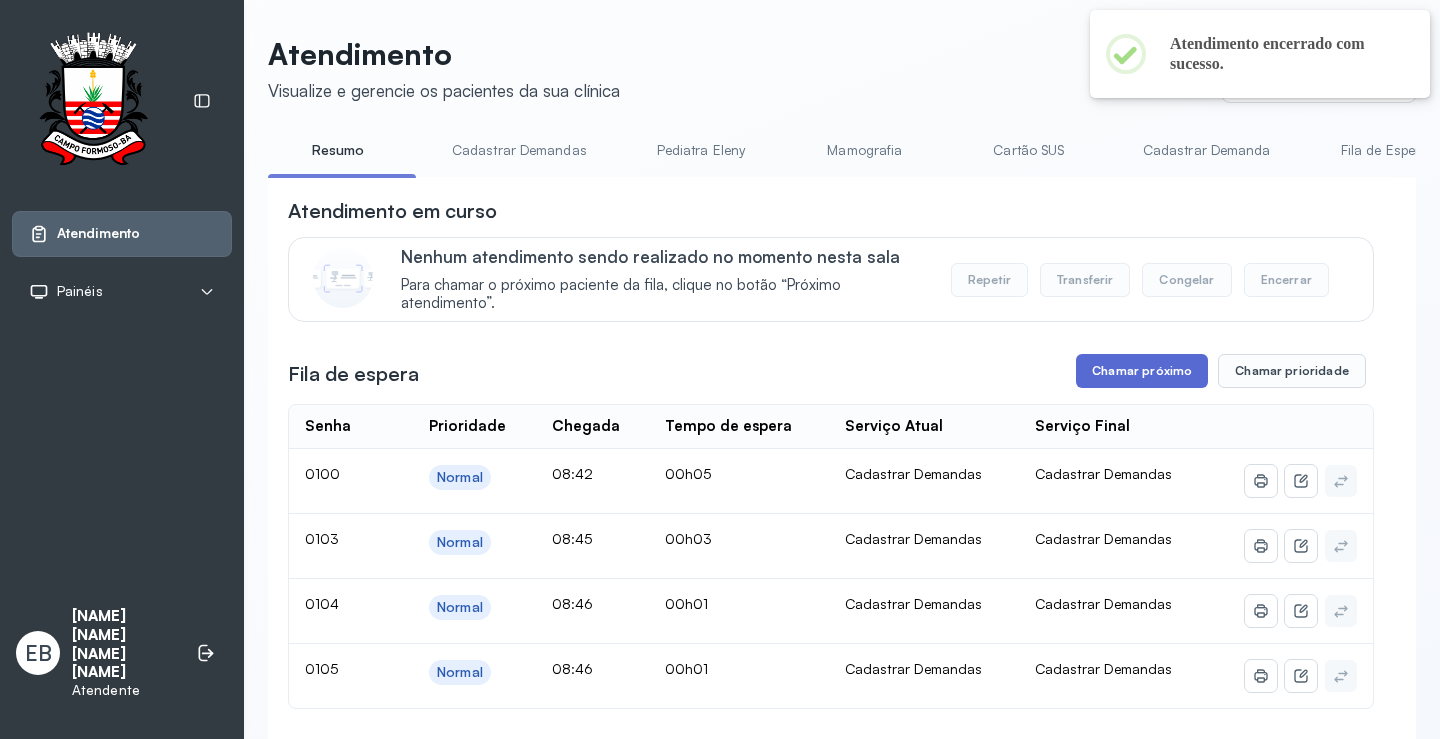 click on "Chamar próximo" at bounding box center [1142, 371] 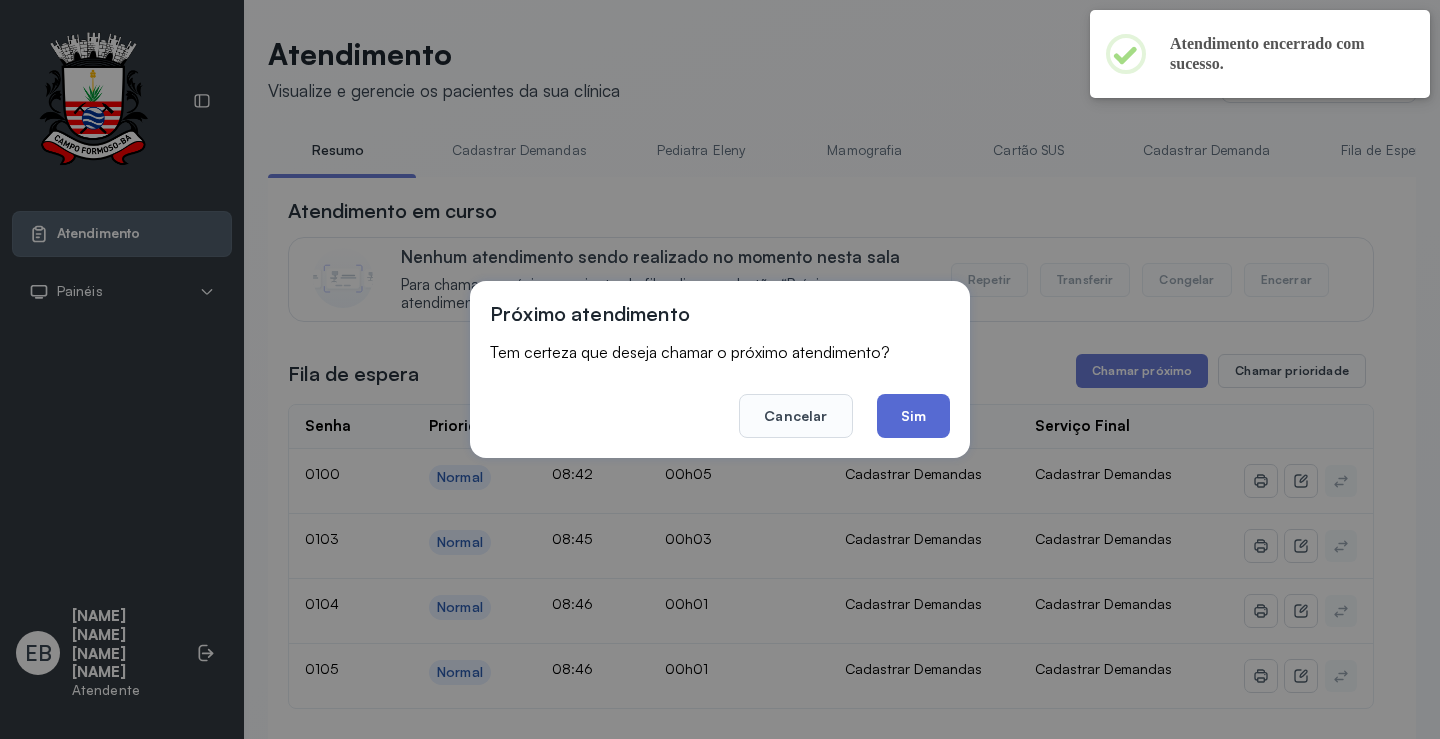 click on "Sim" 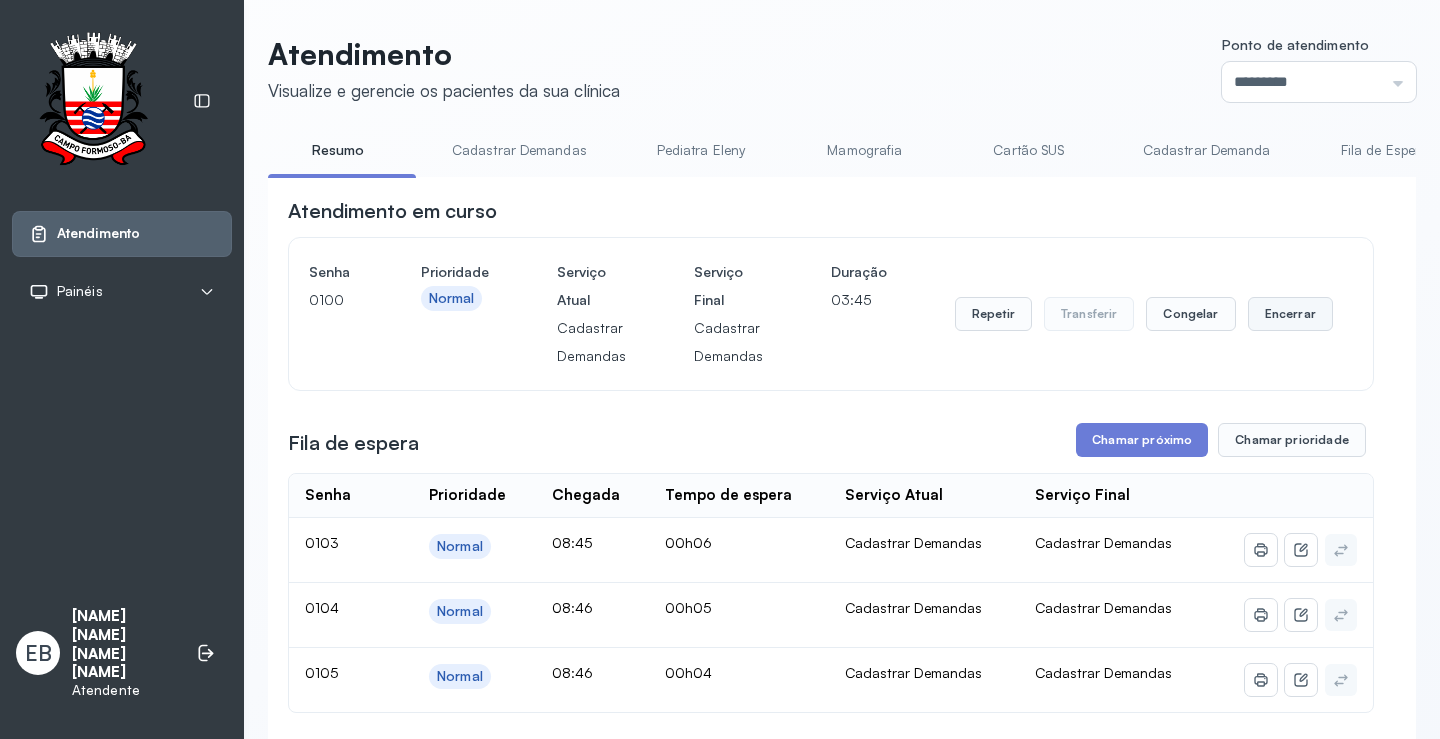 click on "Encerrar" at bounding box center (1290, 314) 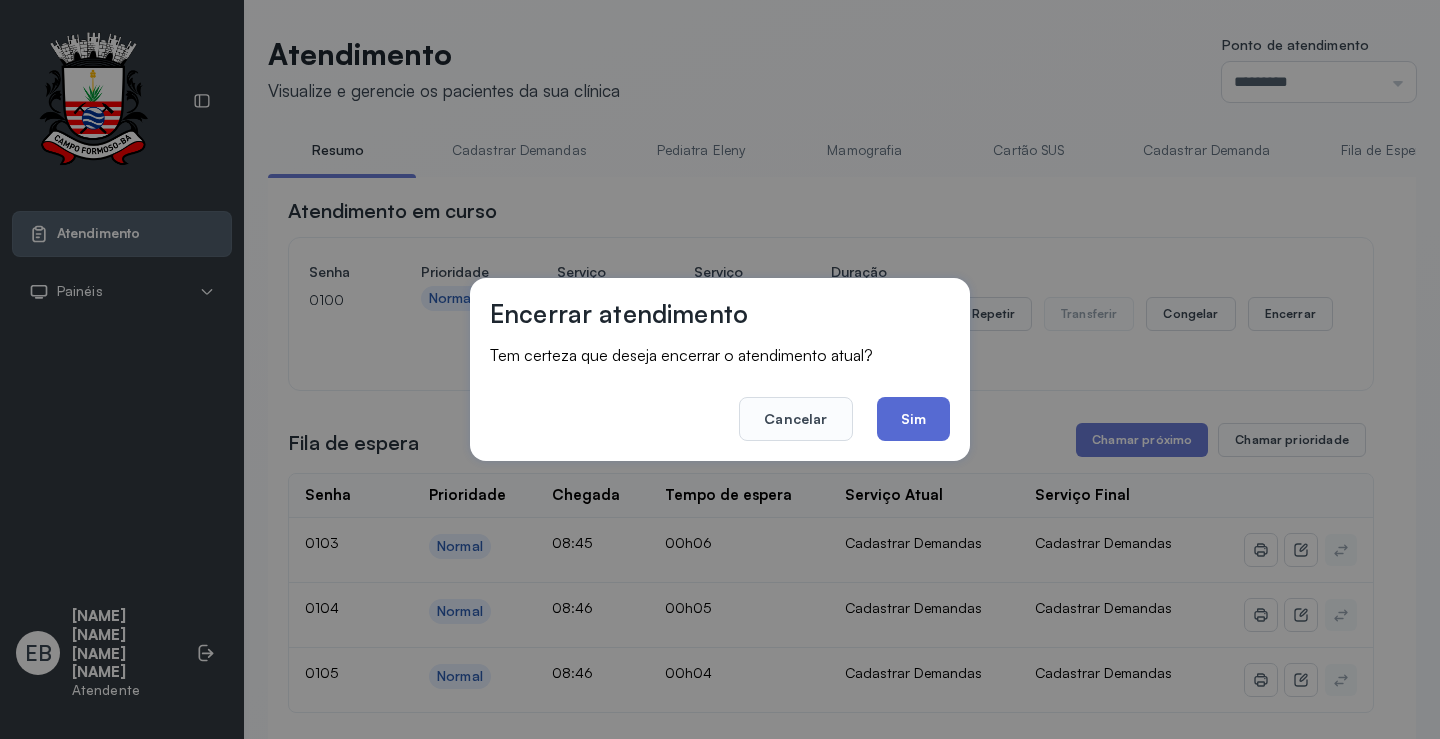click on "Sim" 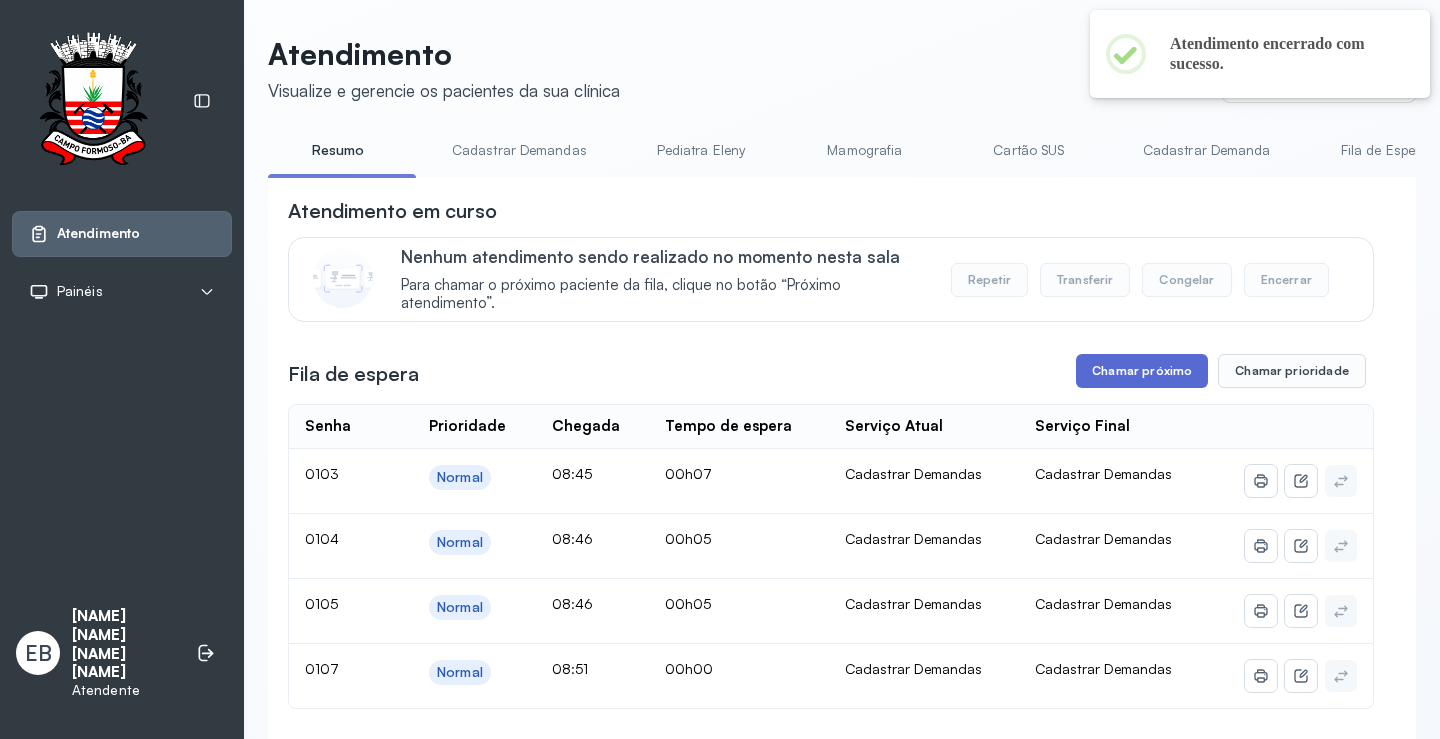 click on "Chamar próximo" at bounding box center (1142, 371) 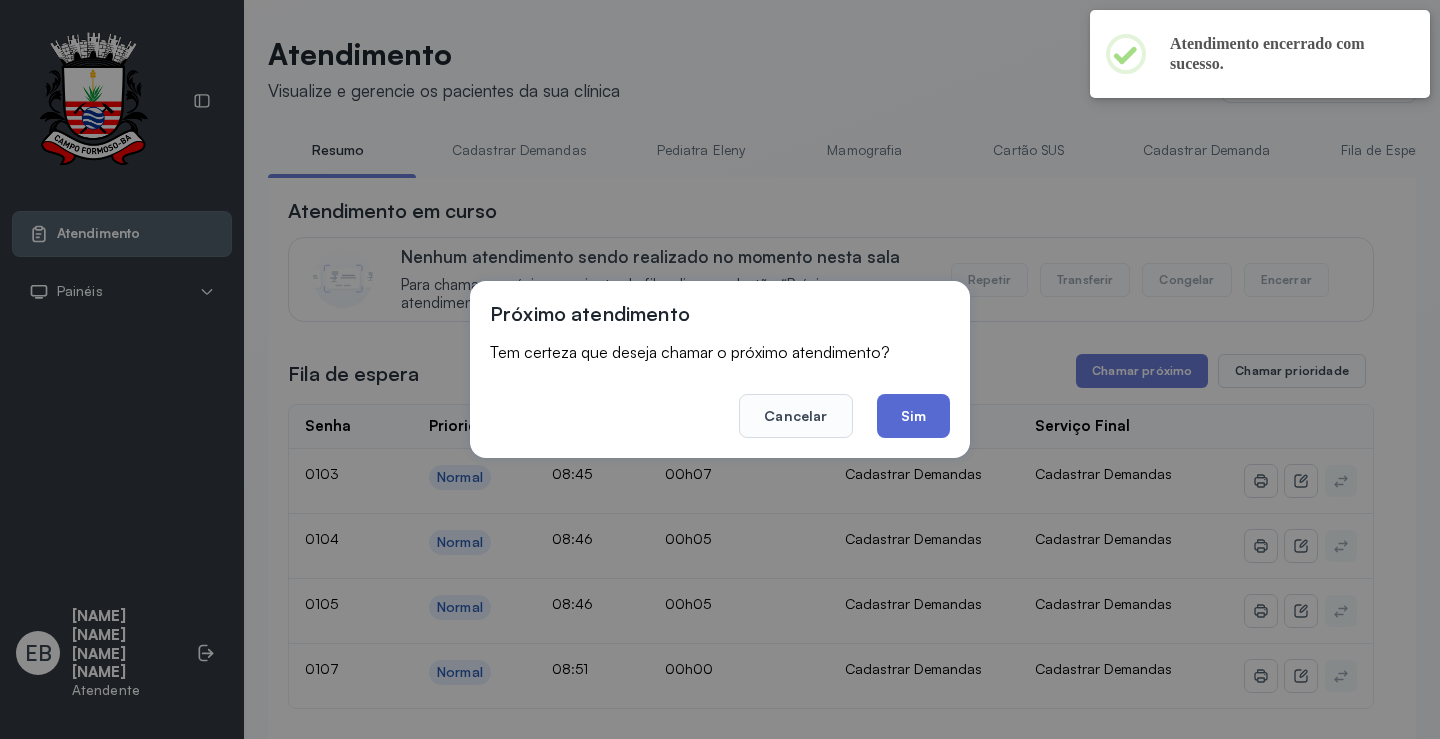 click on "Sim" 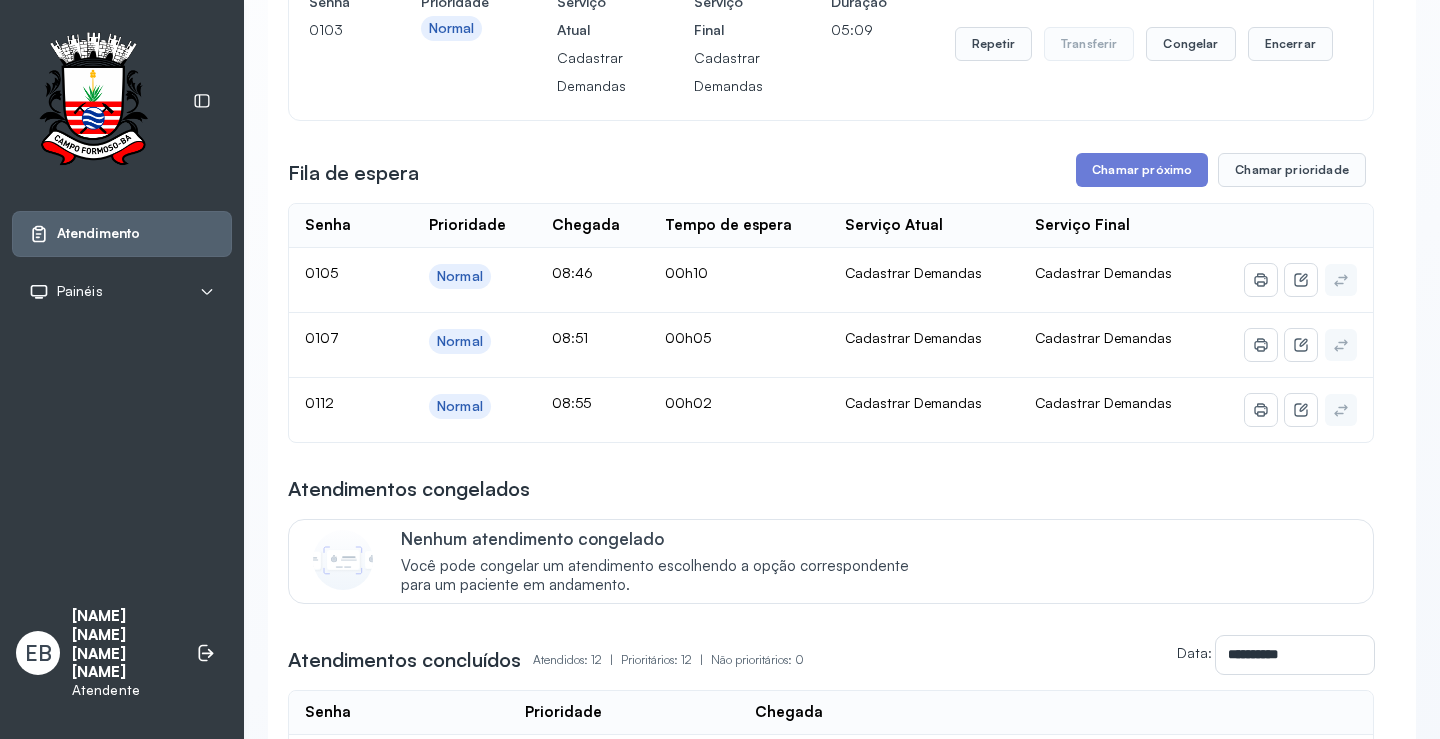 scroll, scrollTop: 0, scrollLeft: 0, axis: both 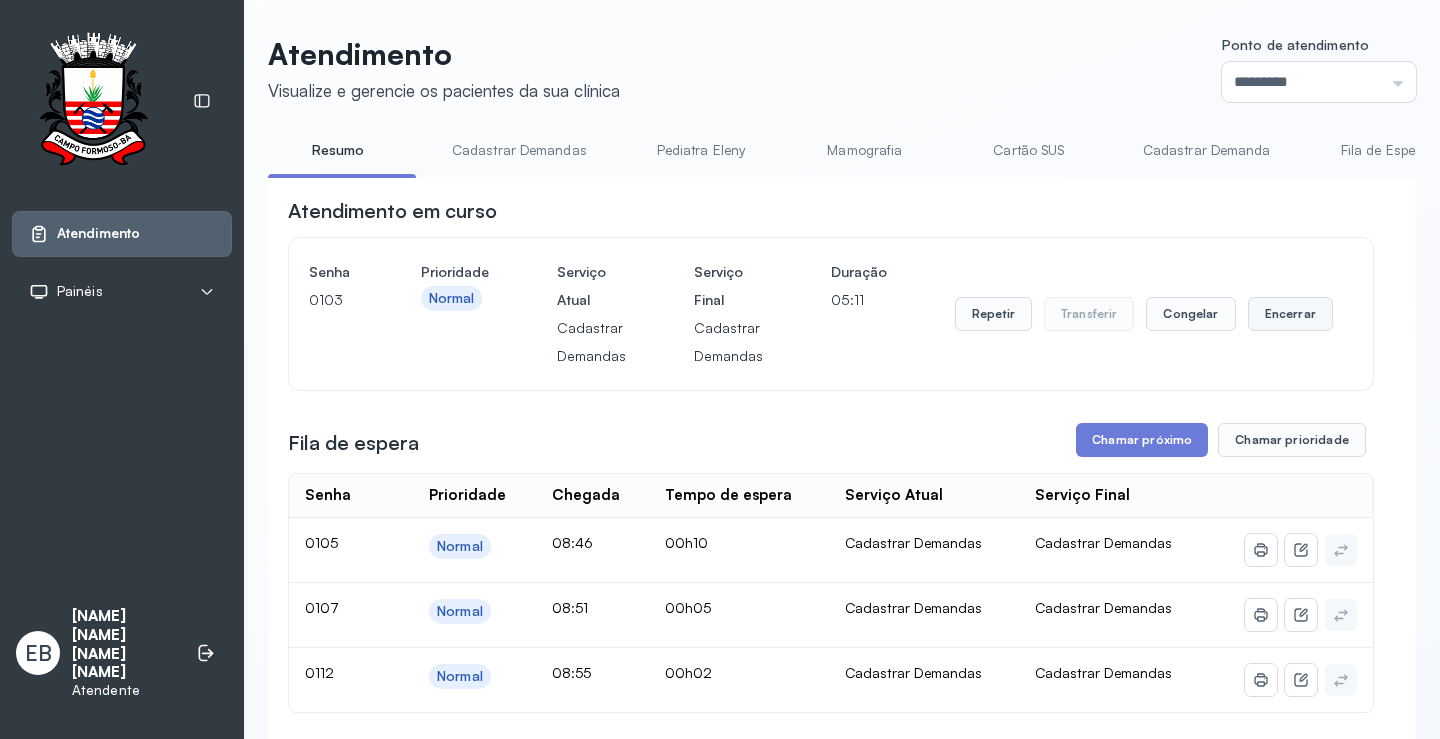 click on "Encerrar" at bounding box center [1290, 314] 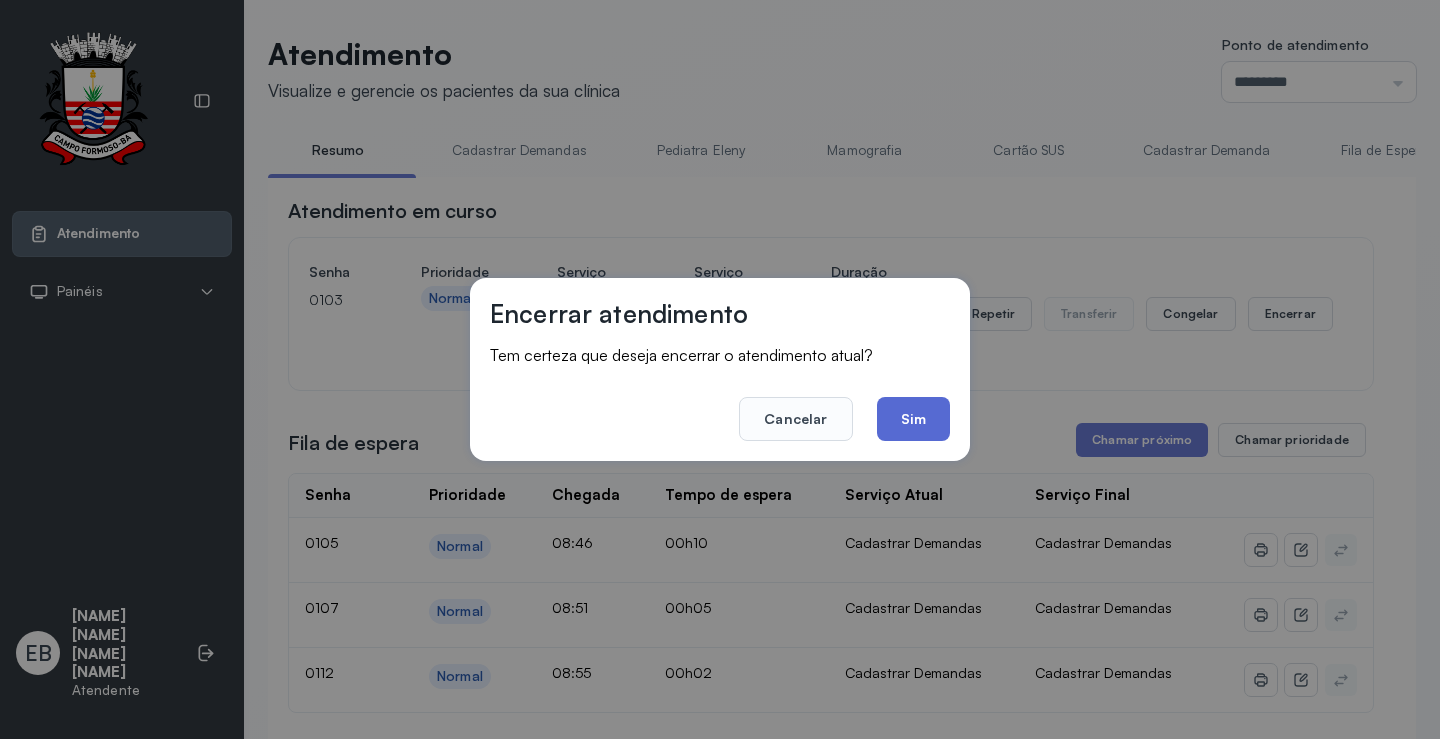 click on "Sim" 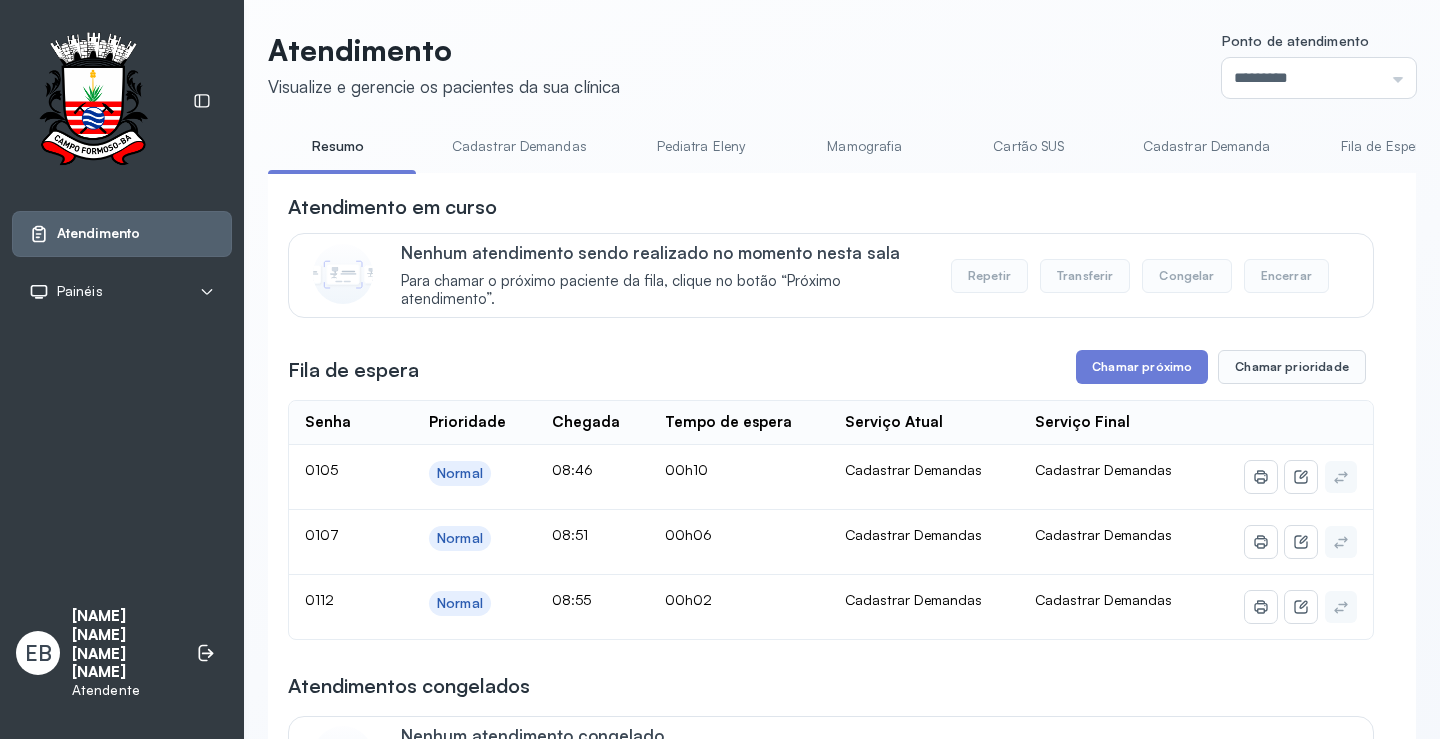 scroll, scrollTop: 0, scrollLeft: 0, axis: both 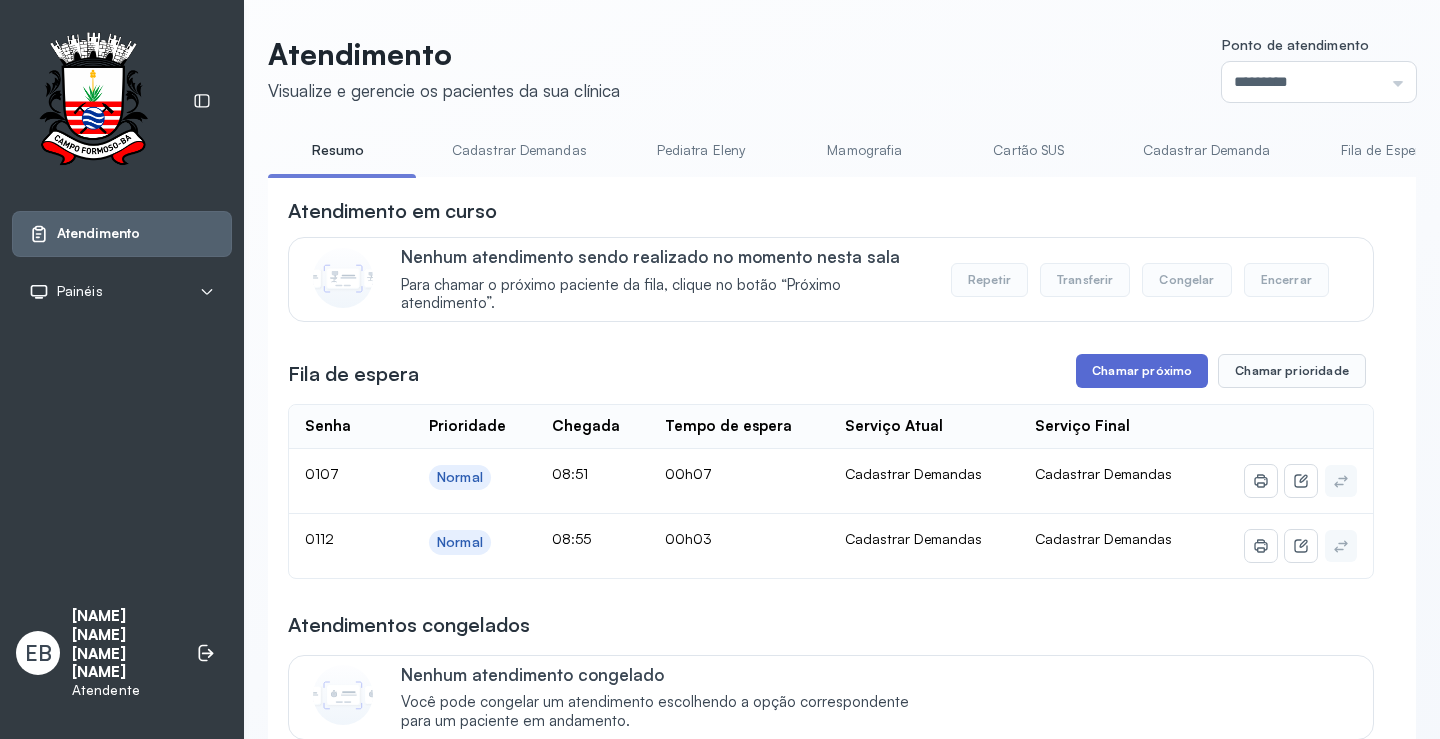 click on "Chamar próximo" at bounding box center [1142, 371] 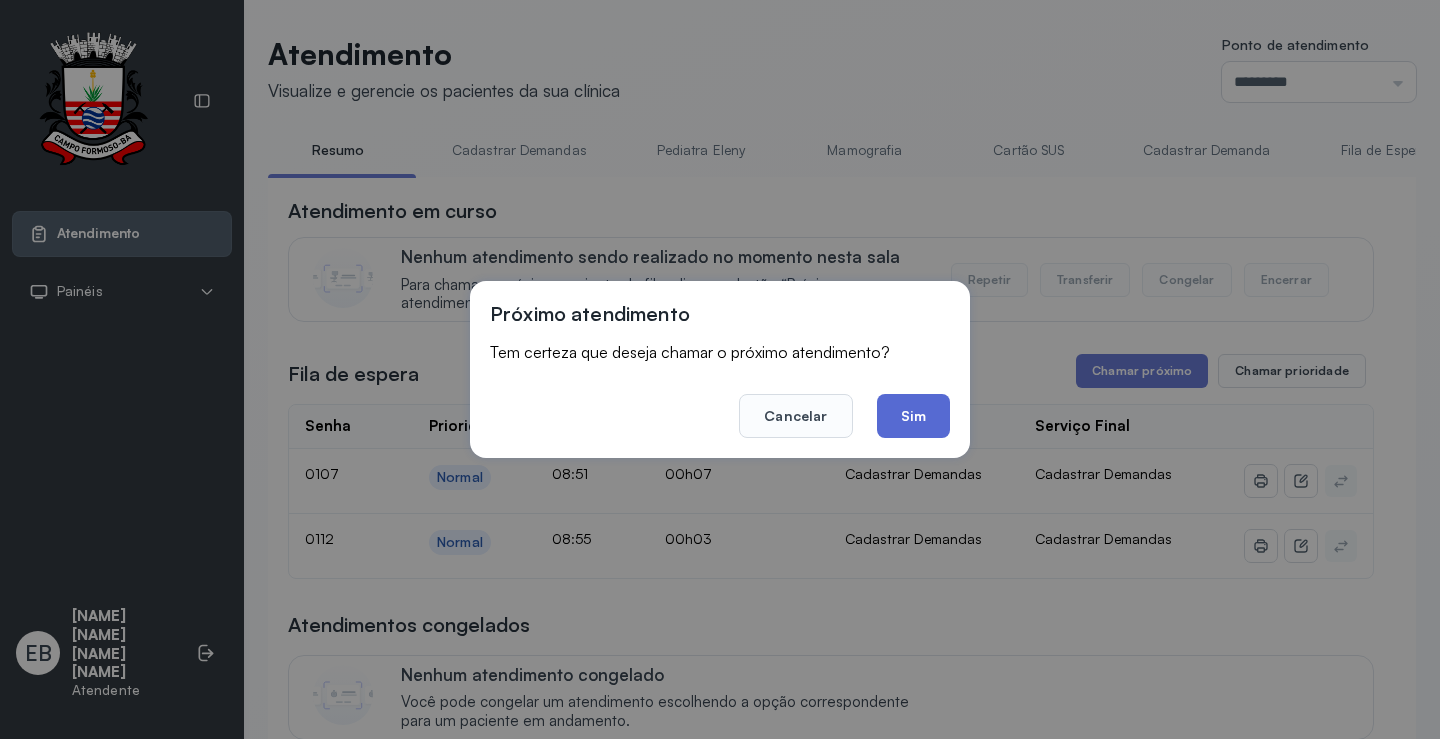 click on "Sim" 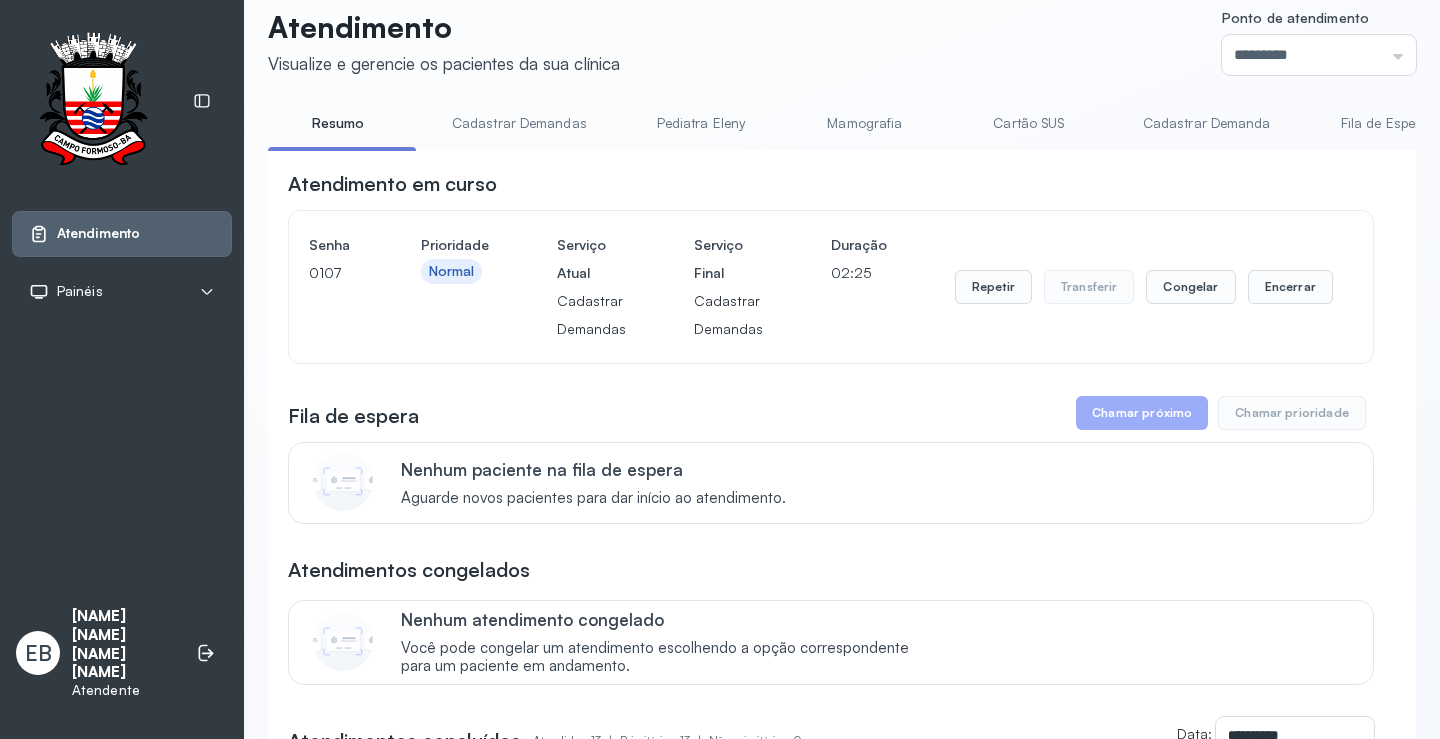 scroll, scrollTop: 0, scrollLeft: 0, axis: both 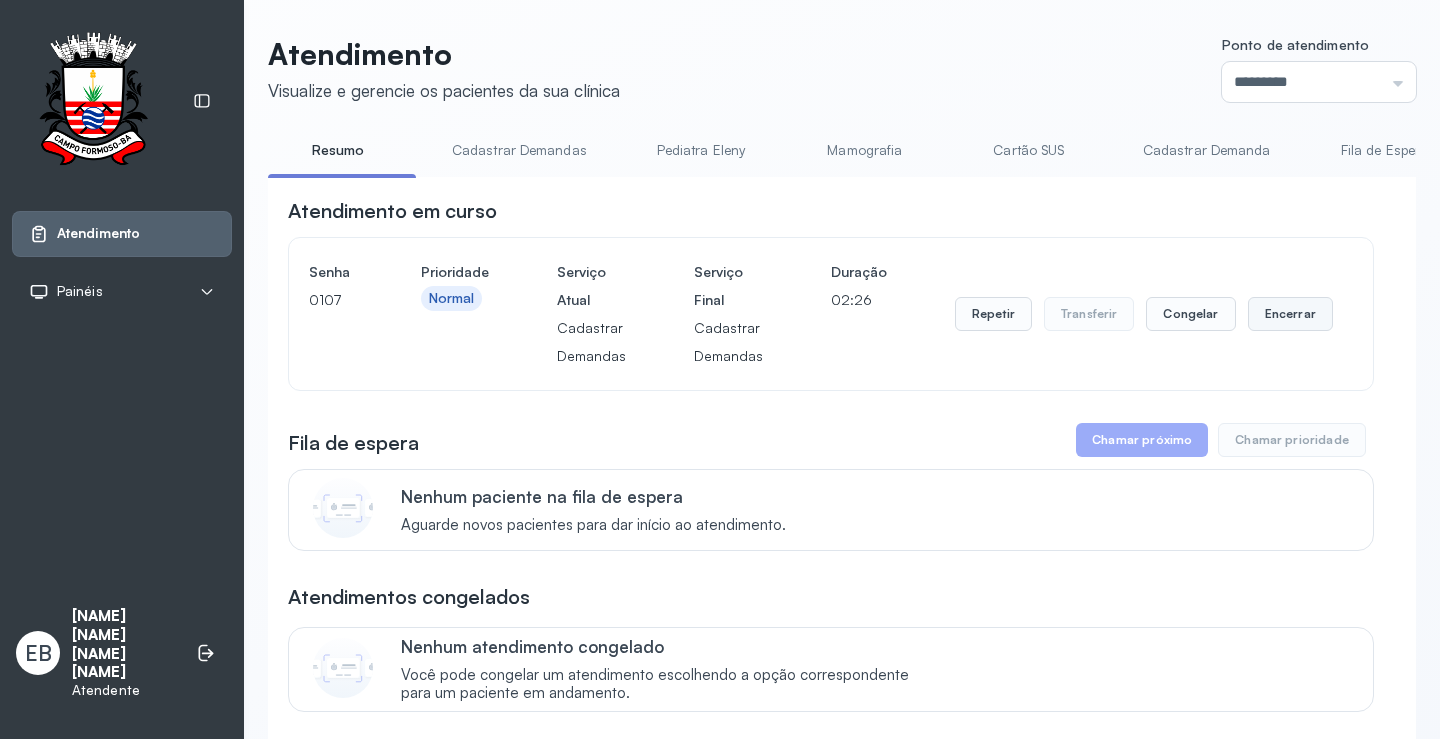 click on "Encerrar" at bounding box center (1290, 314) 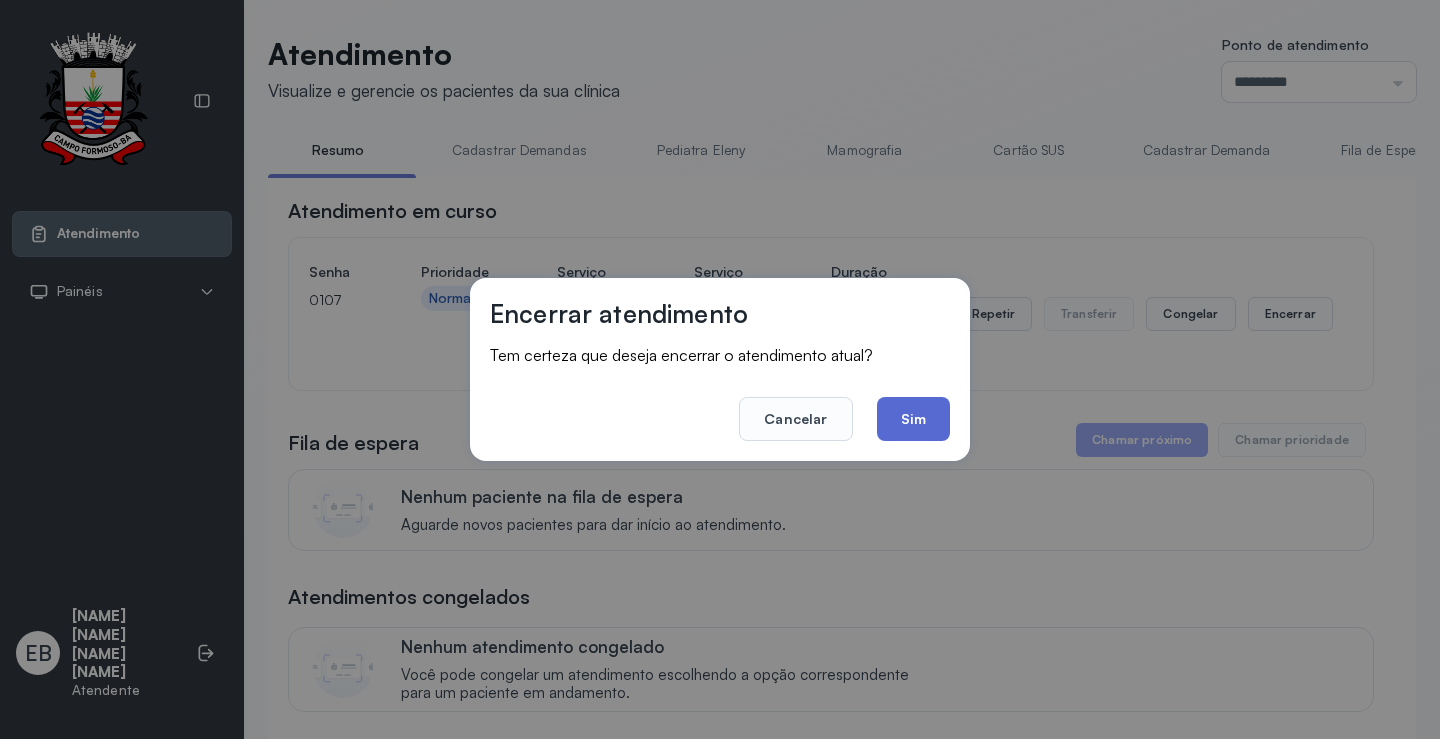 click on "Sim" 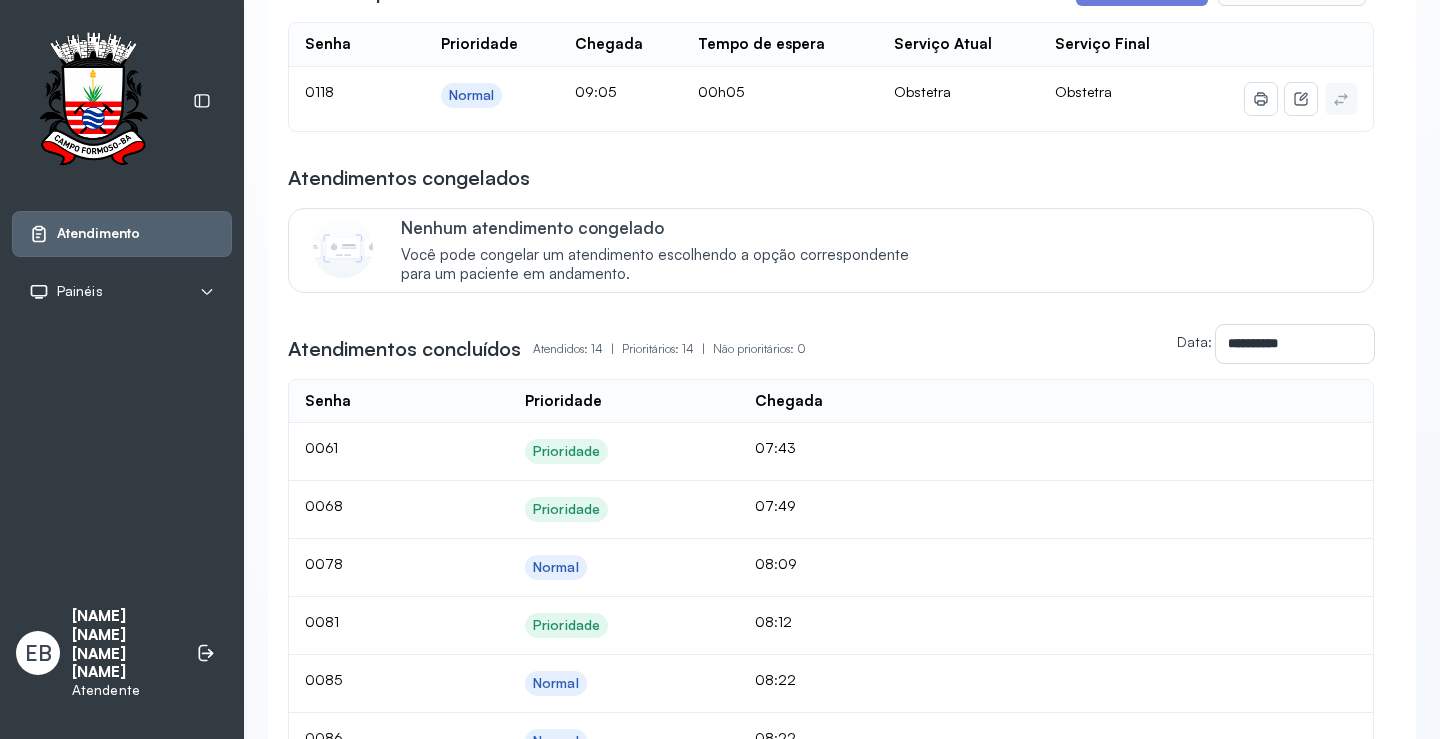 scroll, scrollTop: 0, scrollLeft: 0, axis: both 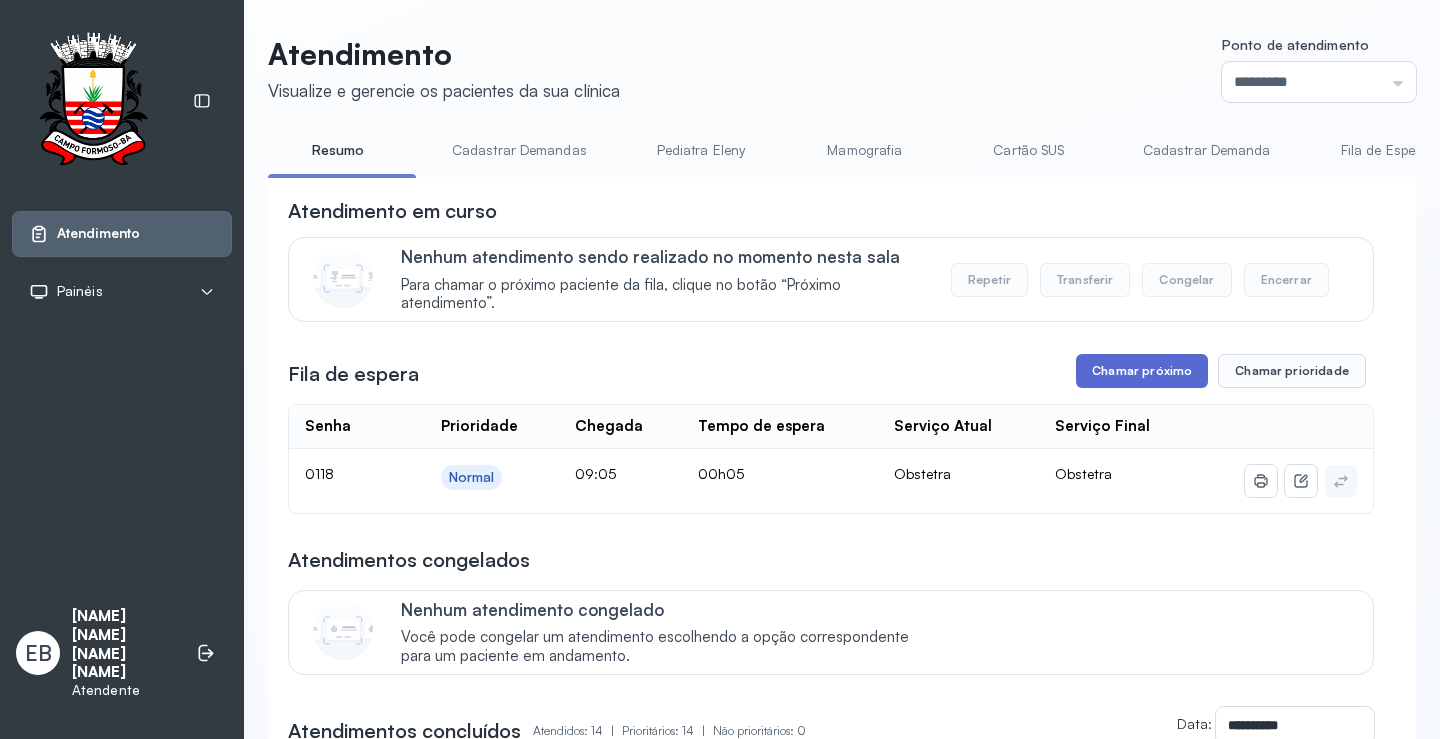 click on "Chamar próximo" at bounding box center [1142, 371] 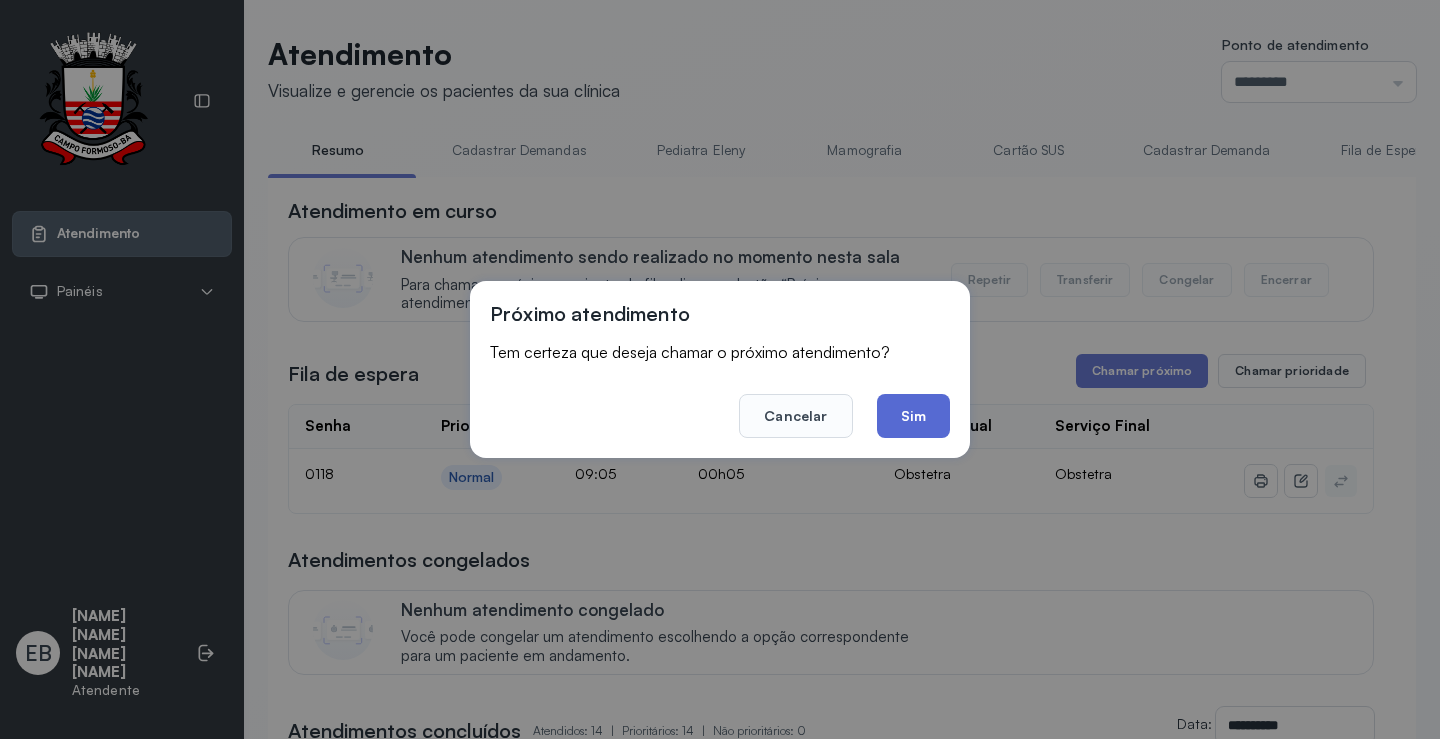 click on "Sim" 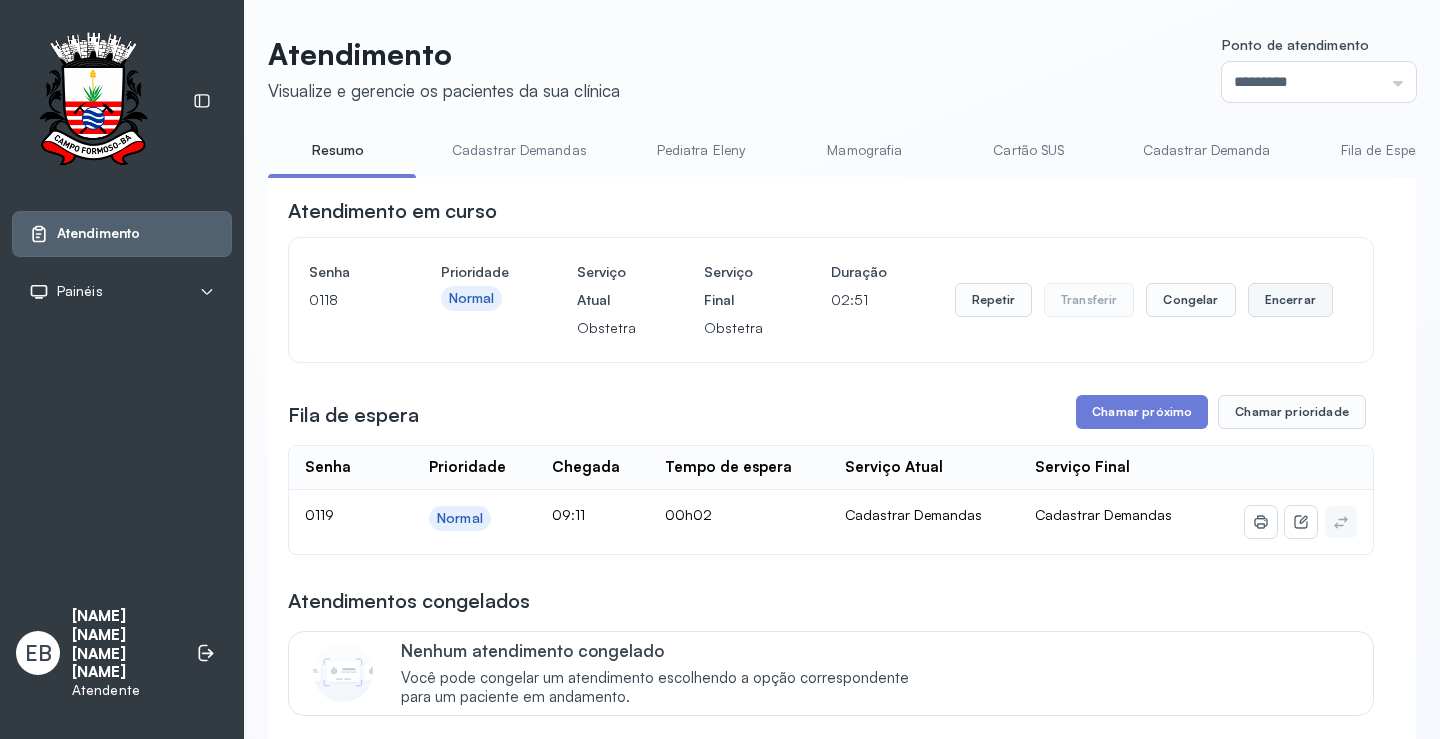 click on "Encerrar" at bounding box center [1290, 300] 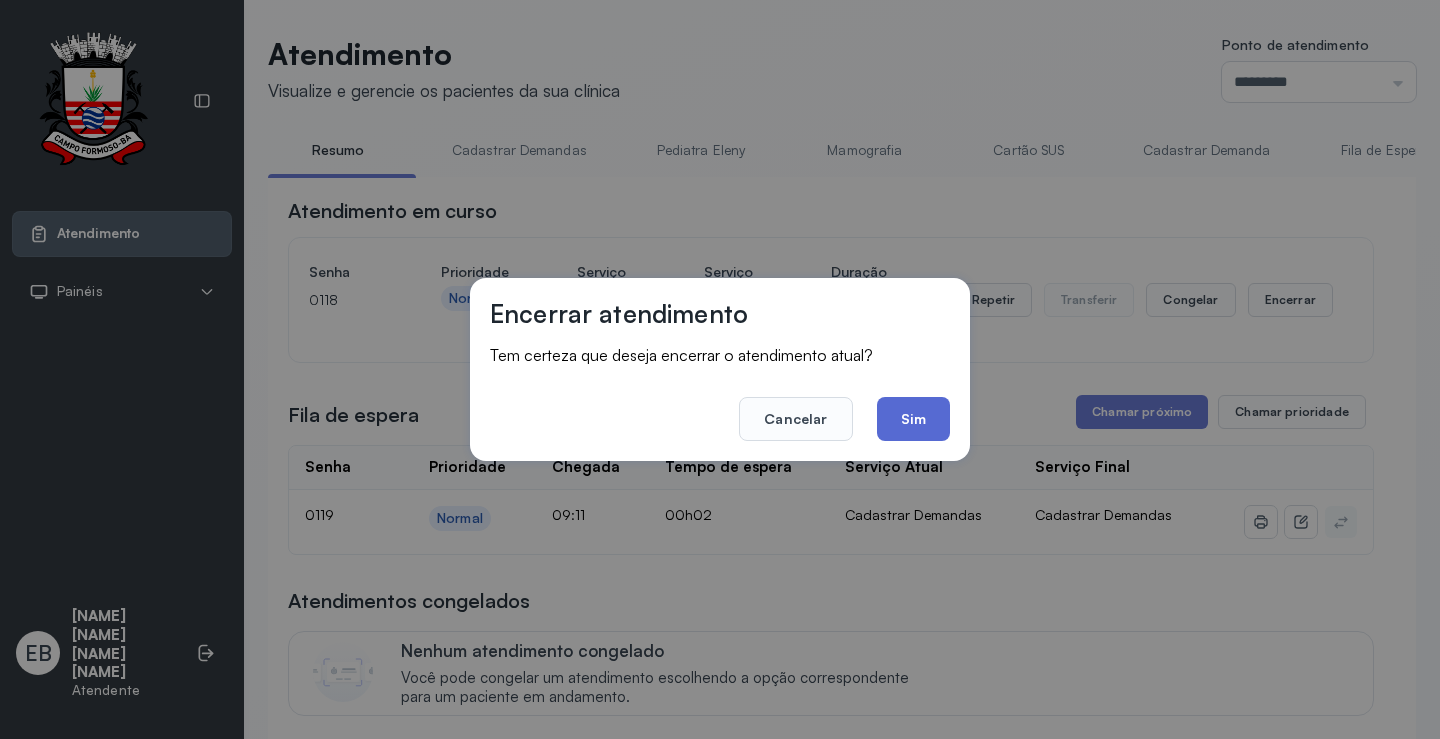 click on "Sim" 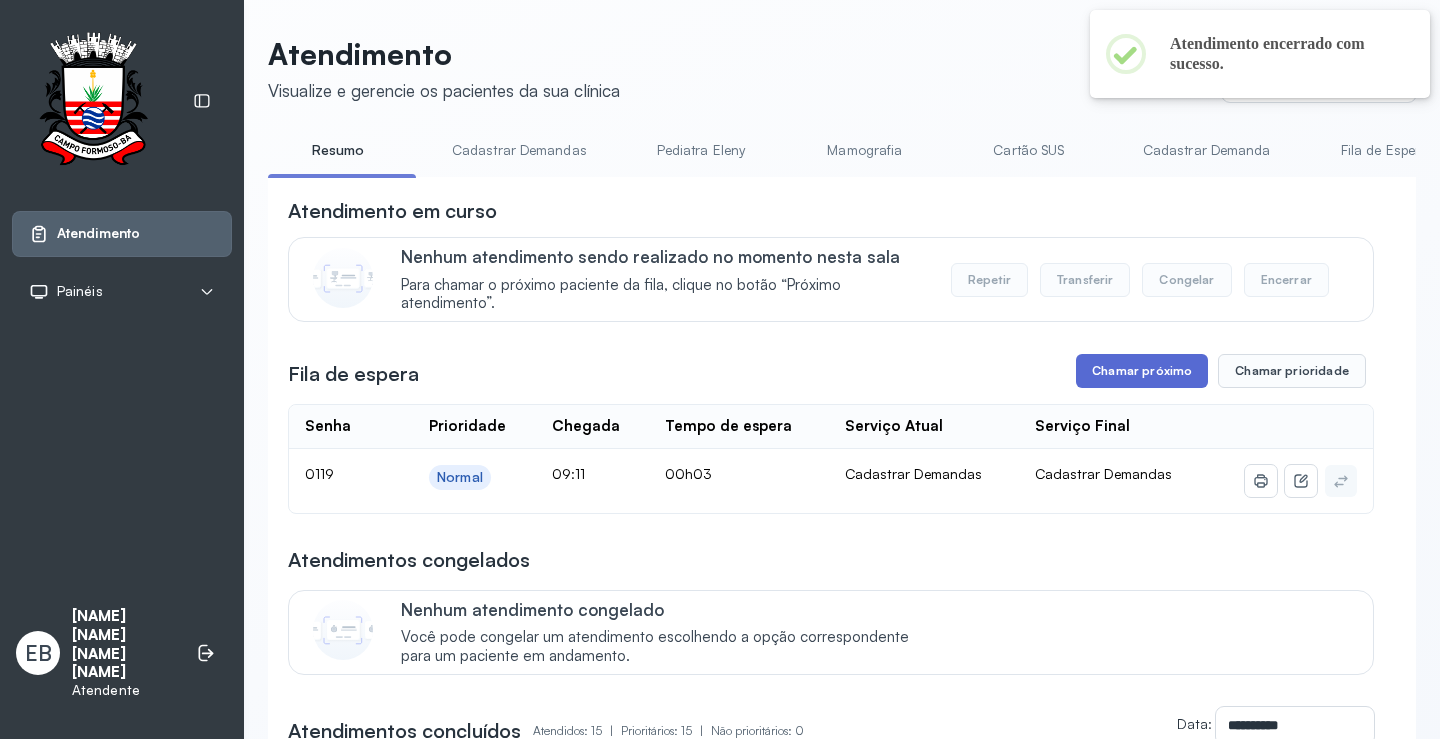 click on "Chamar próximo" at bounding box center (1142, 371) 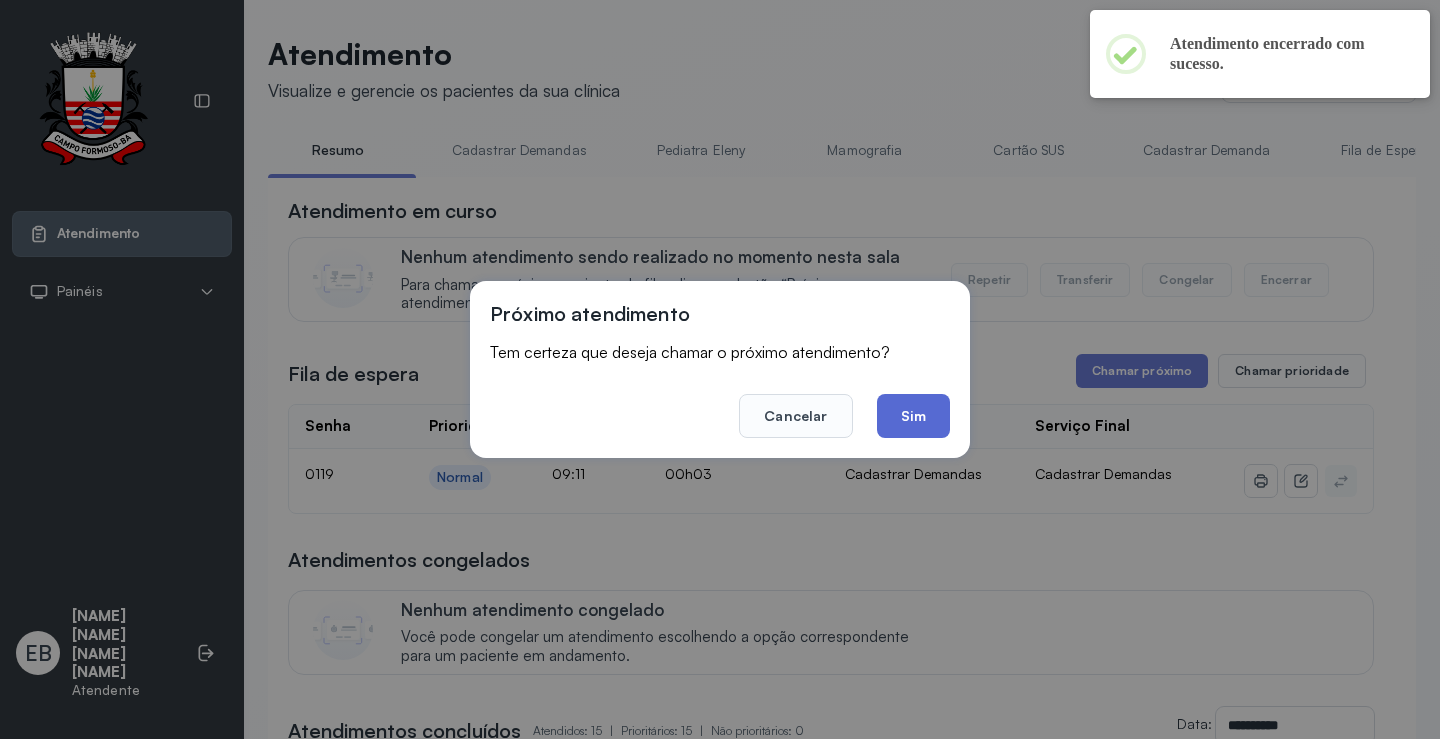 click on "**********" at bounding box center [831, 965] 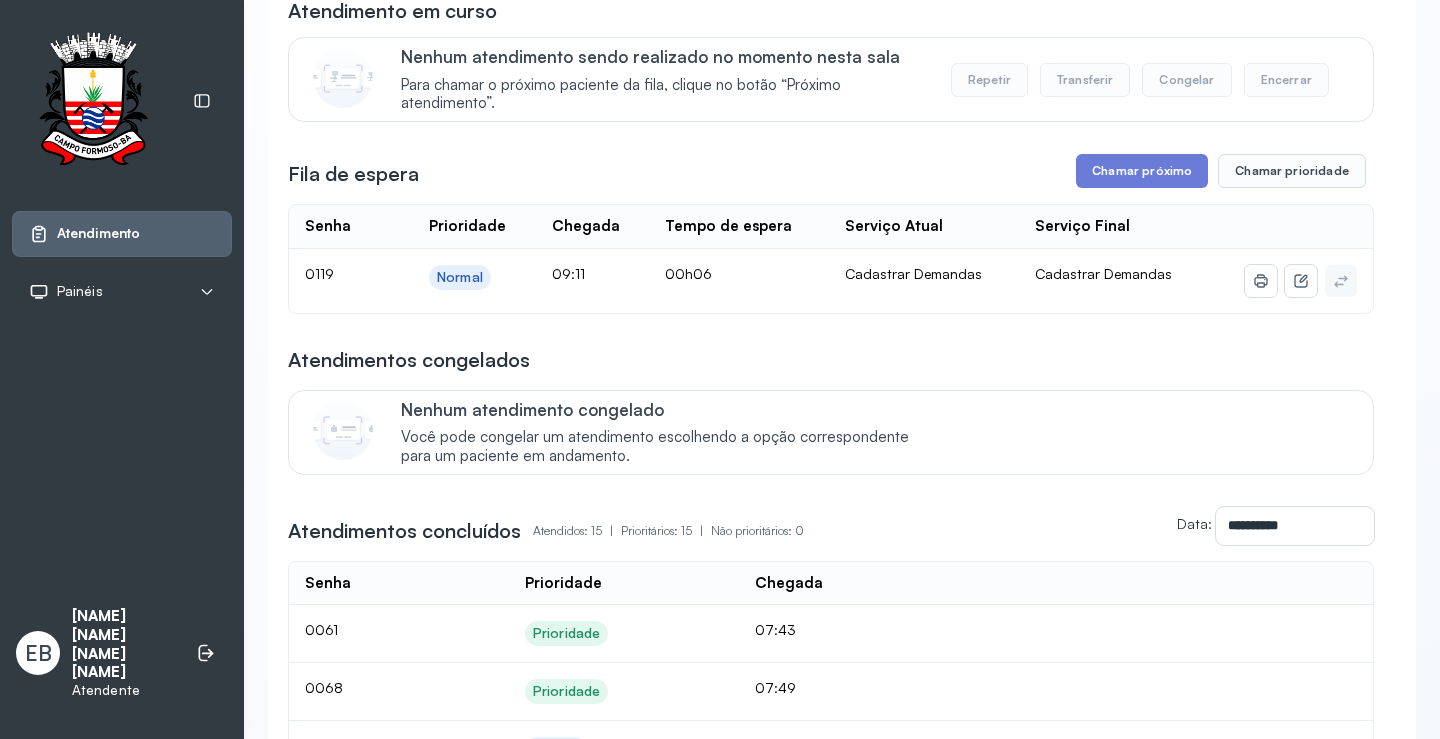 scroll, scrollTop: 0, scrollLeft: 0, axis: both 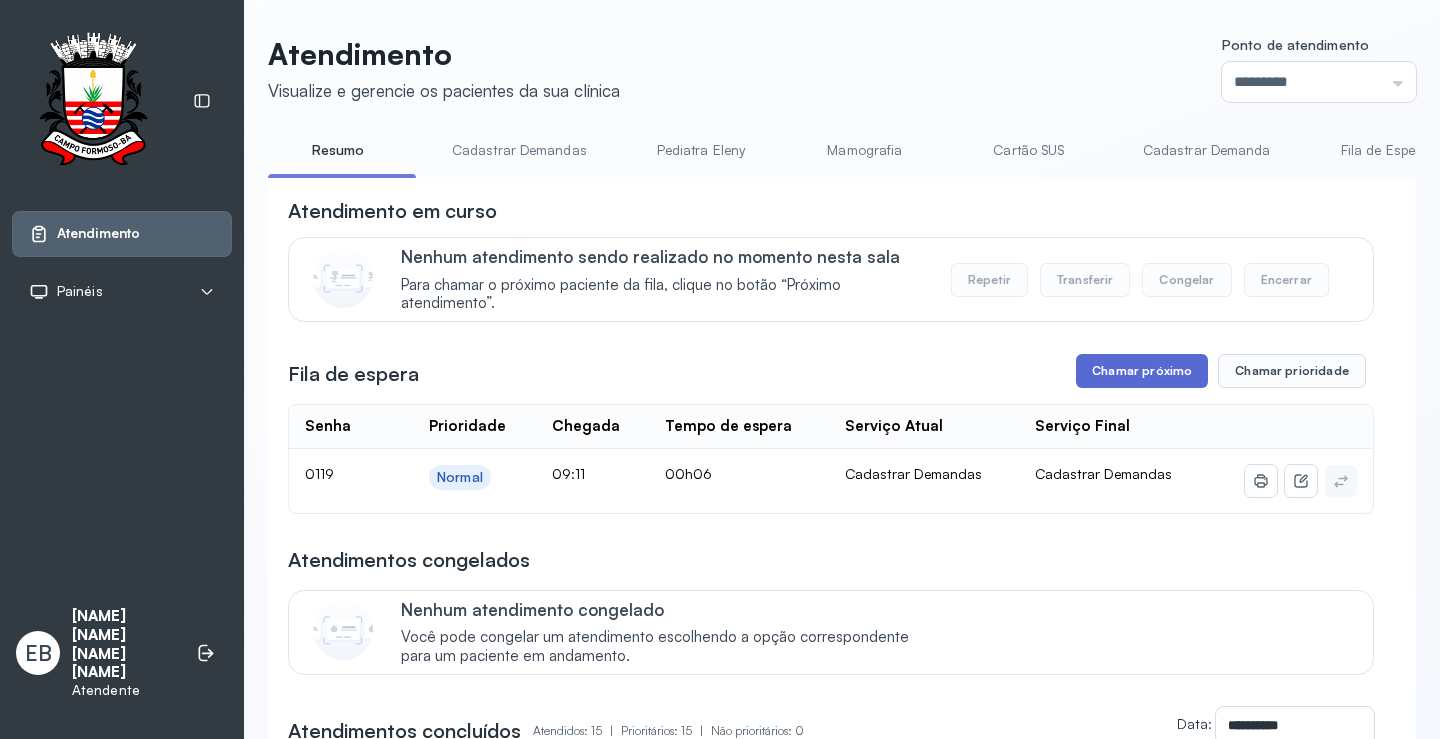 click on "Chamar próximo" at bounding box center (1142, 371) 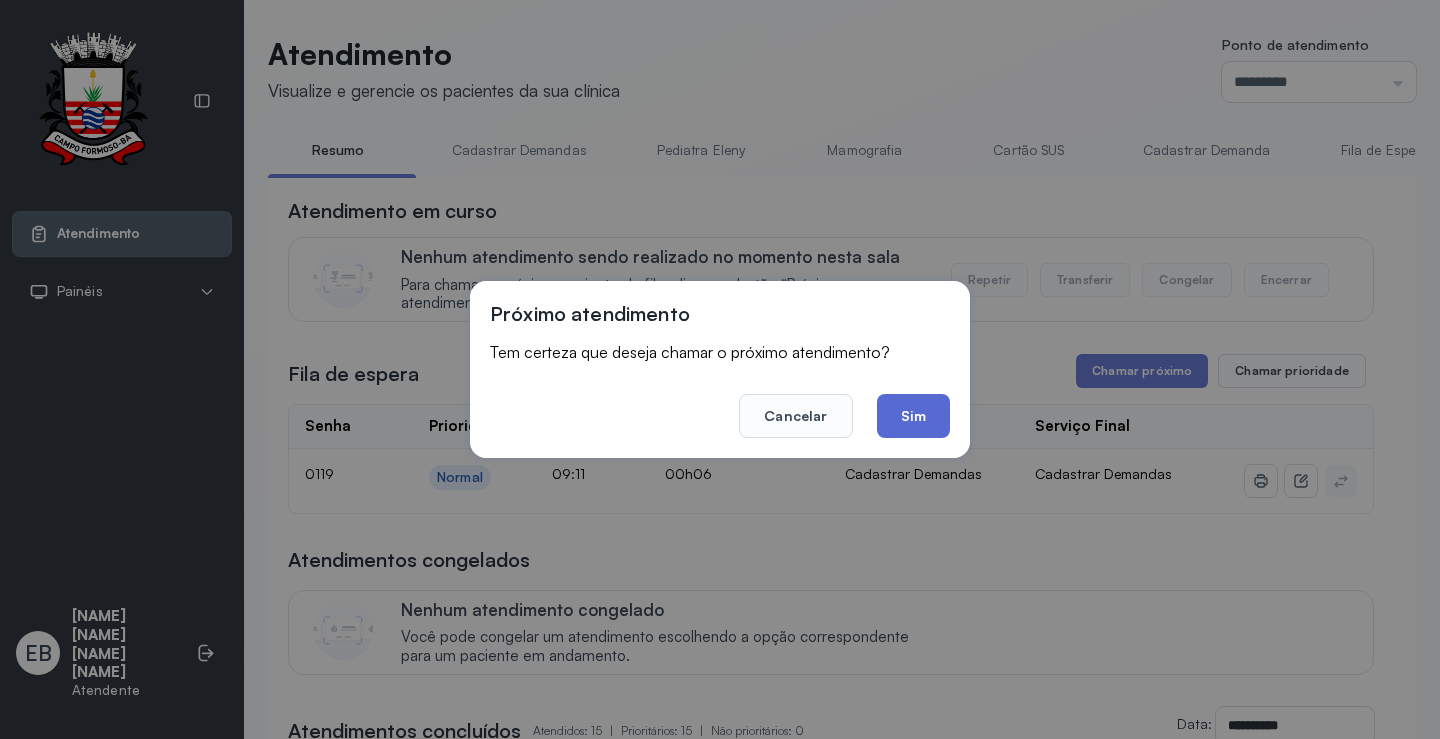 click on "Sim" 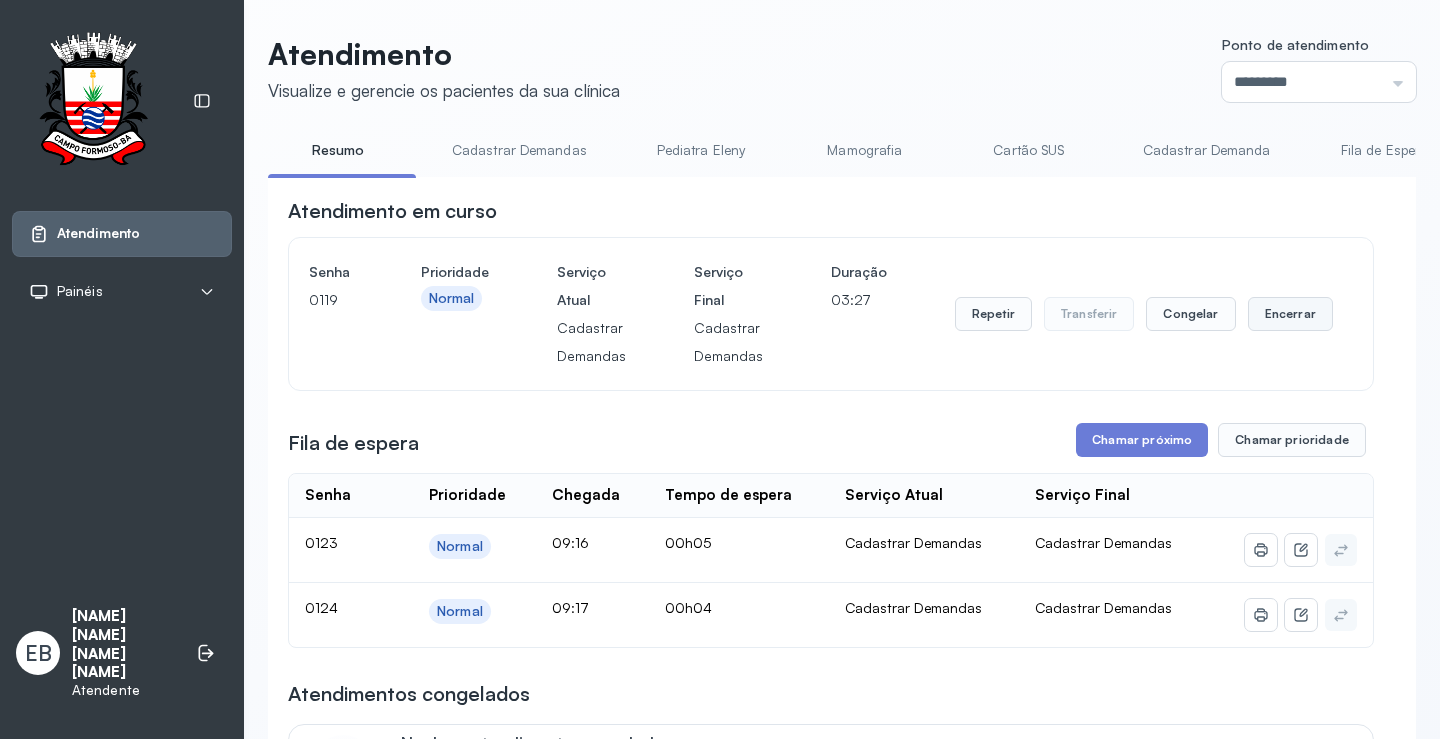 click on "Encerrar" at bounding box center [1290, 314] 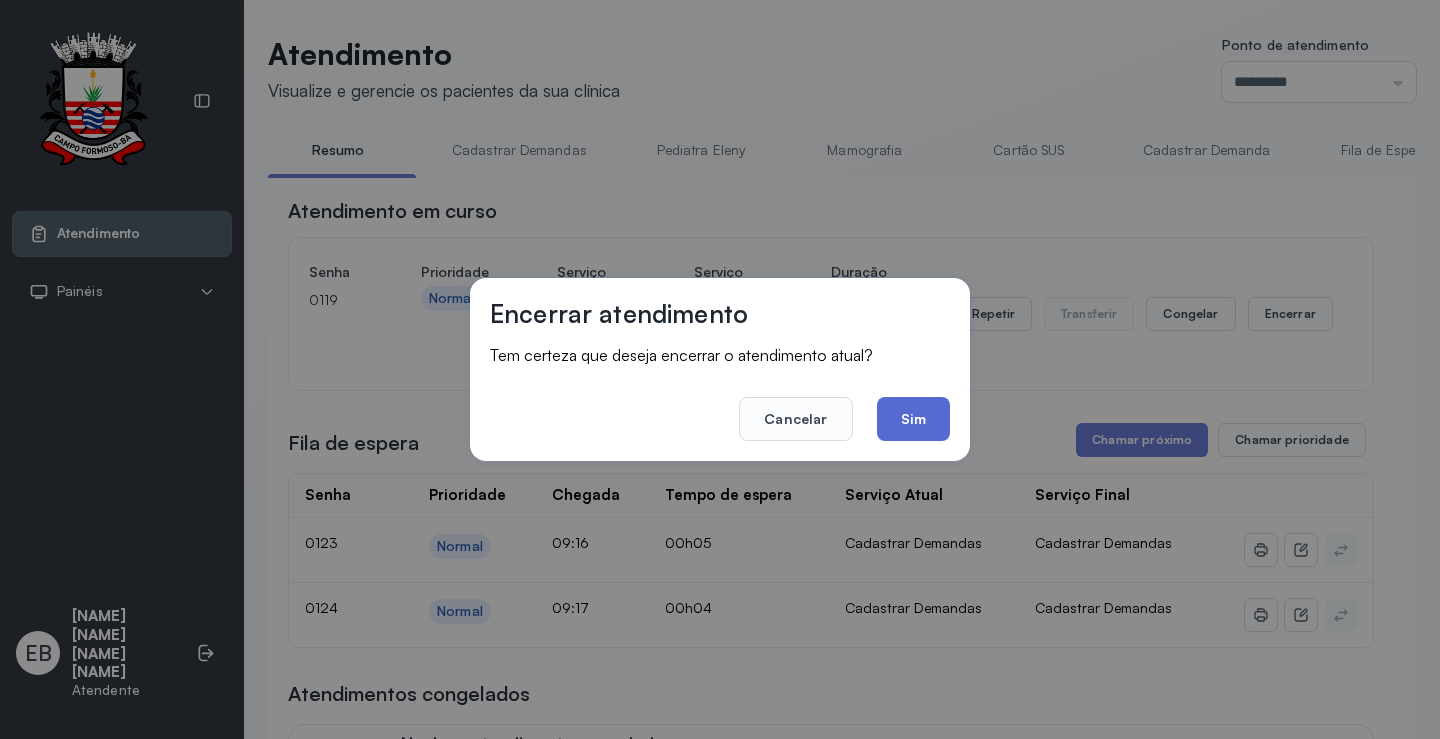 click on "Sim" 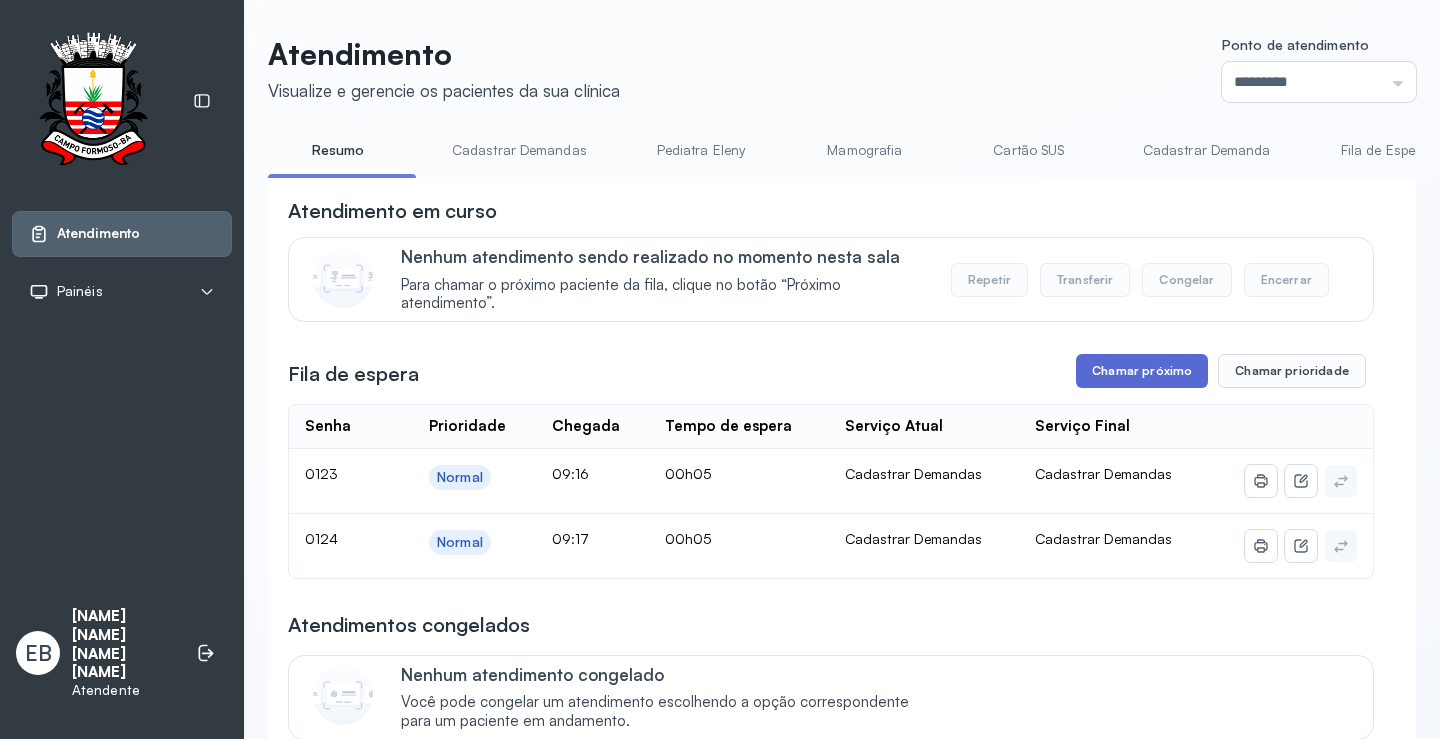 click on "Chamar próximo" at bounding box center (1142, 371) 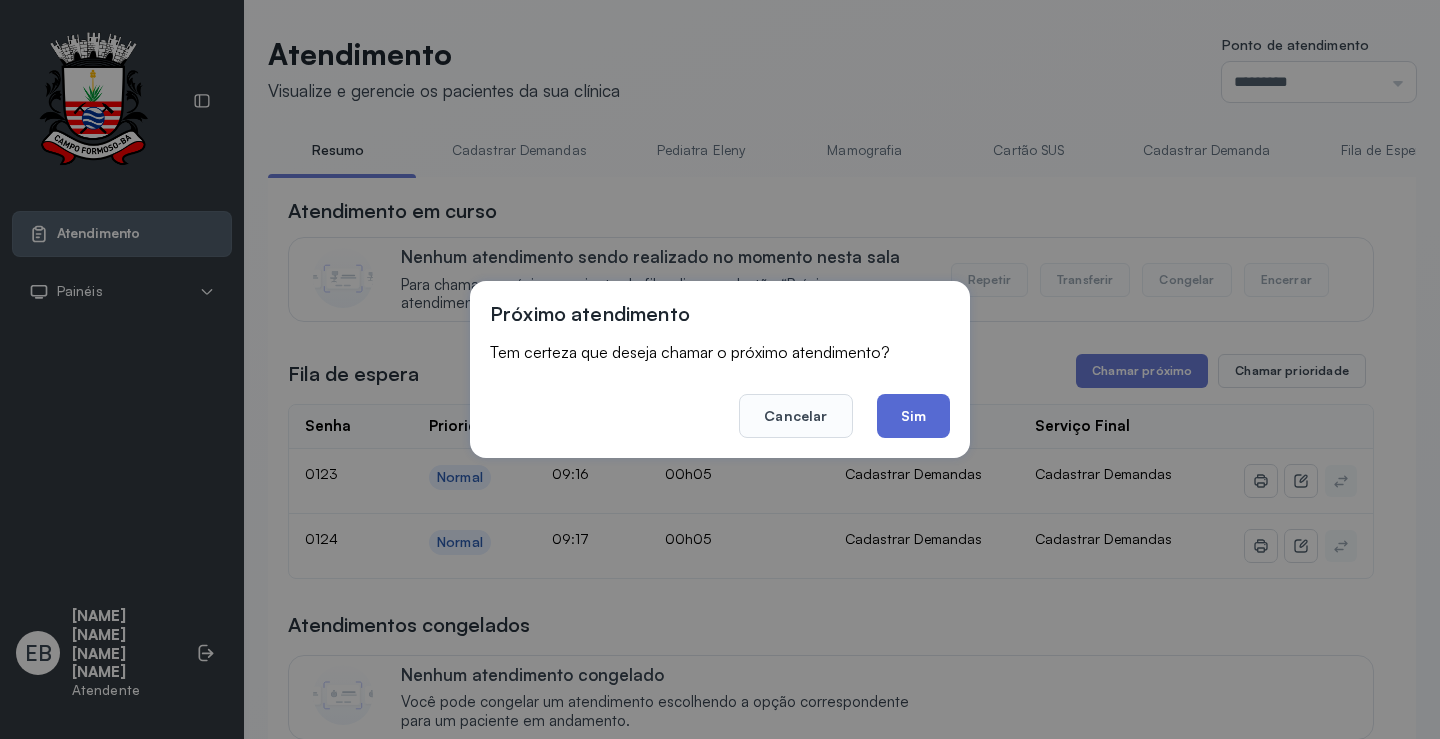 click on "Sim" 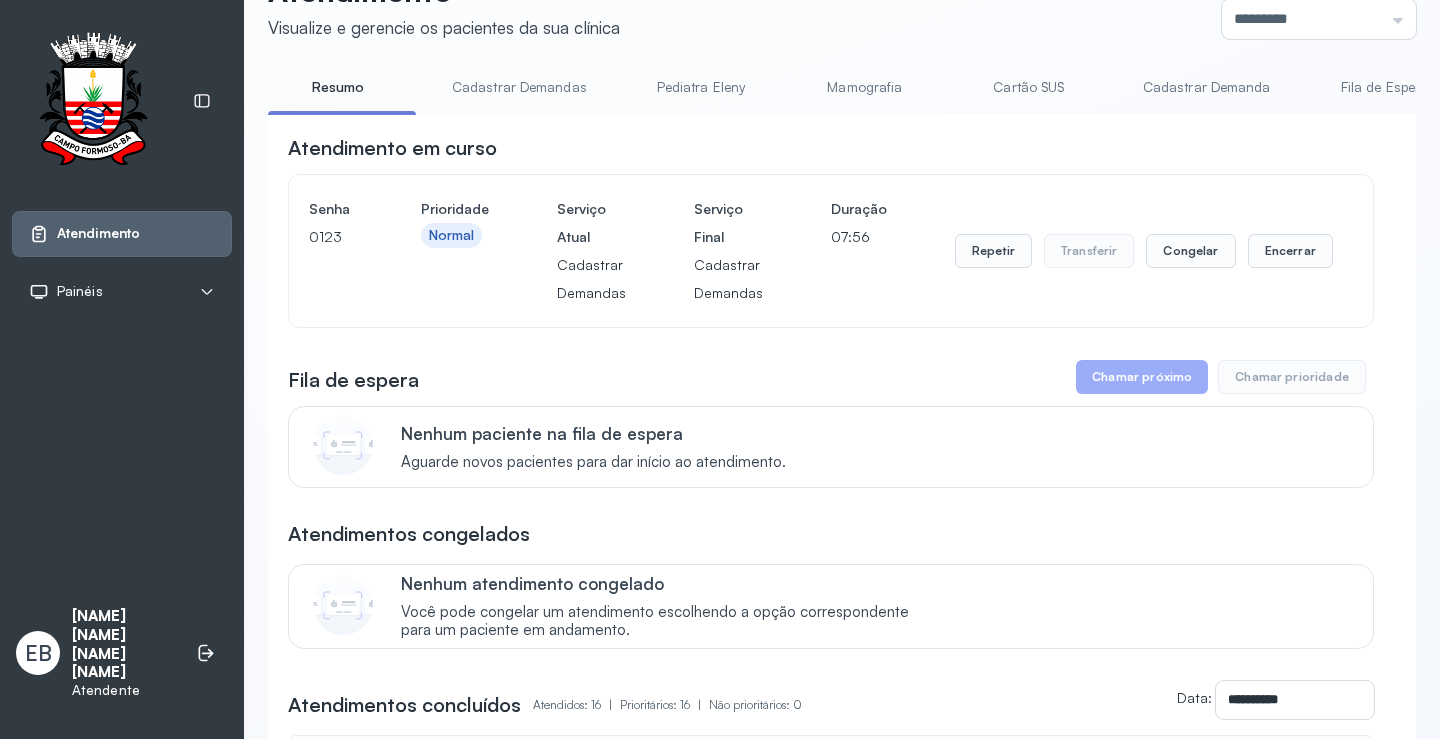 scroll, scrollTop: 0, scrollLeft: 0, axis: both 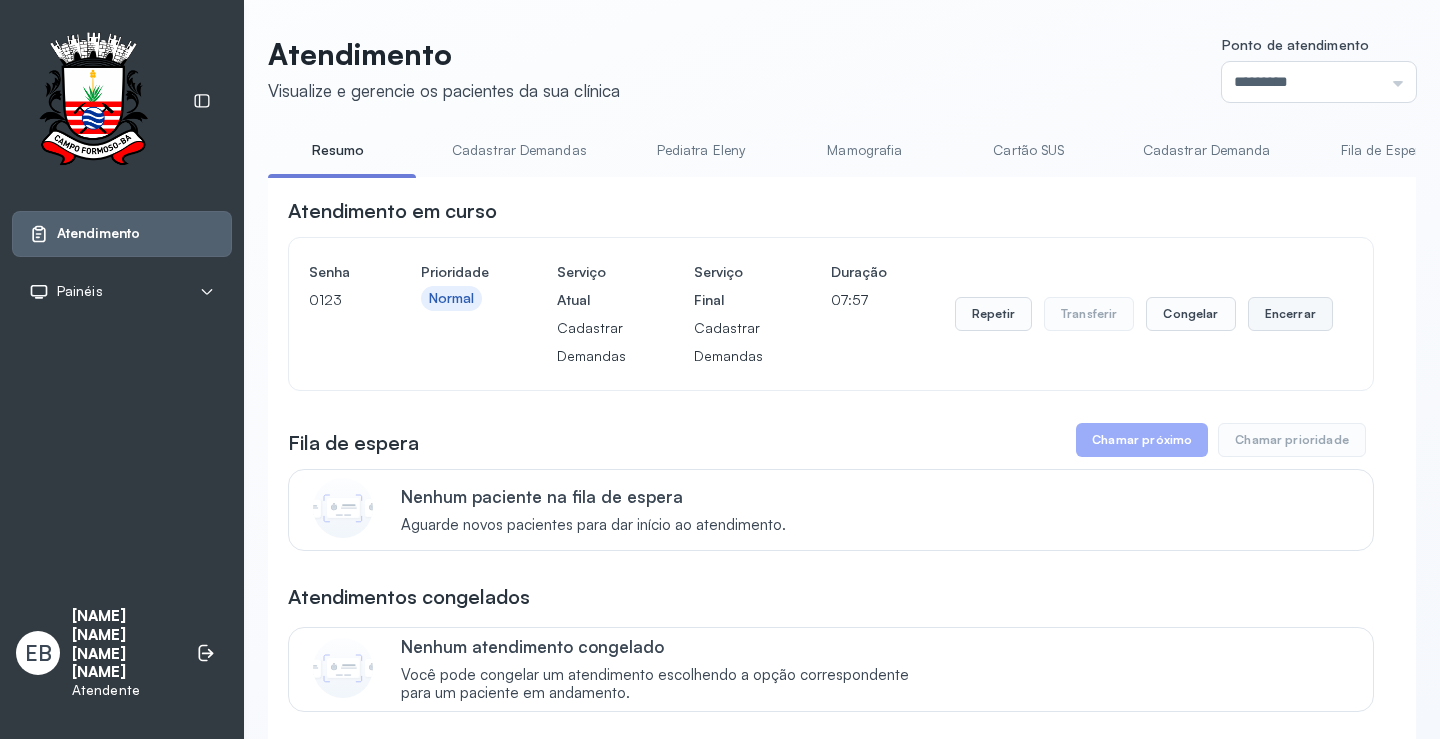 click on "Encerrar" at bounding box center (1290, 314) 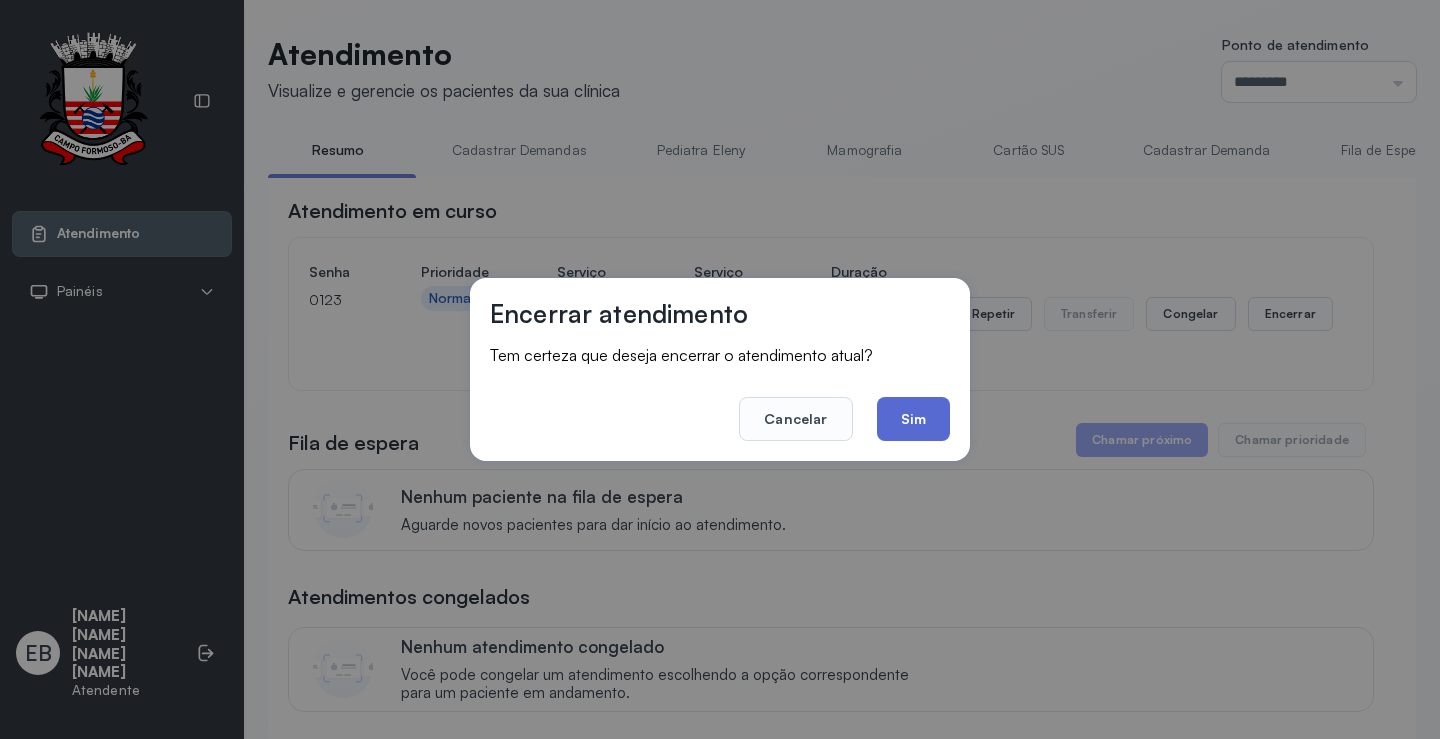click on "Sim" 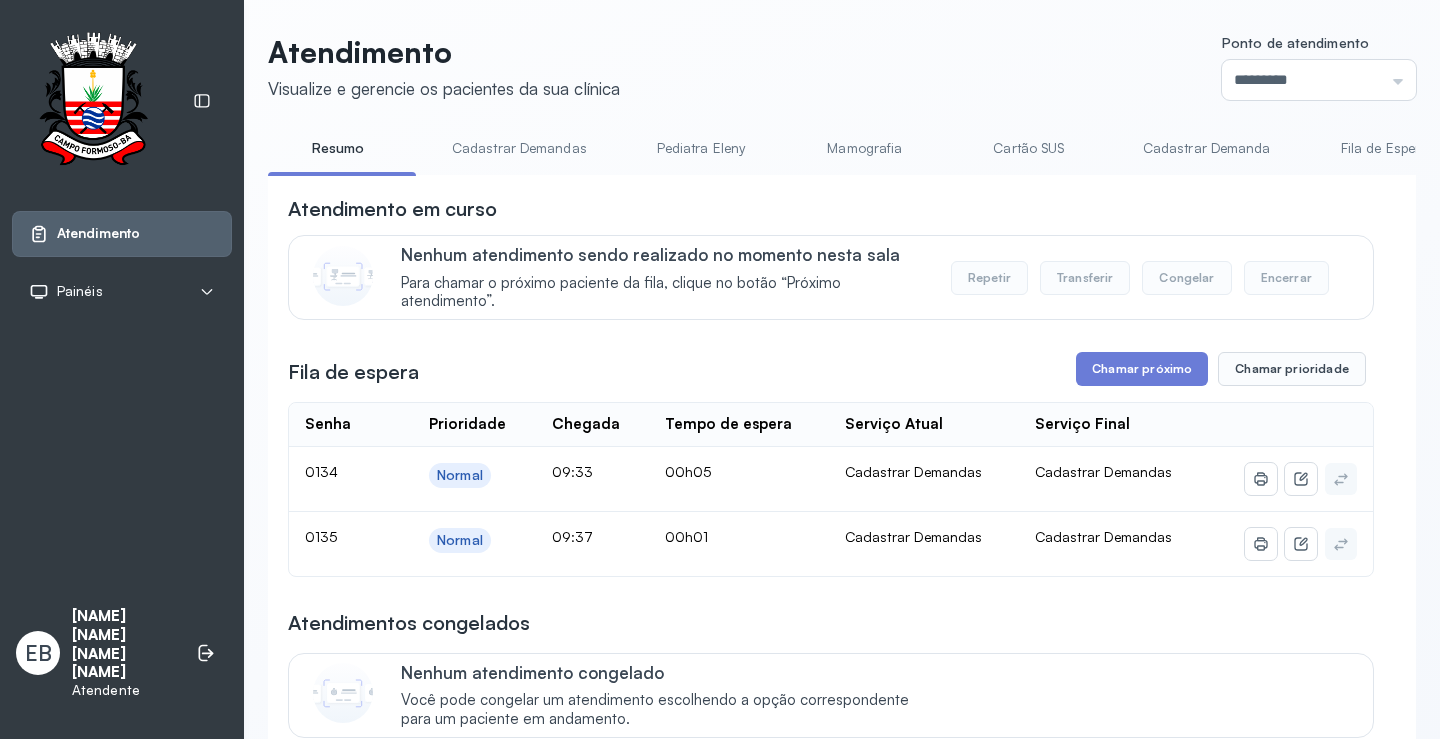scroll, scrollTop: 0, scrollLeft: 0, axis: both 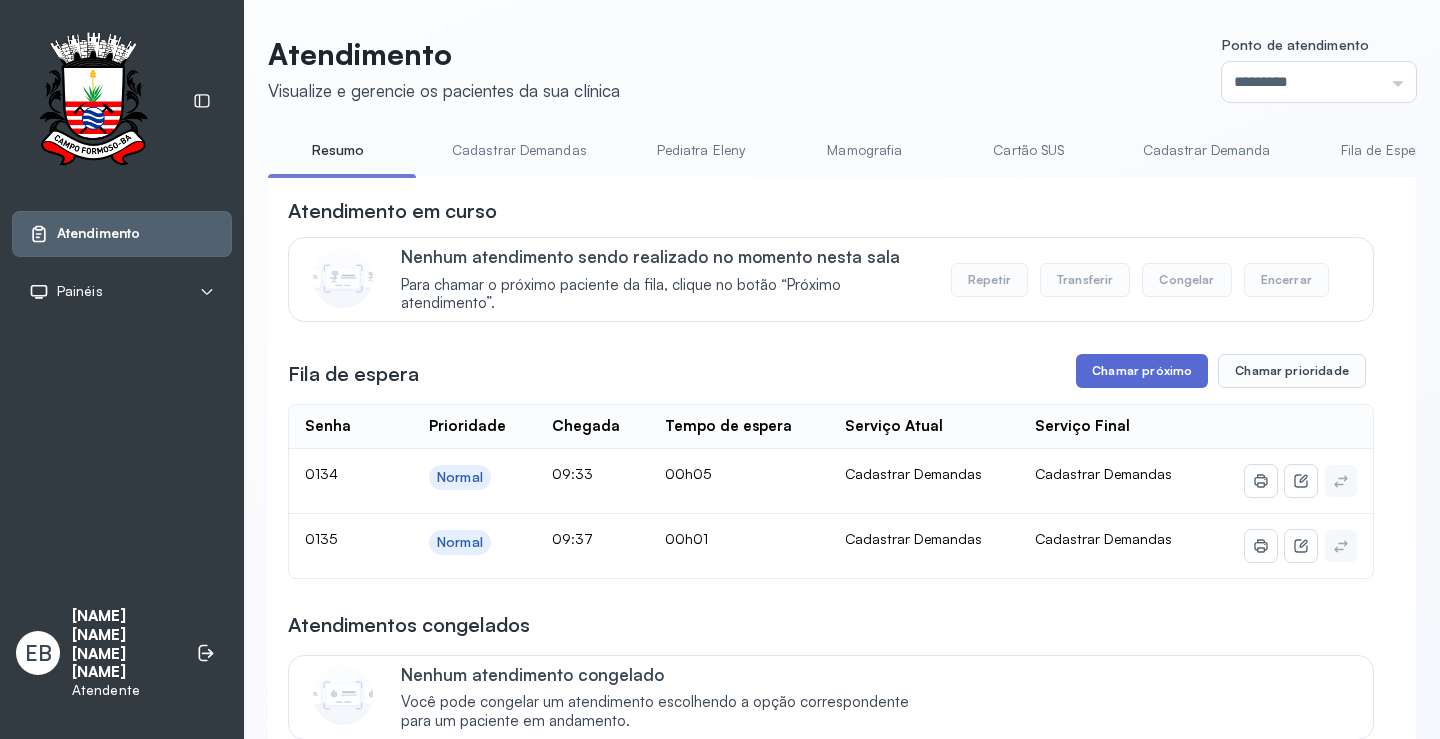 click on "Chamar próximo" at bounding box center (1142, 371) 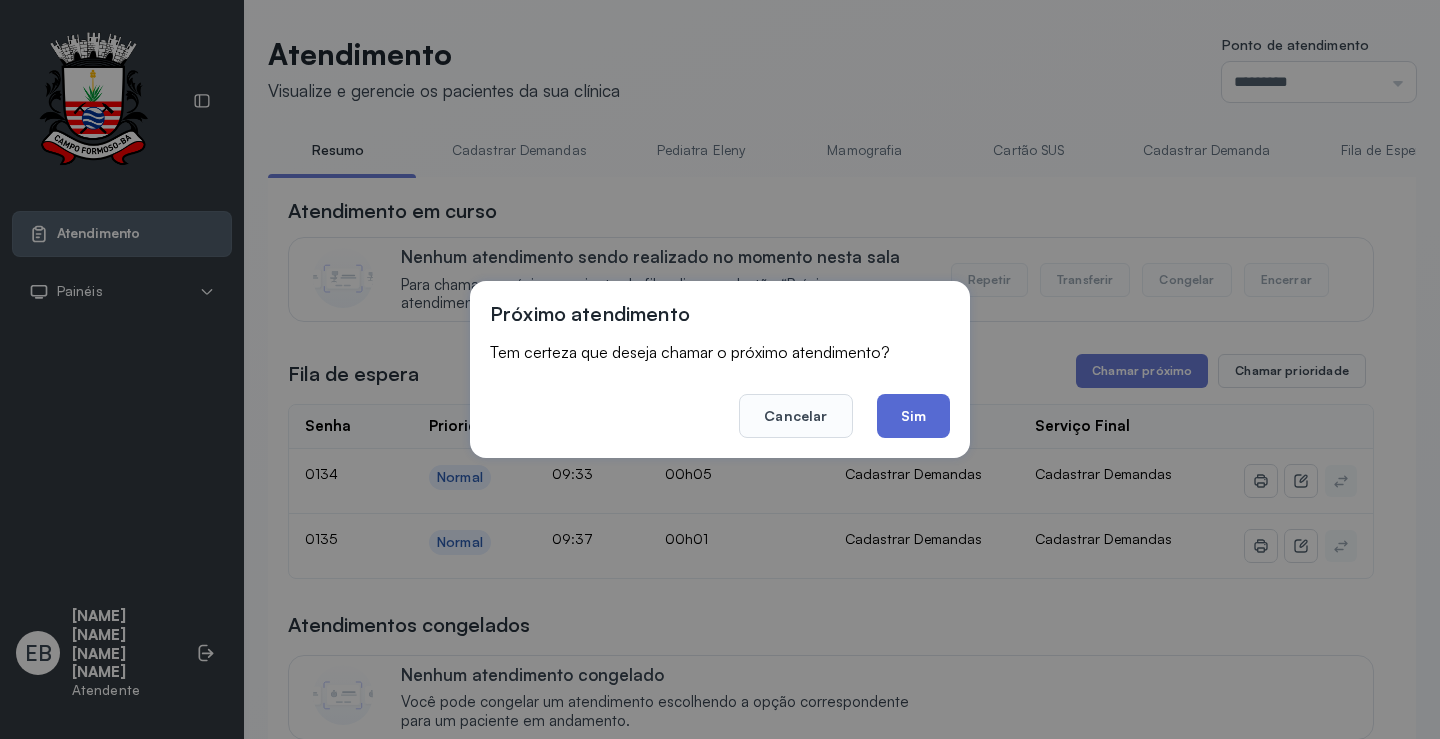 click on "Sim" 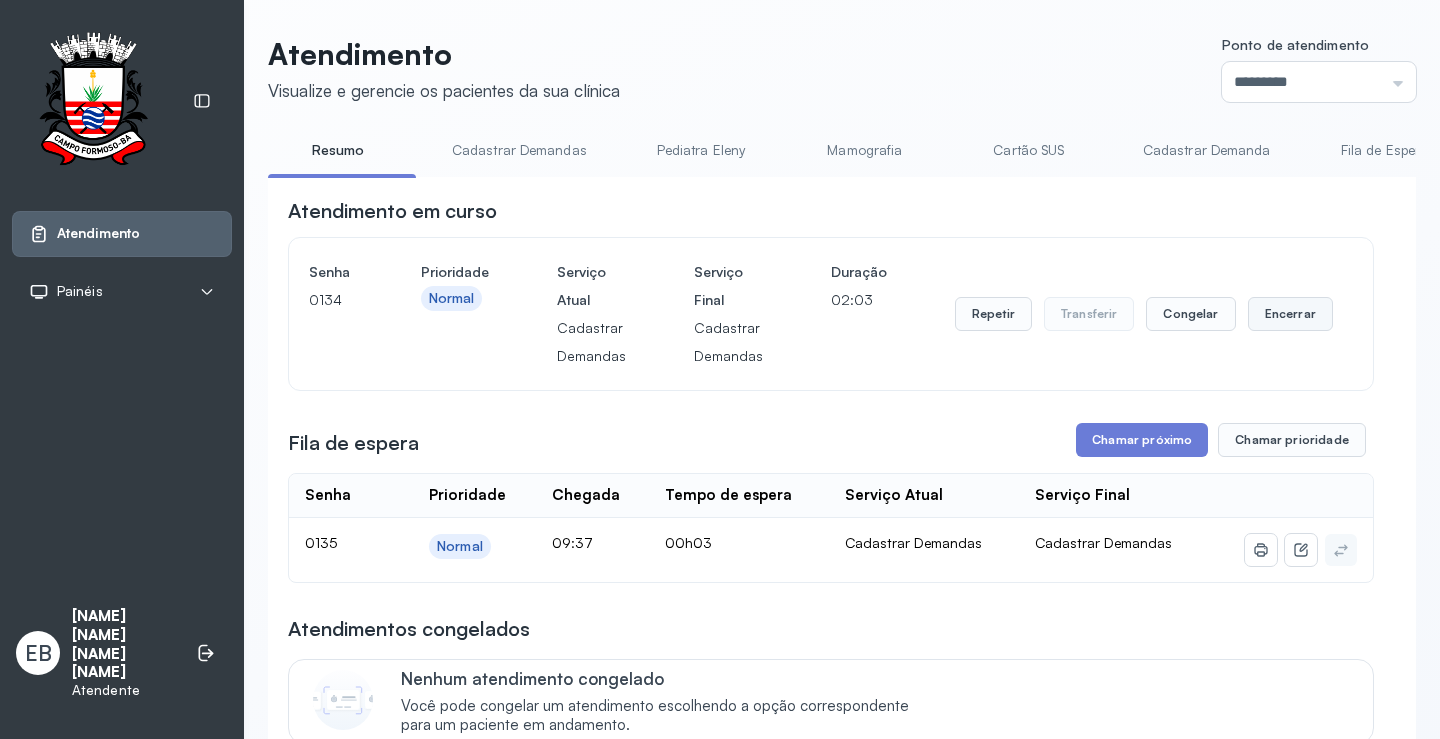 click on "Encerrar" at bounding box center [1290, 314] 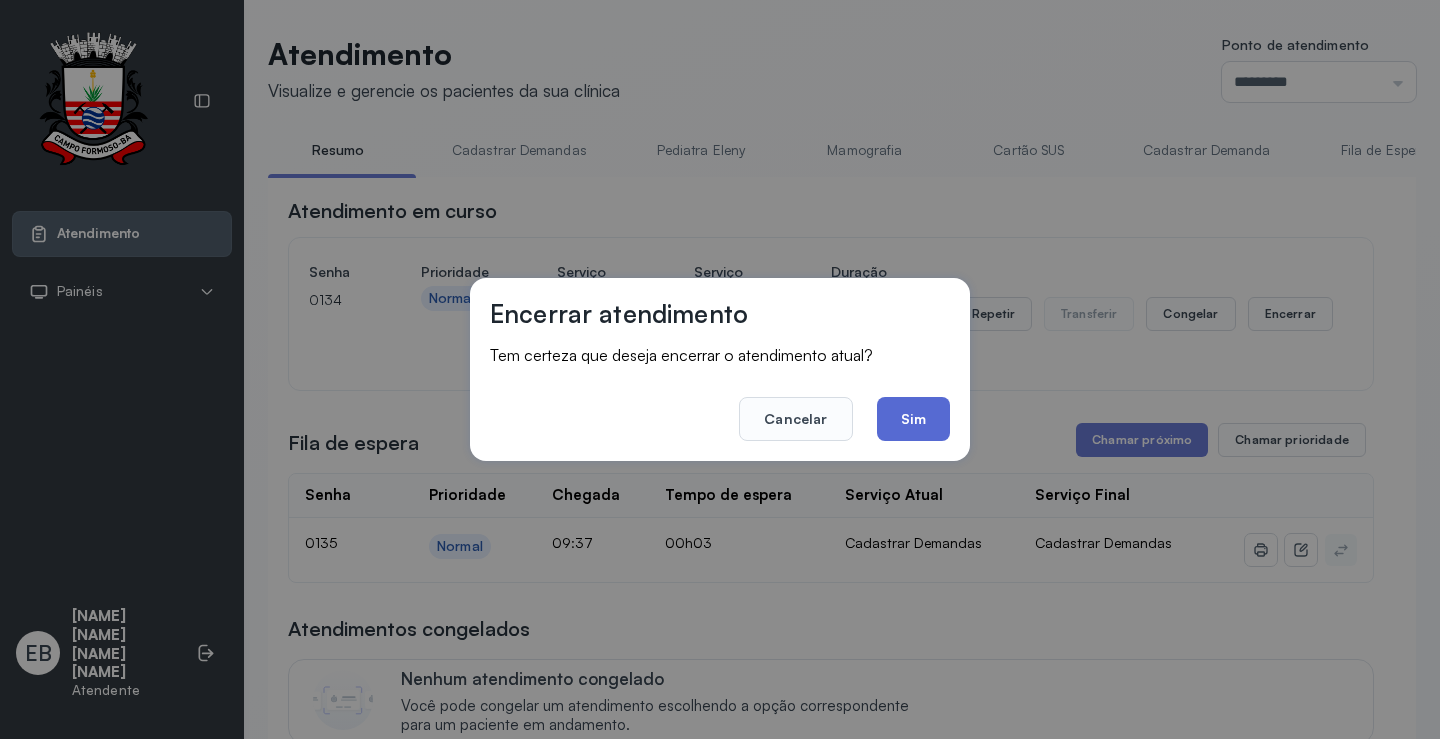 click on "Sim" 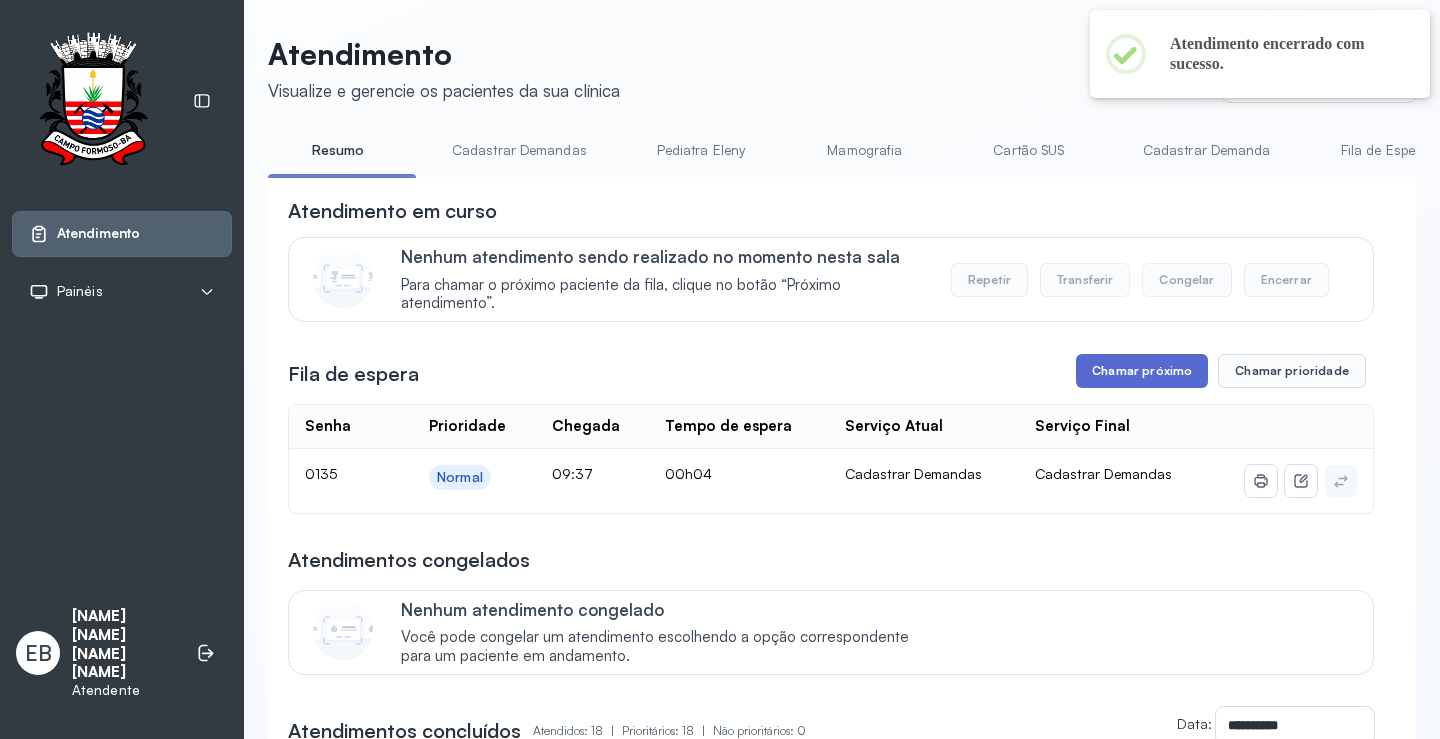 click on "Chamar próximo" at bounding box center (1142, 371) 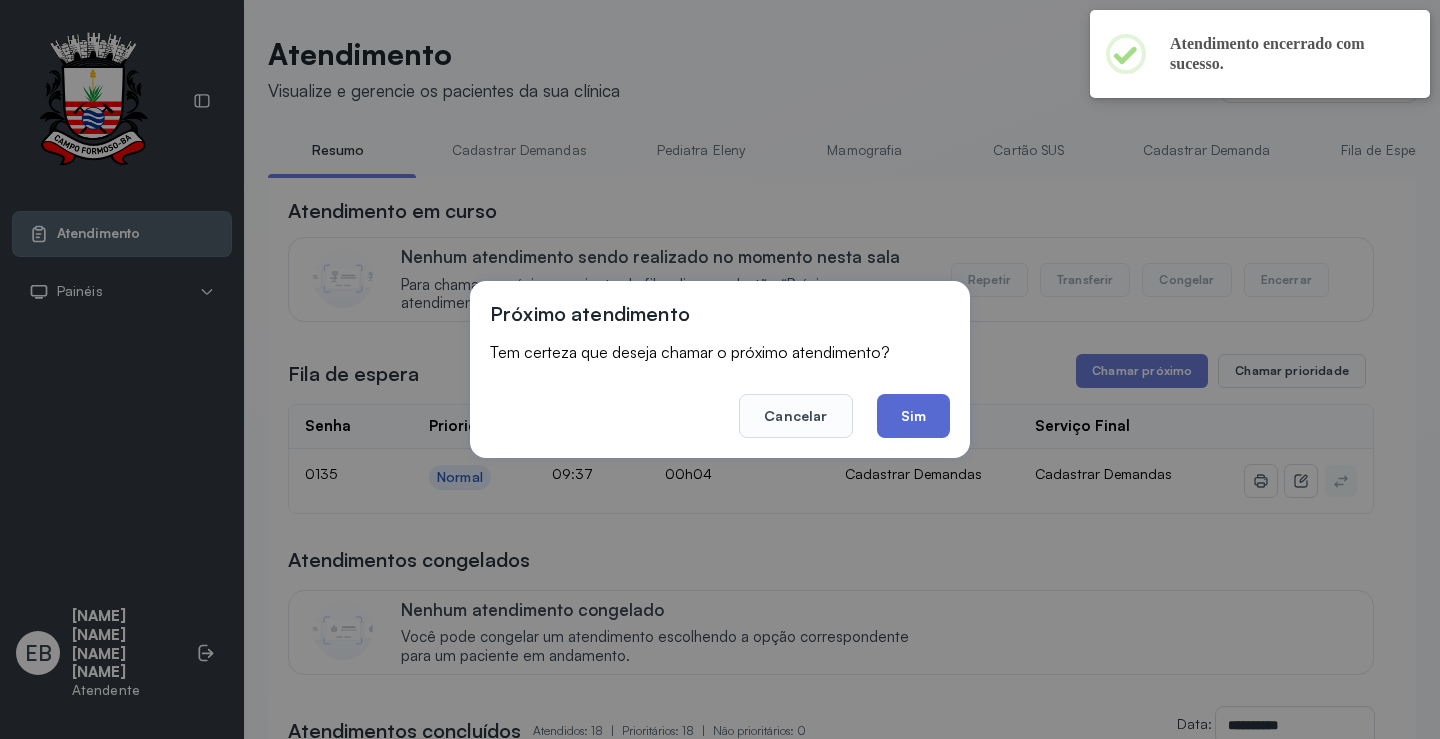 click on "Sim" 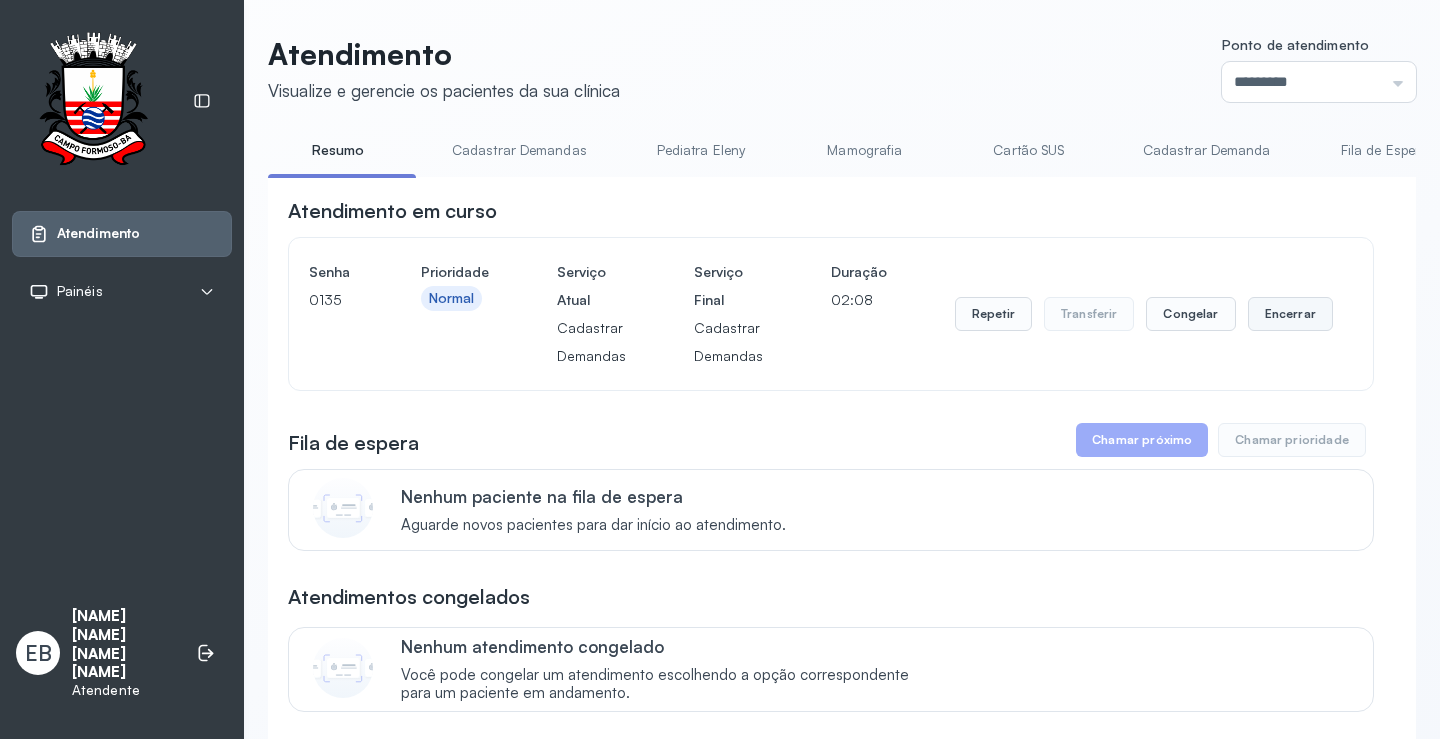 click on "Encerrar" at bounding box center [1290, 314] 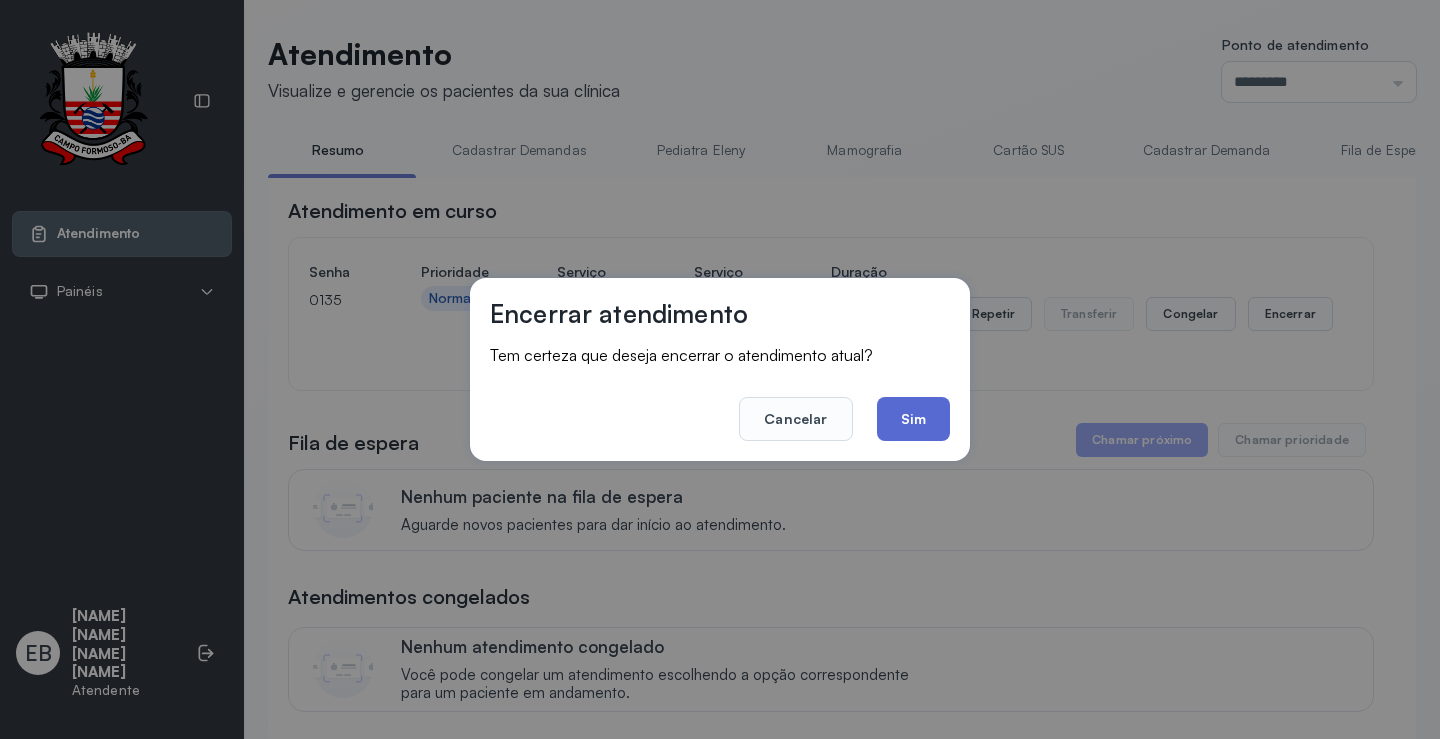click on "Sim" 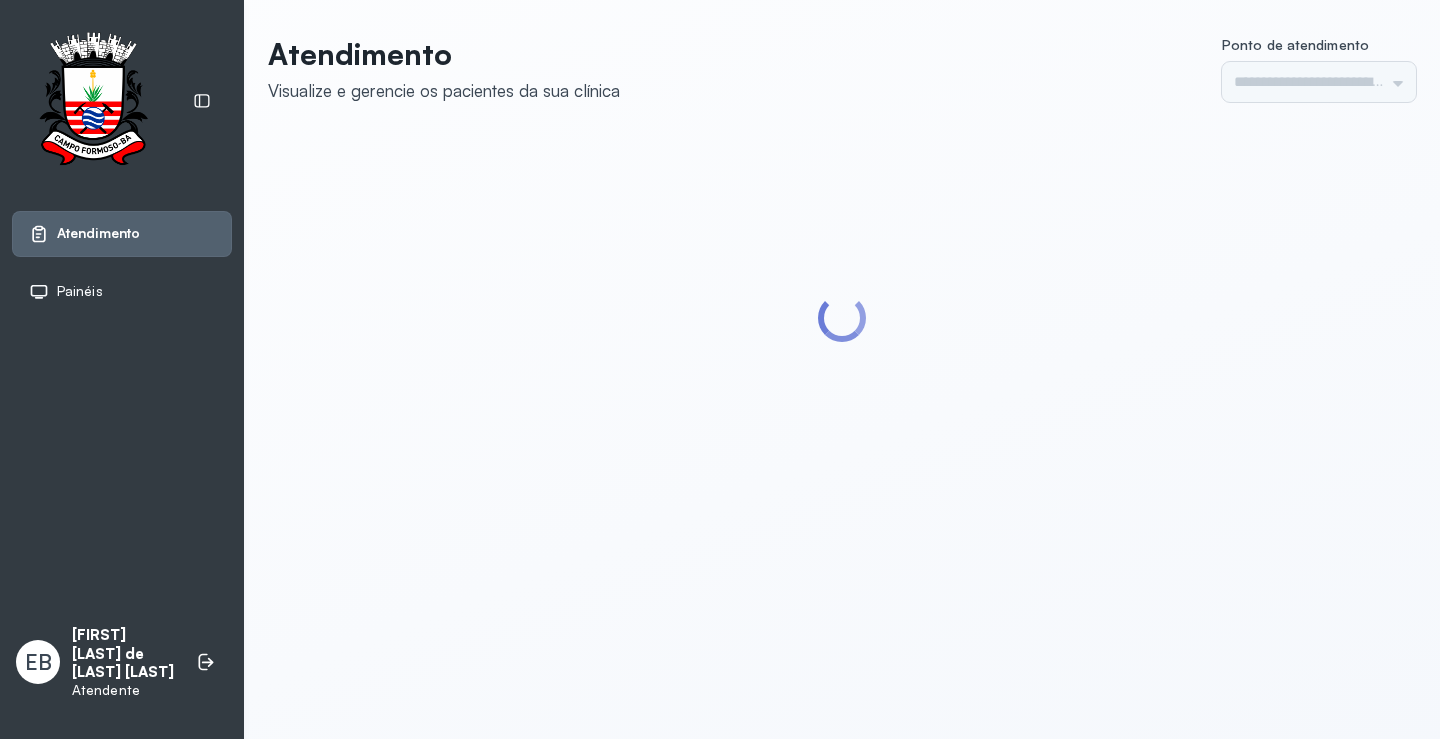 scroll, scrollTop: 0, scrollLeft: 0, axis: both 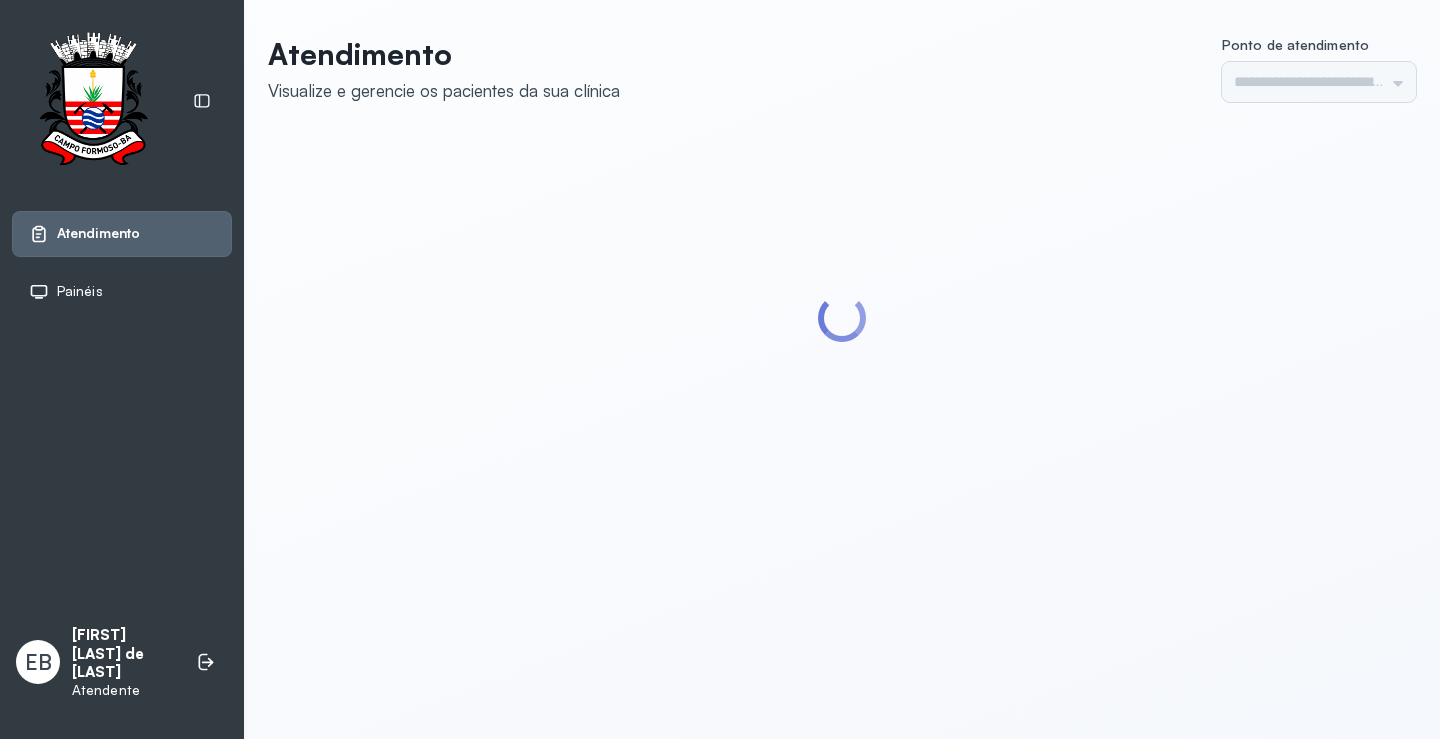 type on "*********" 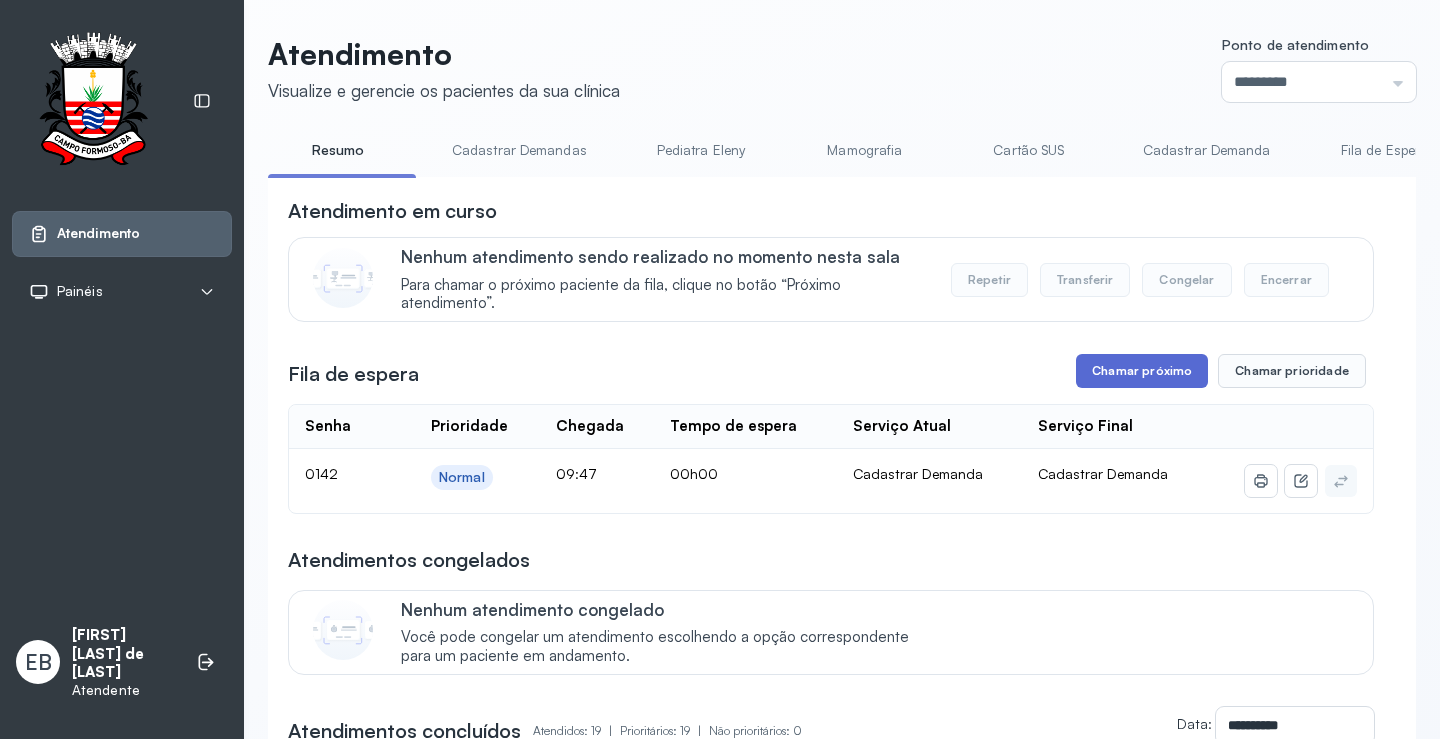 click on "Chamar próximo" at bounding box center (1142, 371) 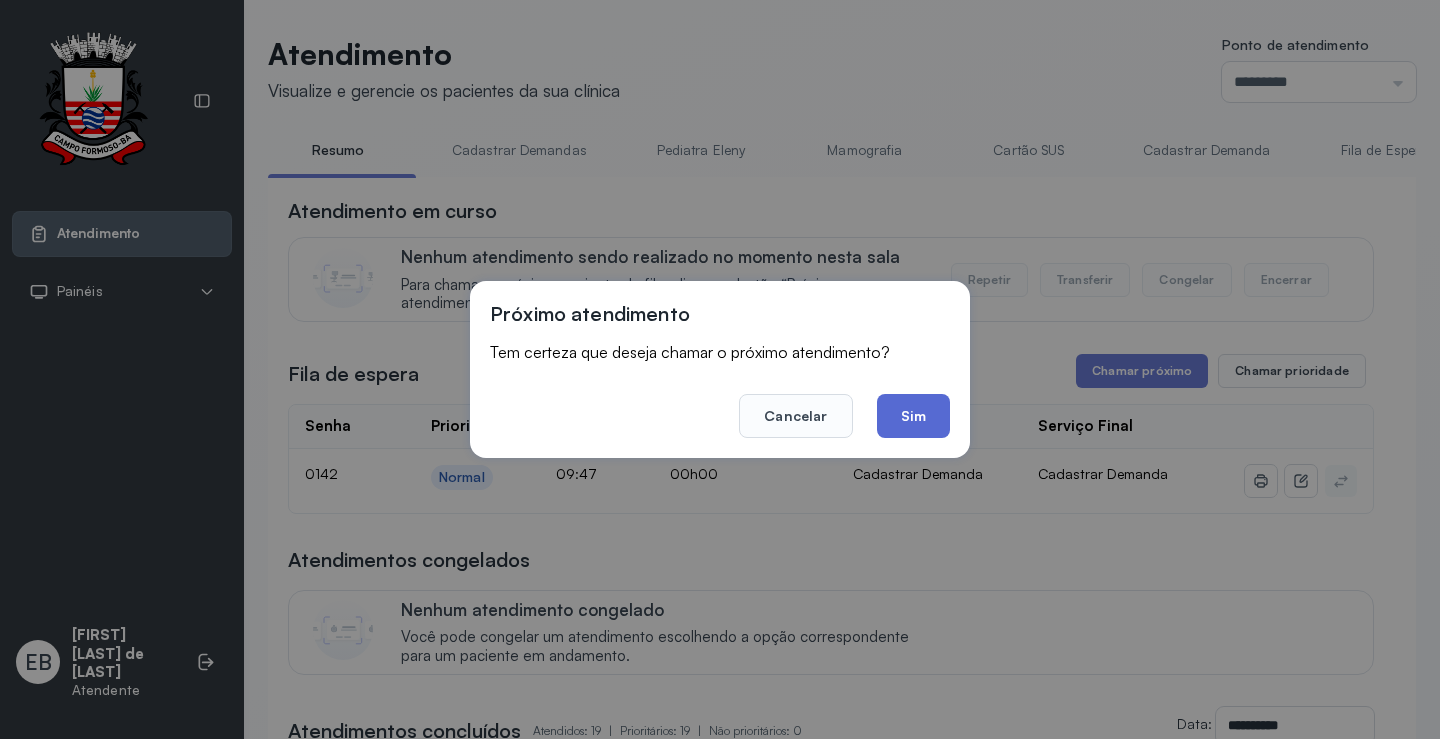 click on "Sim" 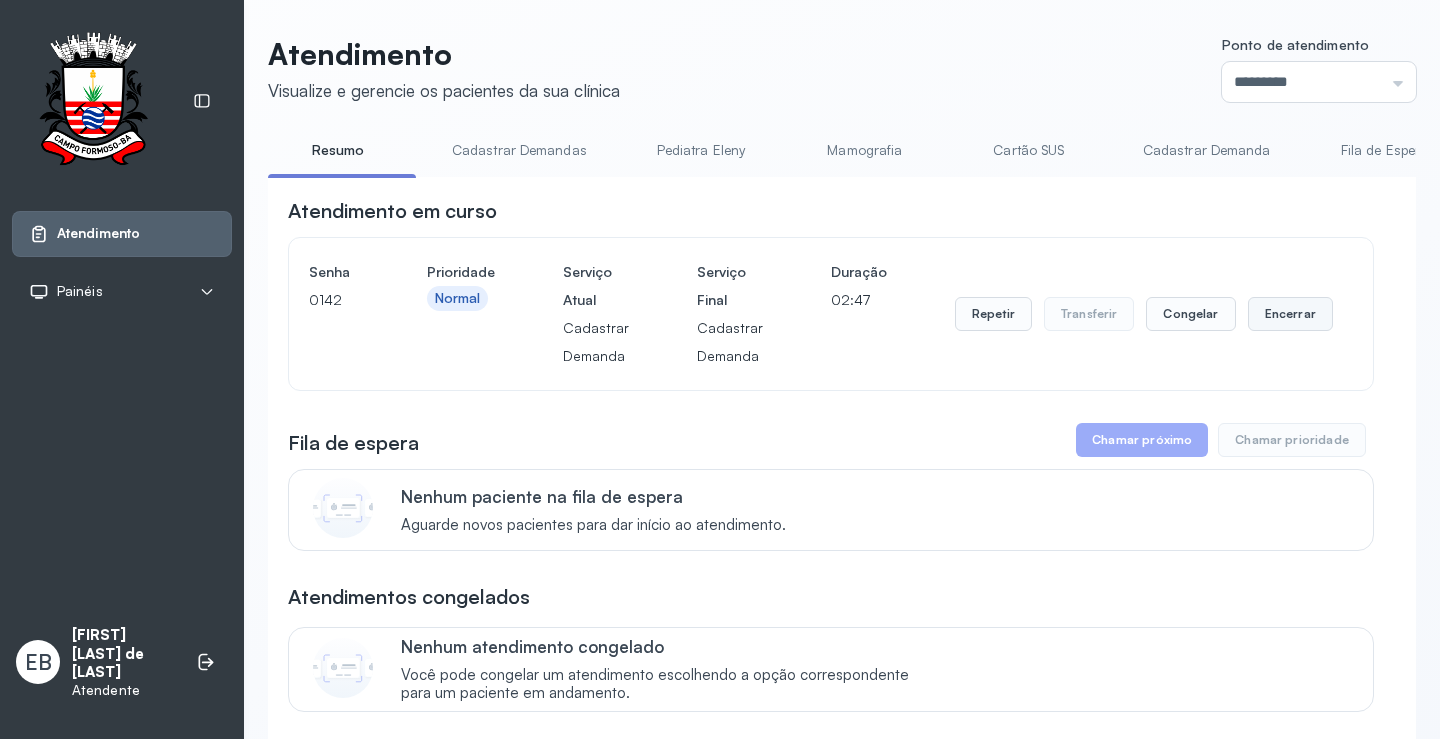 click on "Encerrar" at bounding box center (1290, 314) 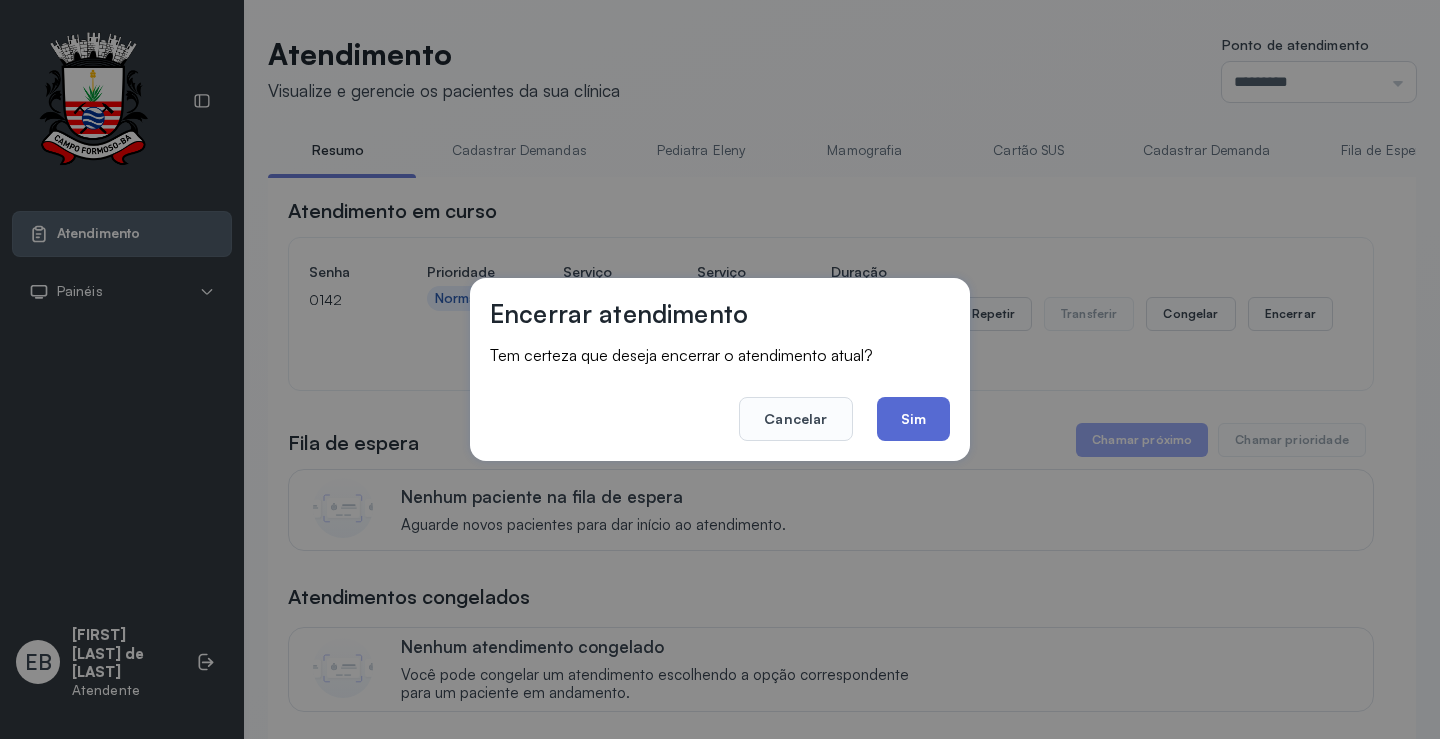 click on "Sim" 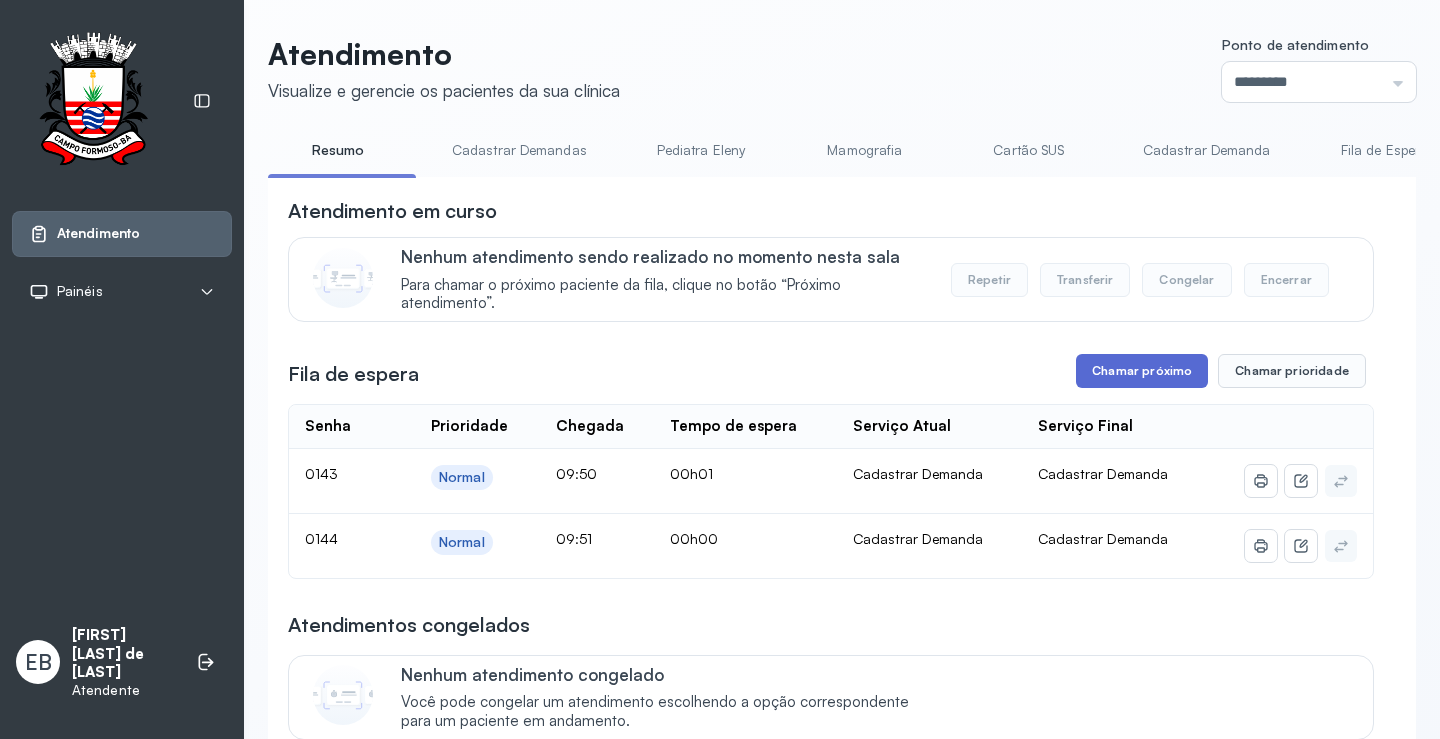 click on "Chamar próximo" at bounding box center (1142, 371) 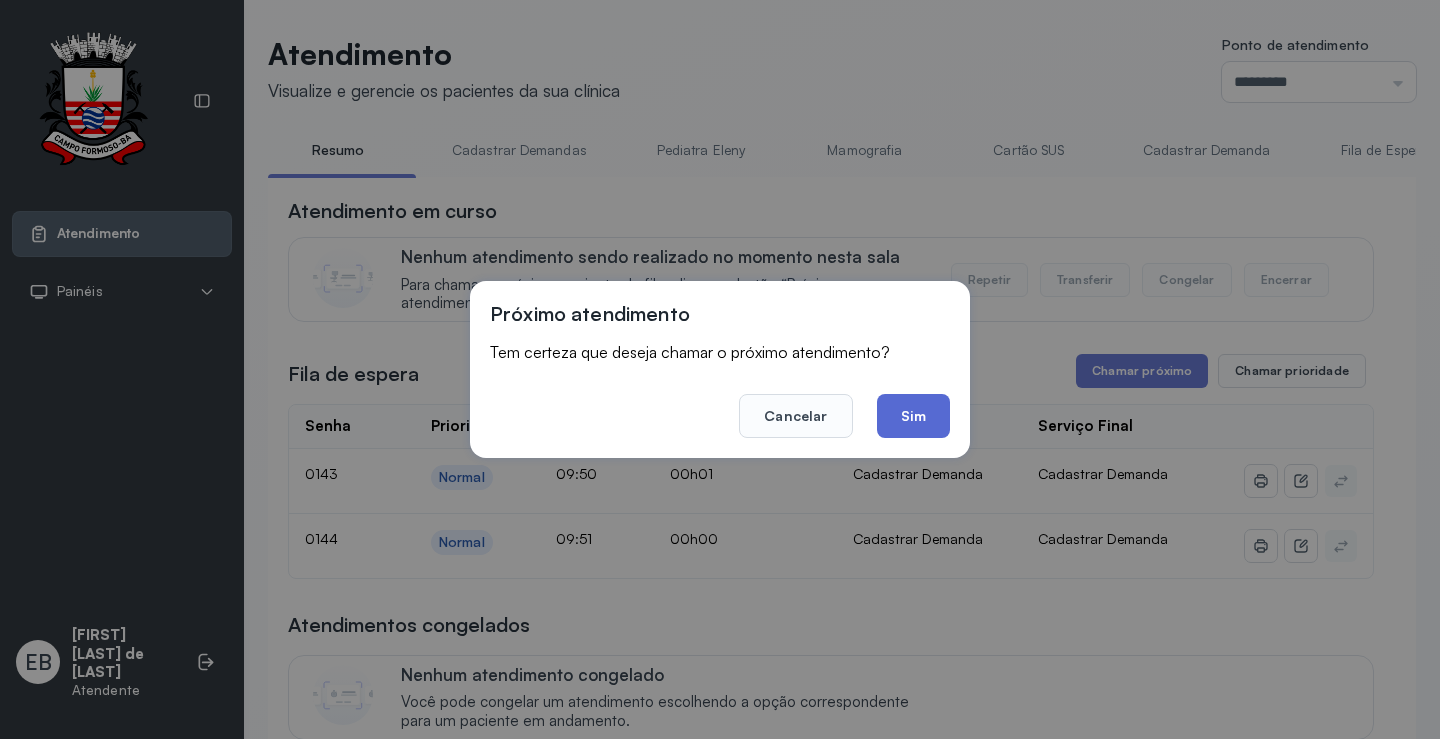 click on "Sim" 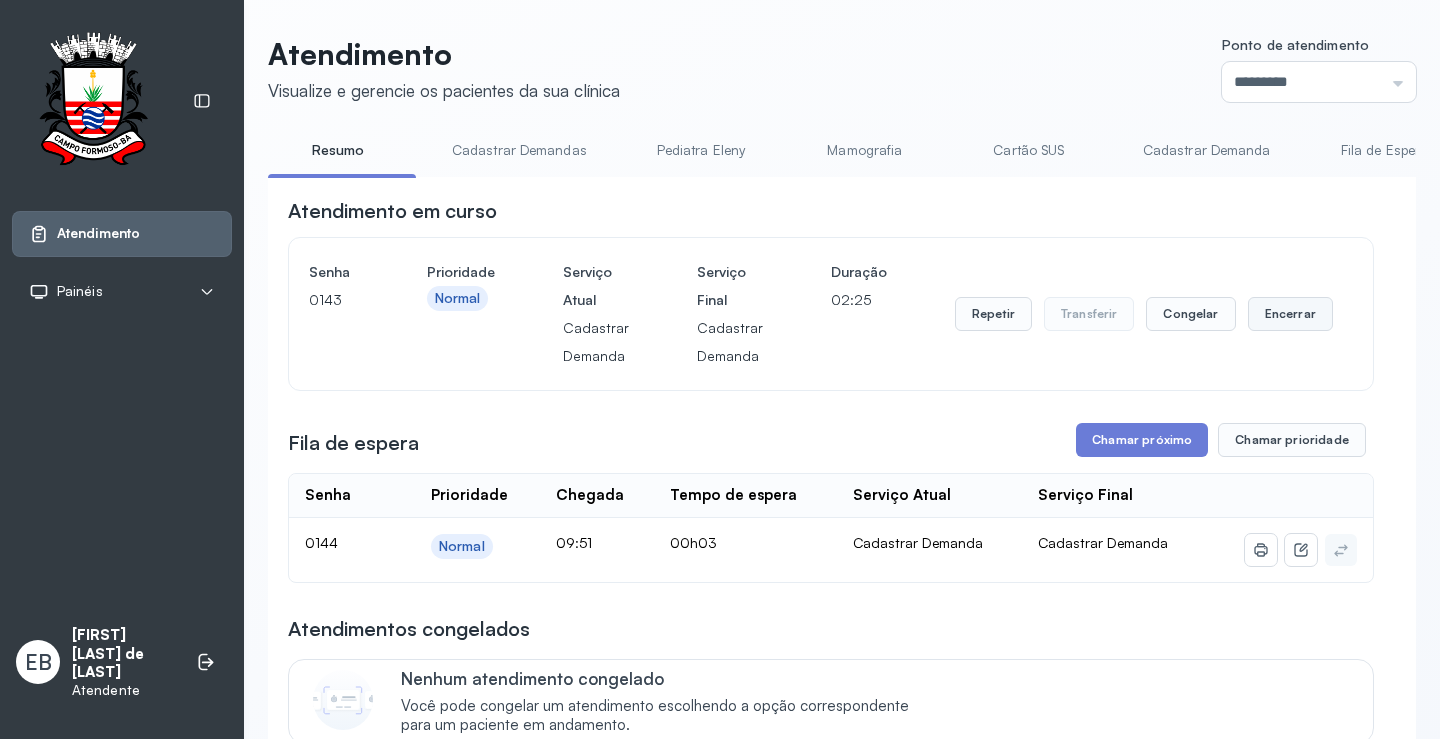 click on "Encerrar" at bounding box center (1290, 314) 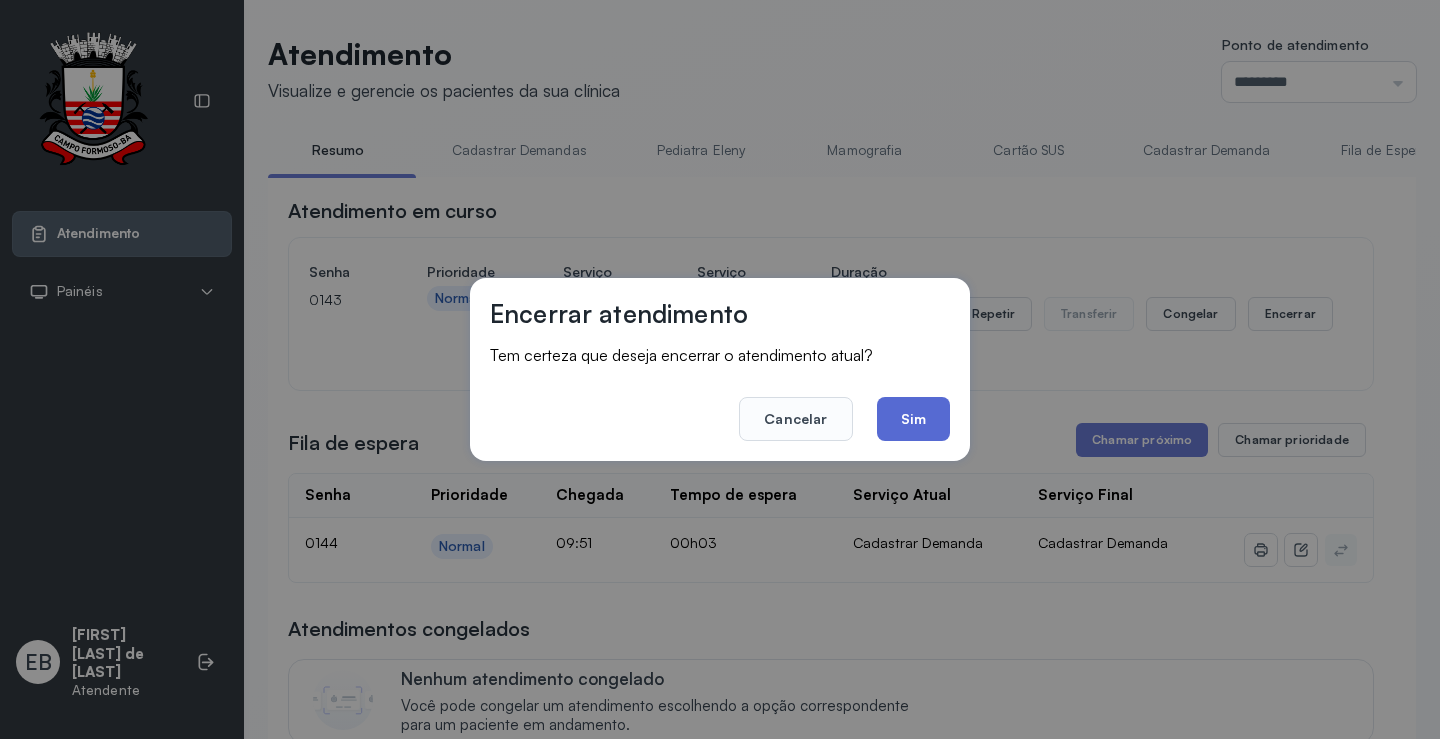 click on "Sim" 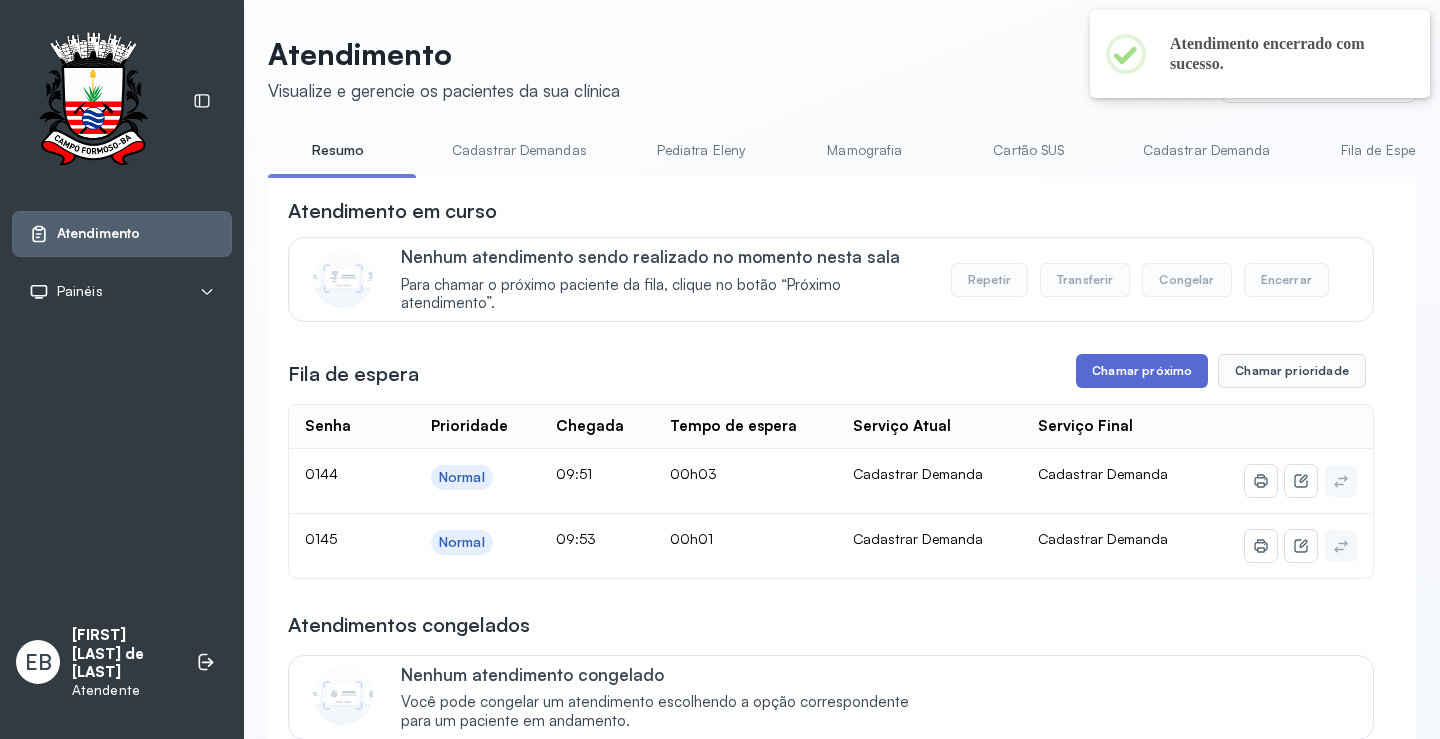 click on "Chamar próximo" at bounding box center [1142, 371] 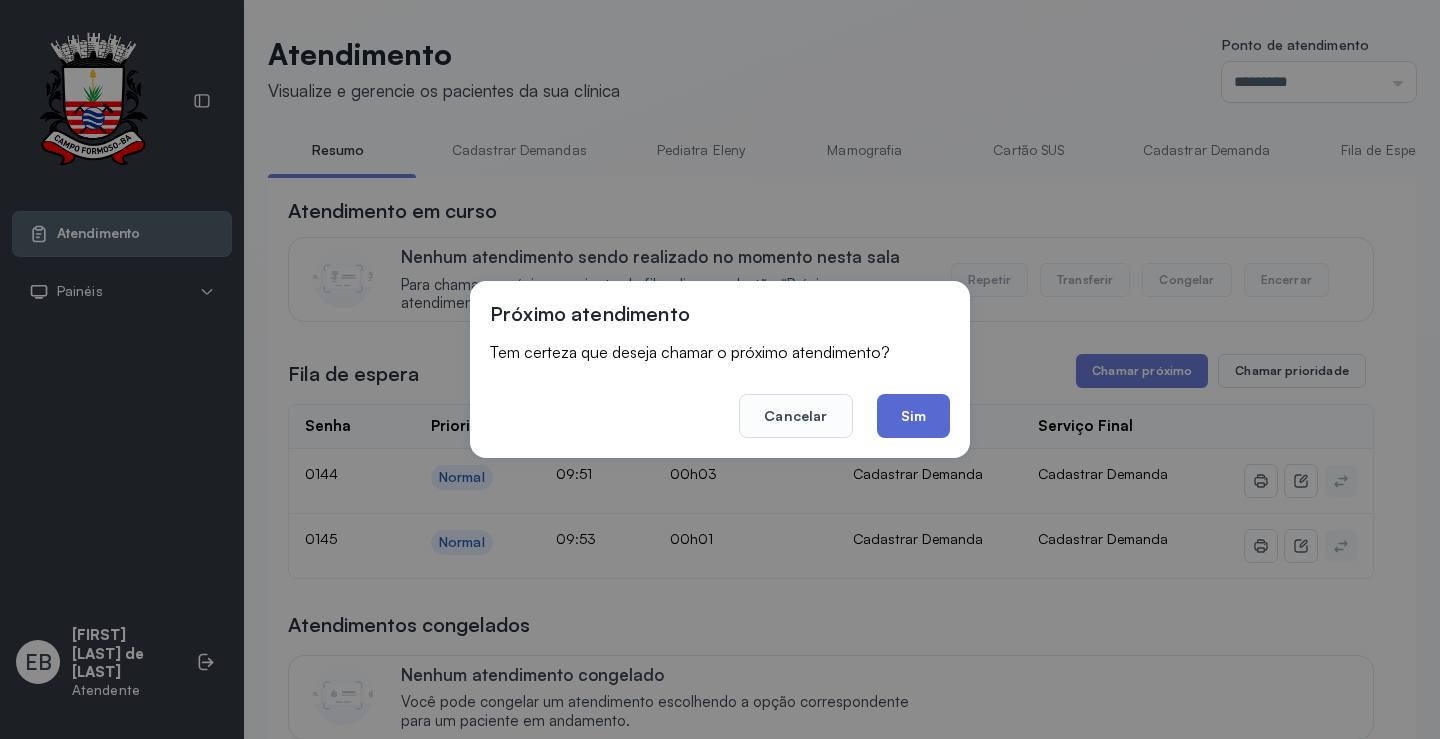 click on "Sim" 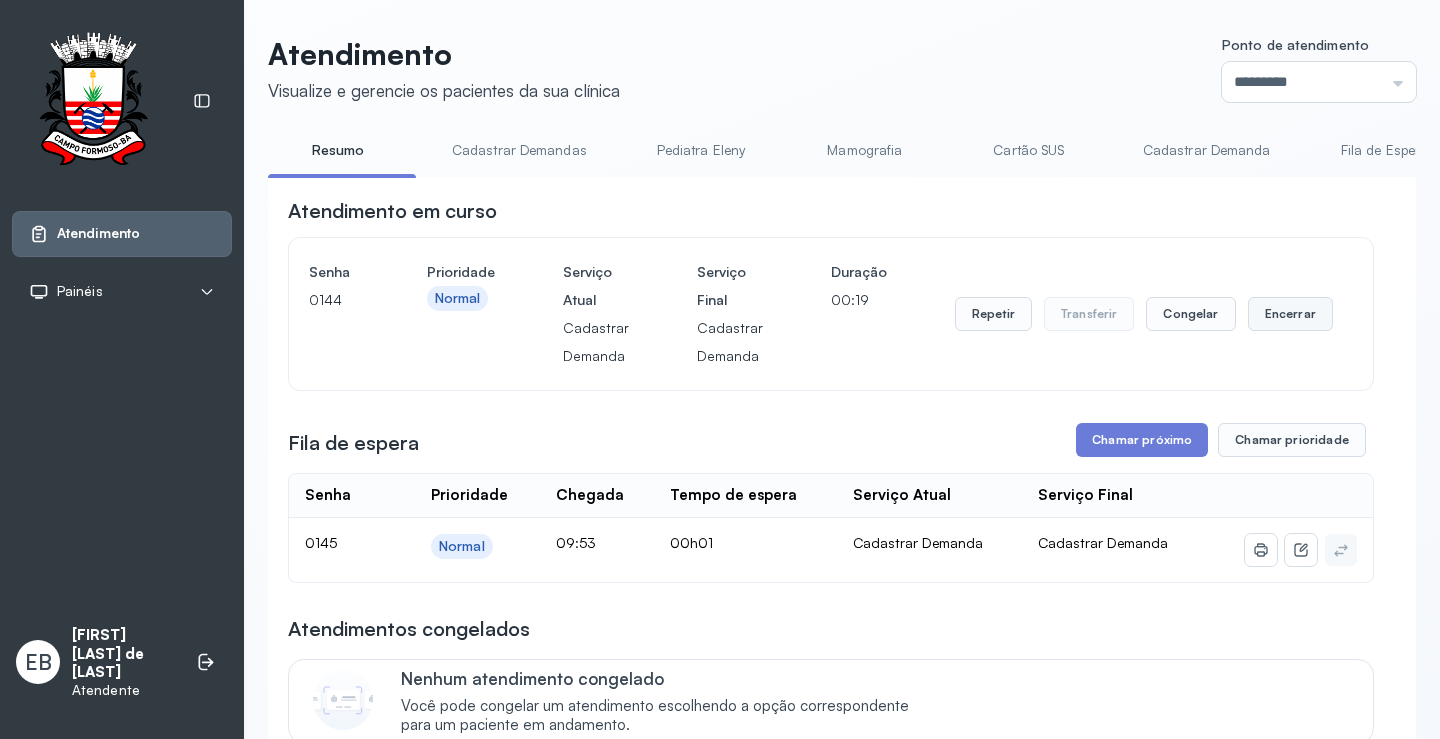 click on "Encerrar" at bounding box center [1290, 314] 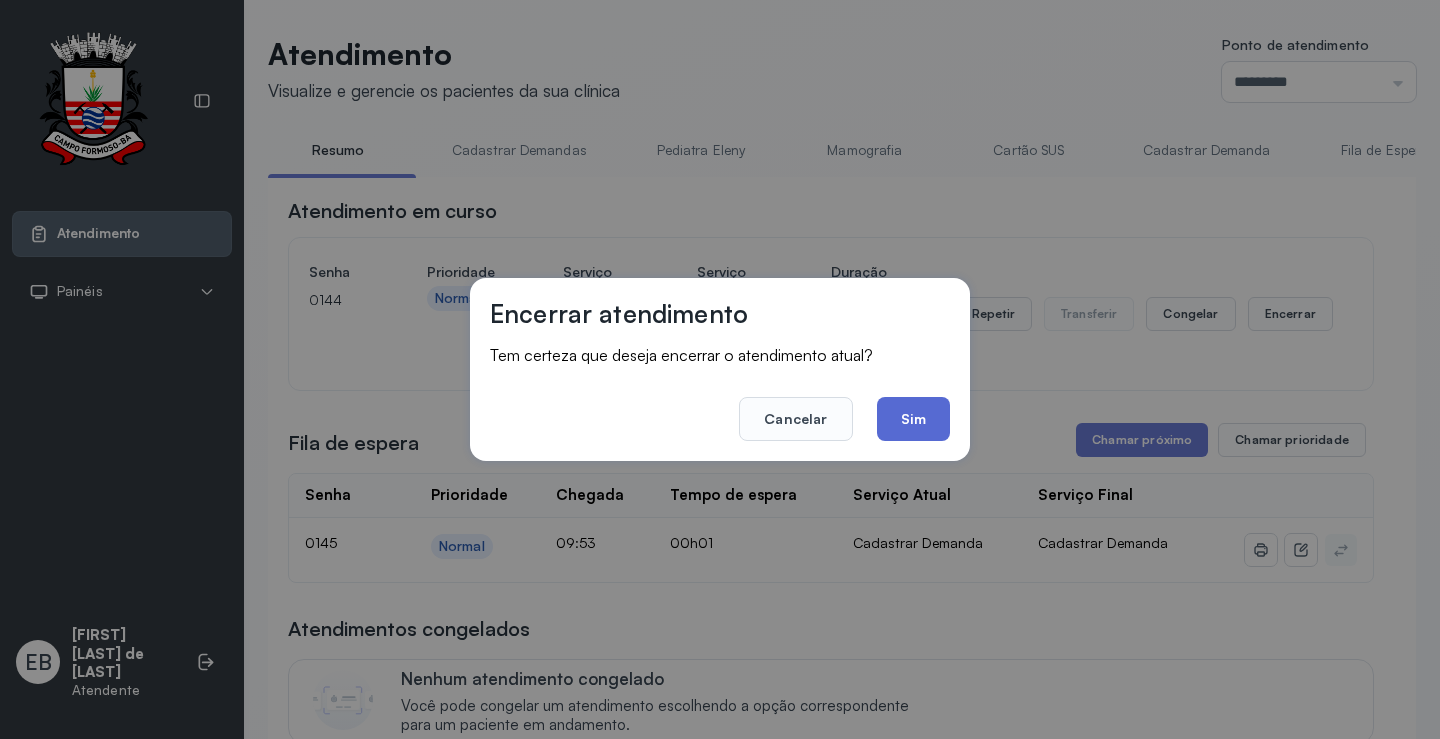 click on "Sim" 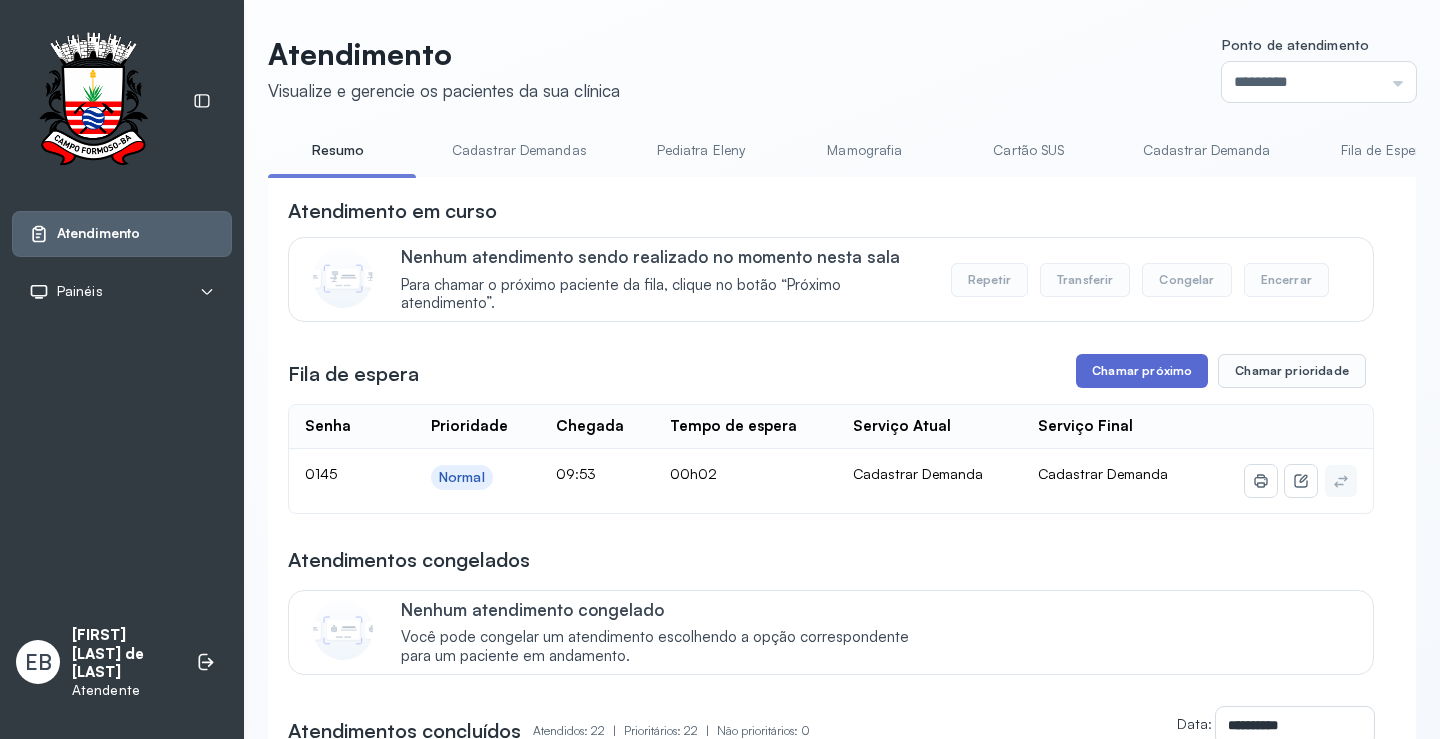 click on "Chamar próximo" at bounding box center (1142, 371) 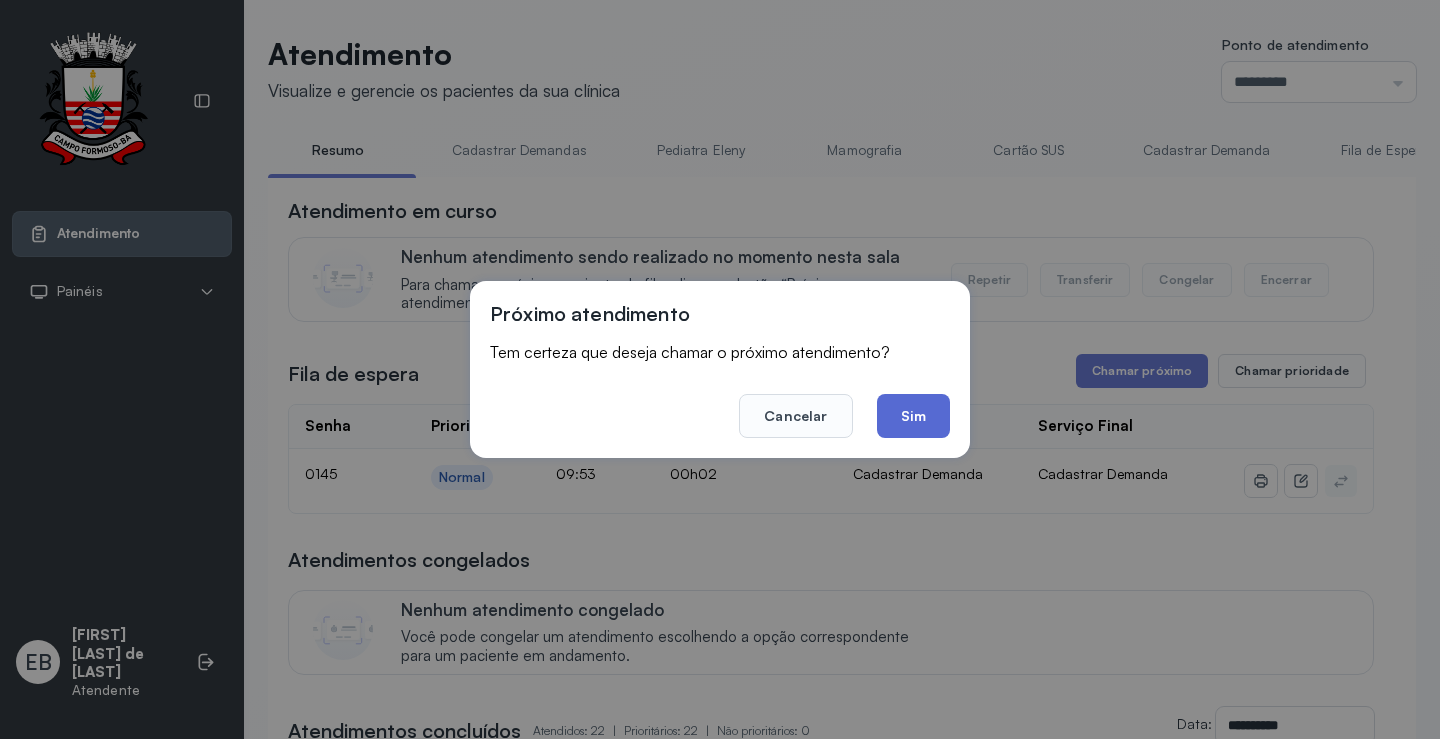 click on "Sim" 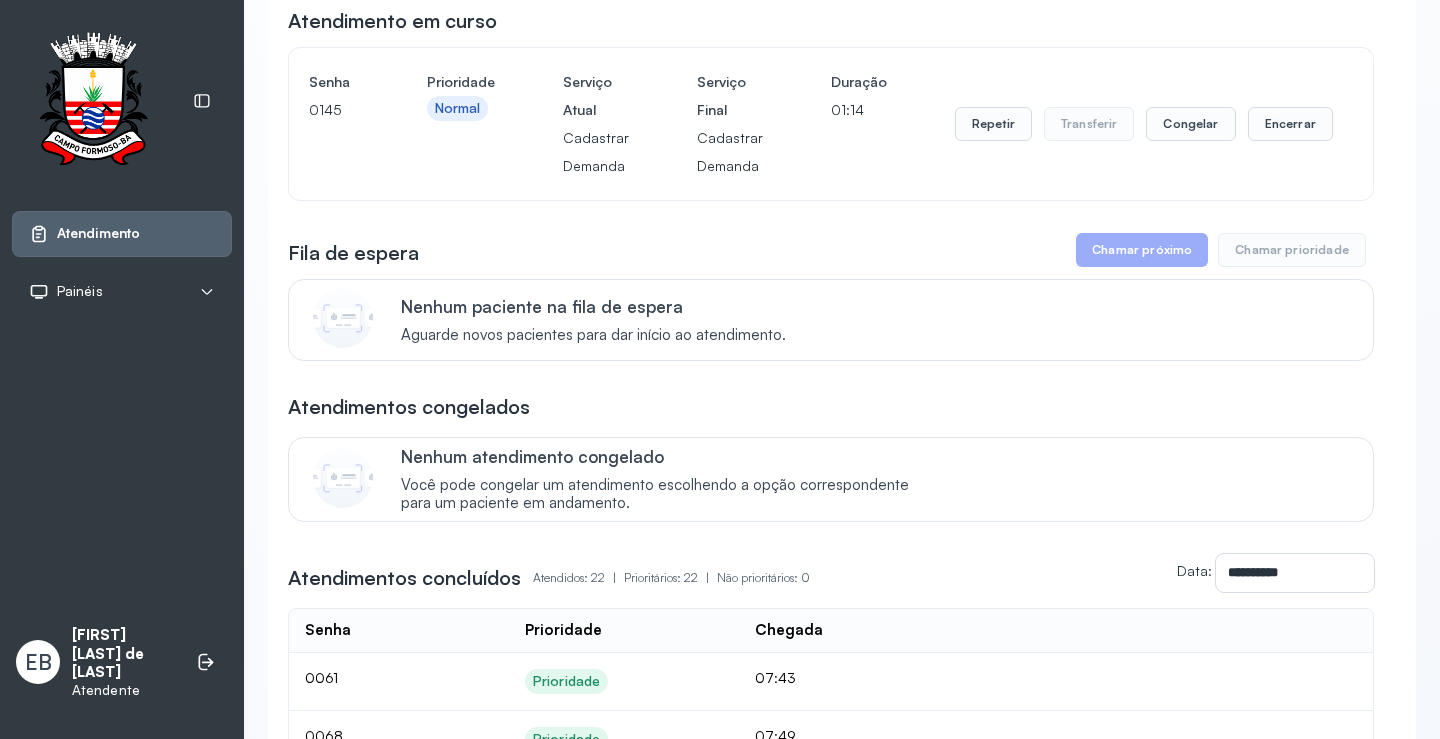 scroll, scrollTop: 0, scrollLeft: 0, axis: both 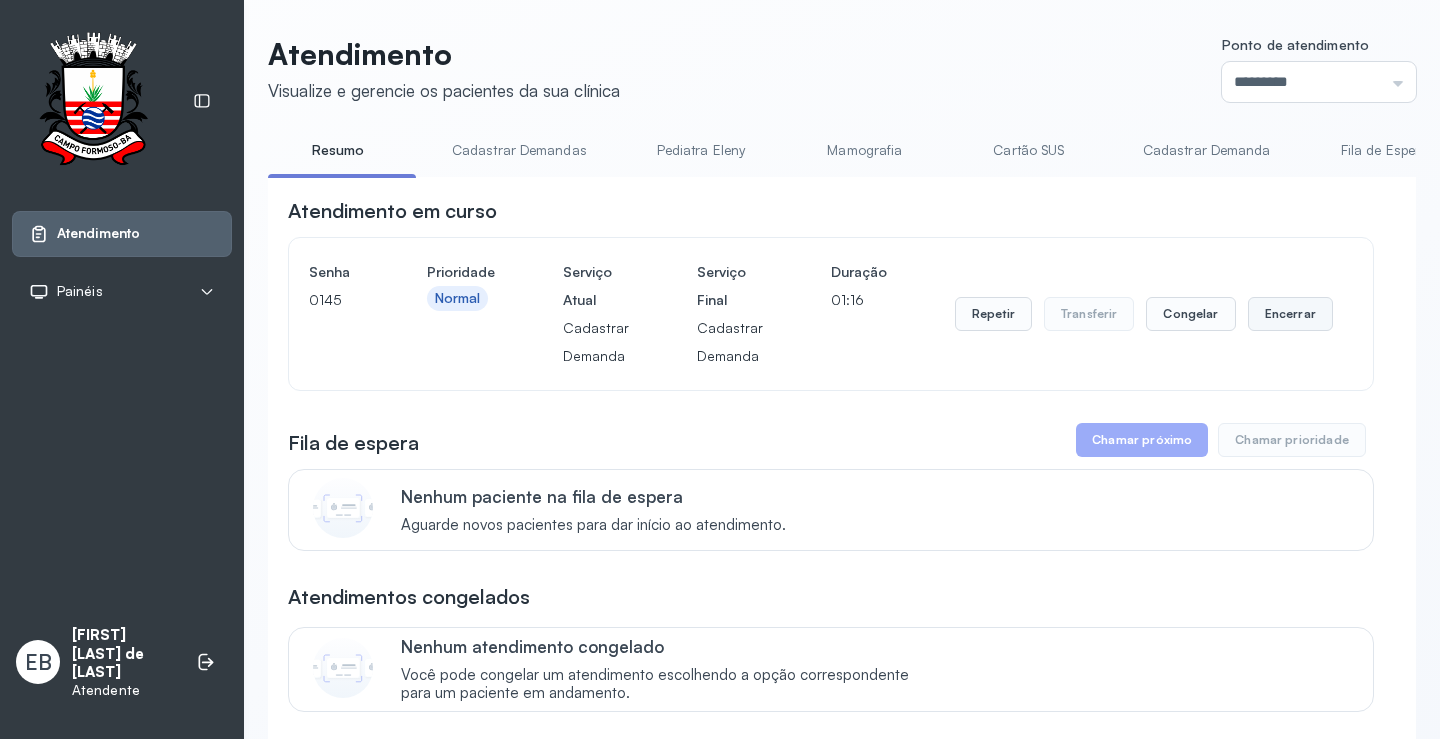 click on "Encerrar" at bounding box center [1290, 314] 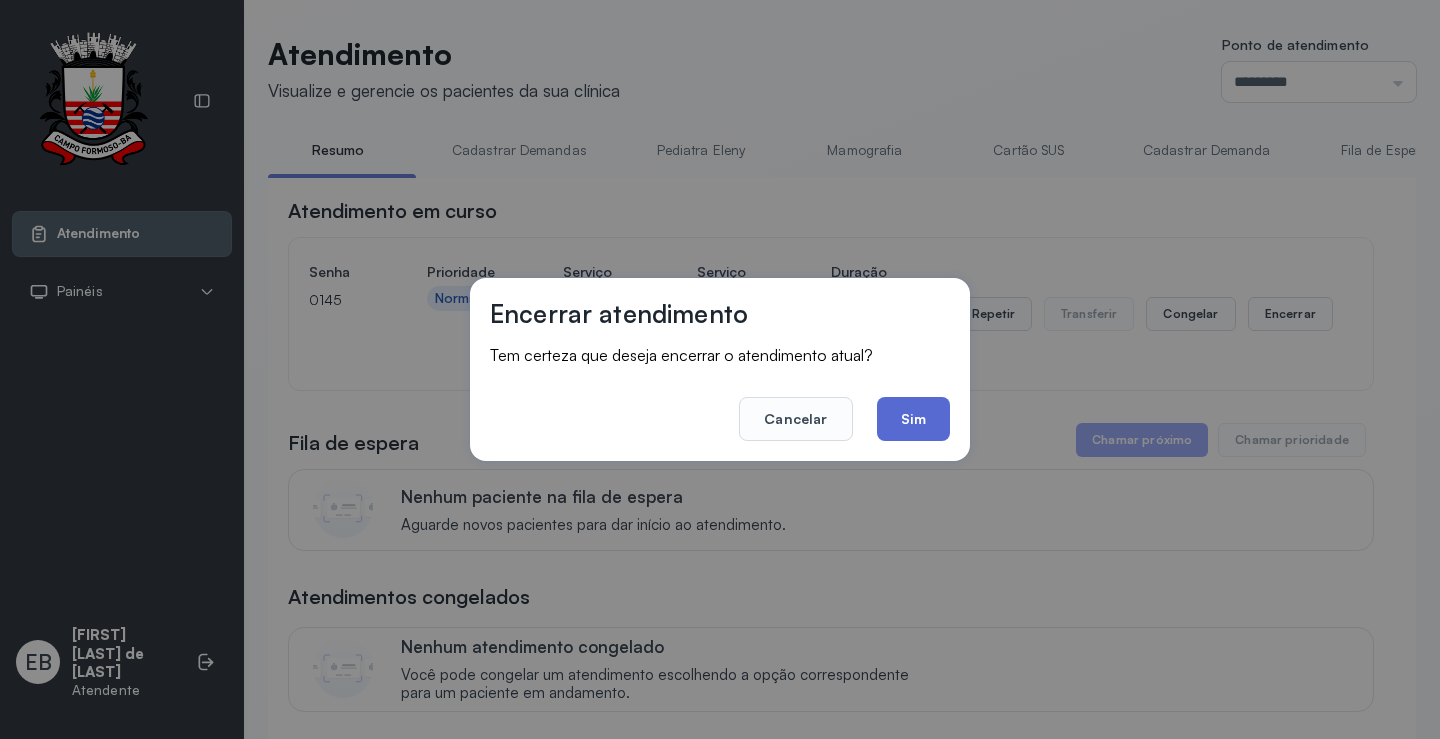 click on "Sim" 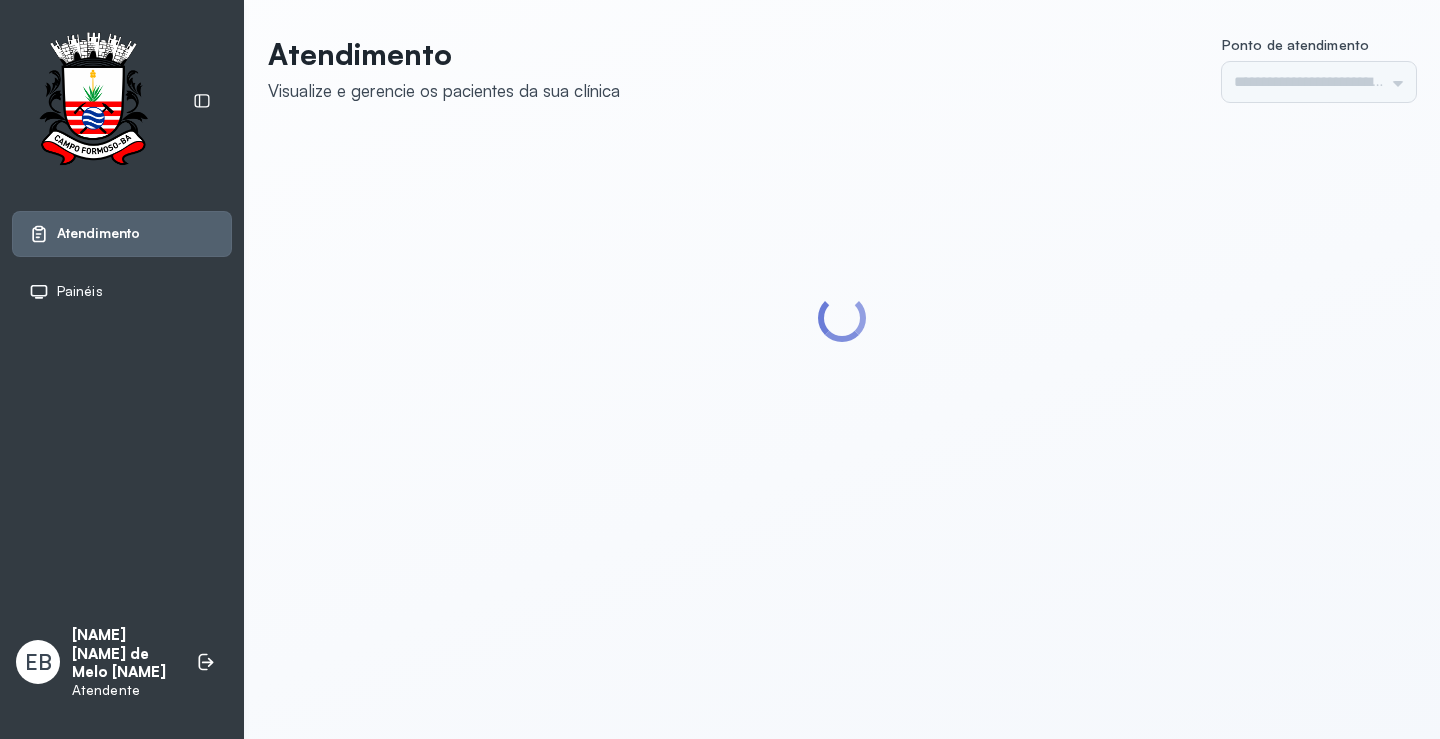 scroll, scrollTop: 0, scrollLeft: 0, axis: both 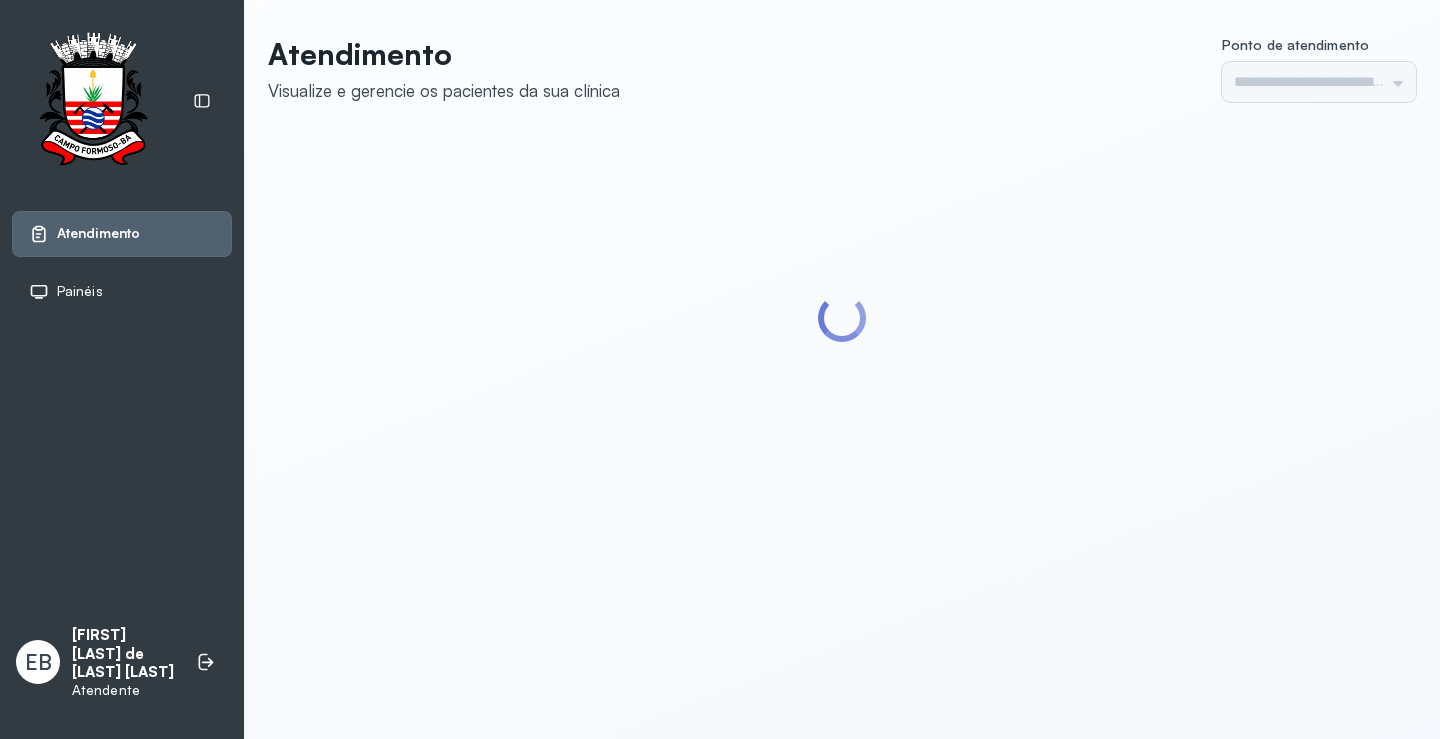 type on "*********" 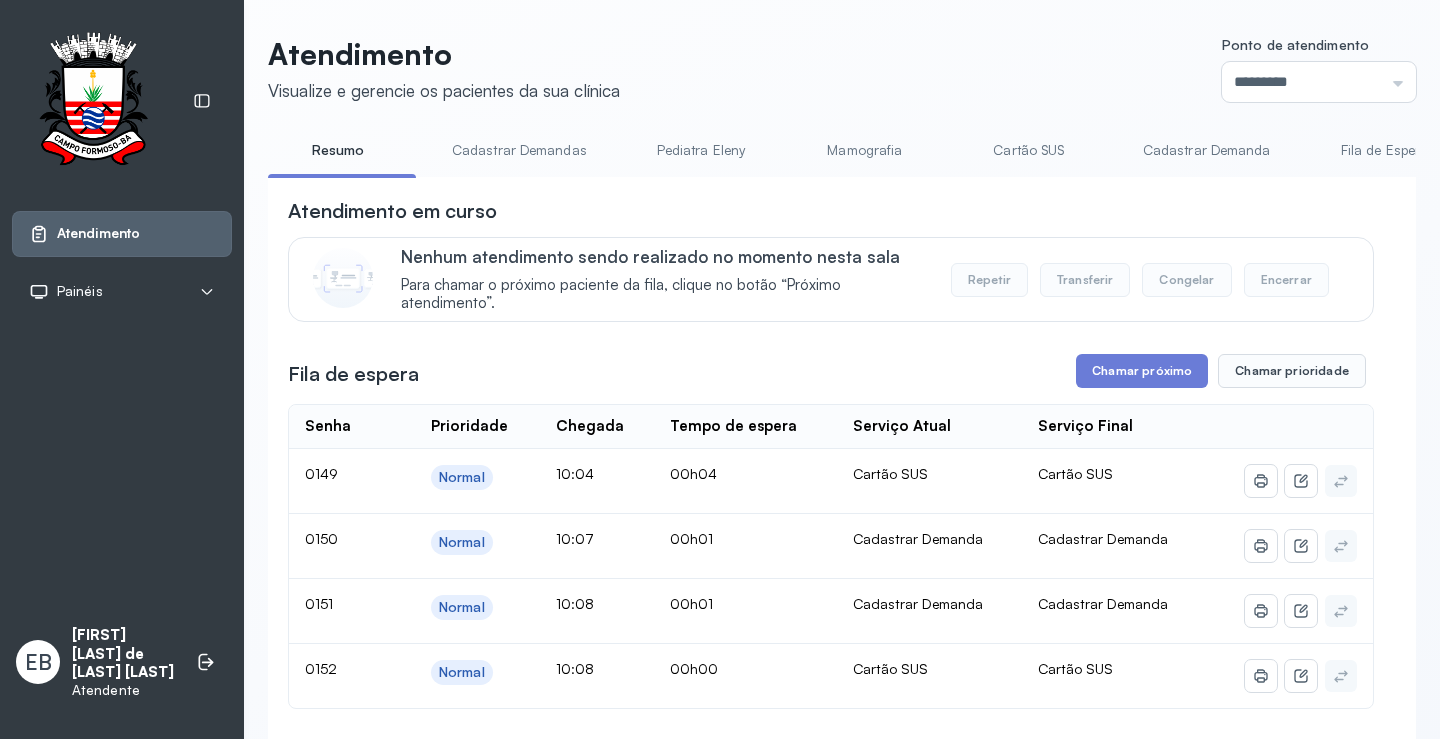 click on "Cadastrar Demandas" at bounding box center [519, 150] 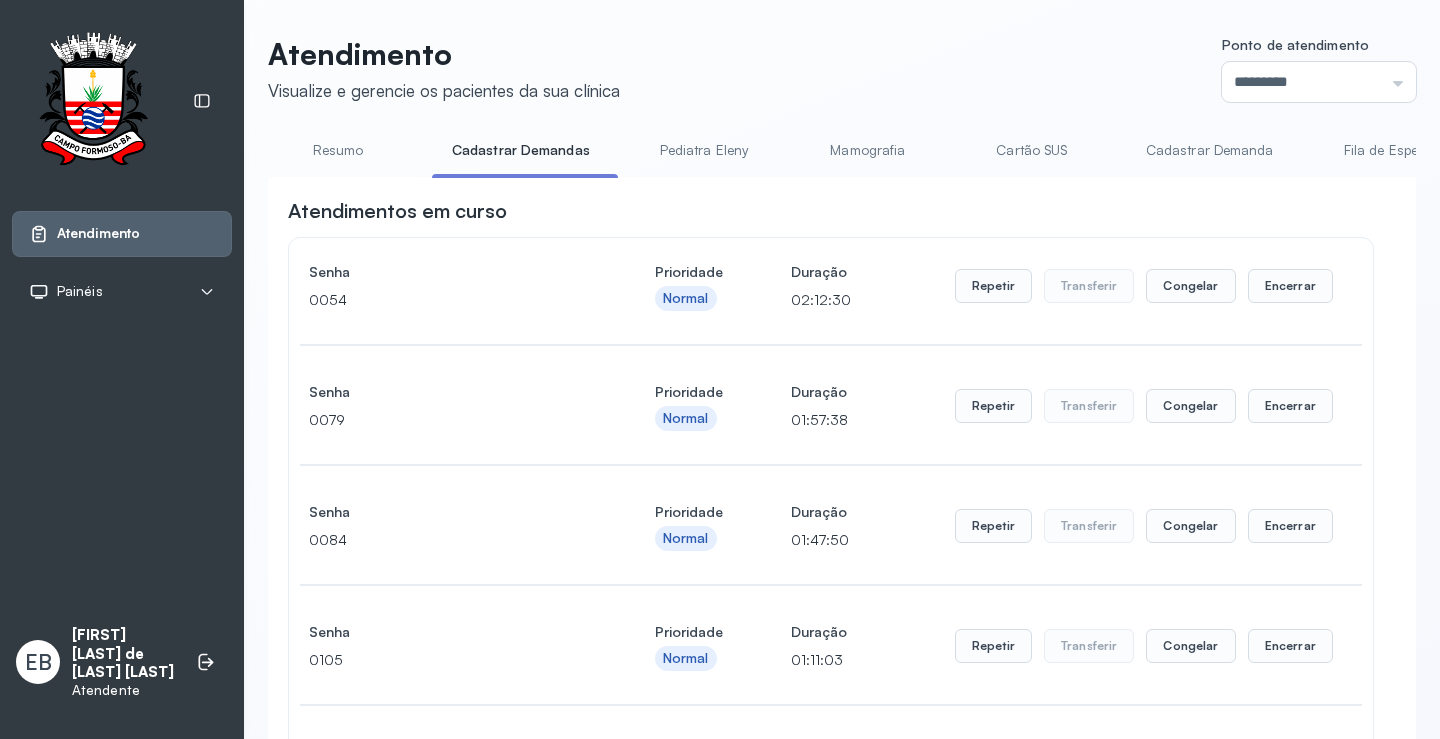 click on "Cadastrar Demanda" at bounding box center (1210, 150) 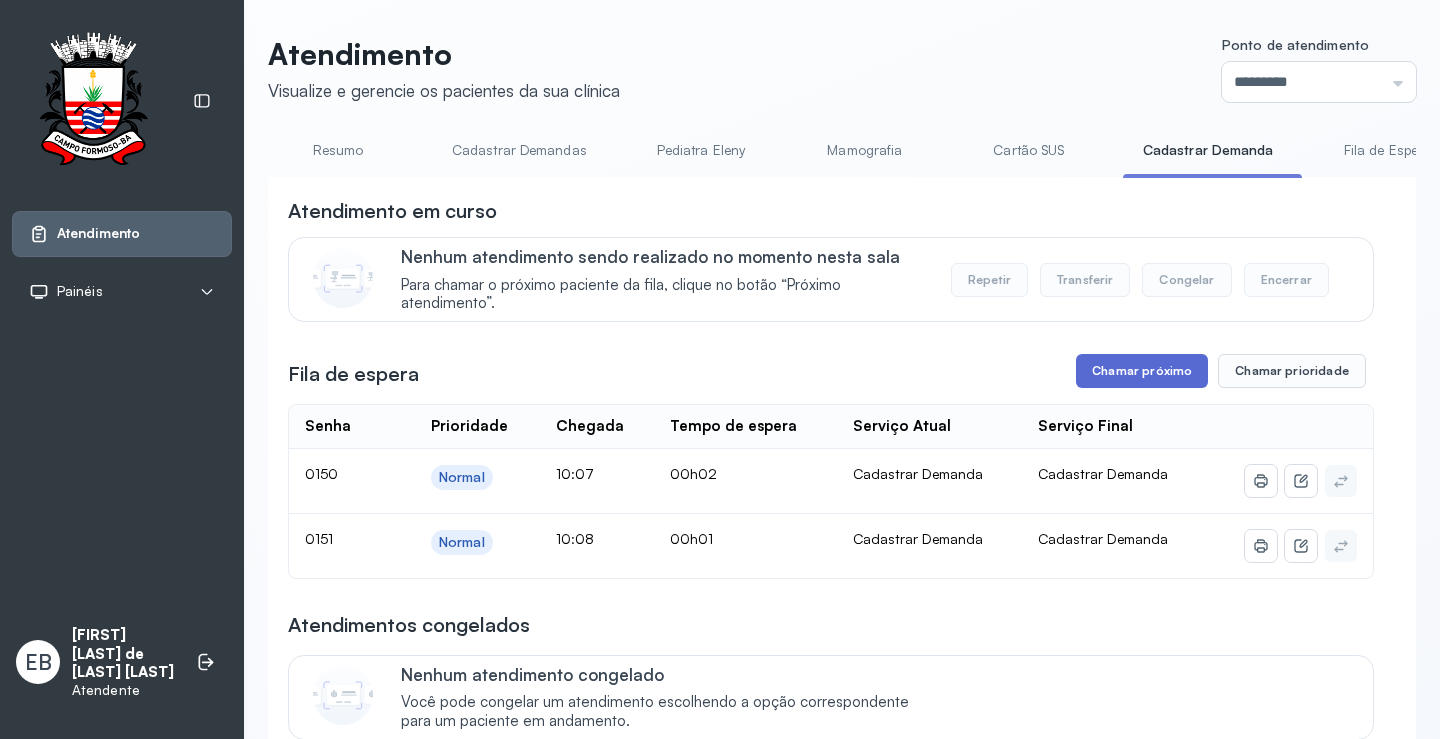 click on "Chamar próximo" at bounding box center [1142, 371] 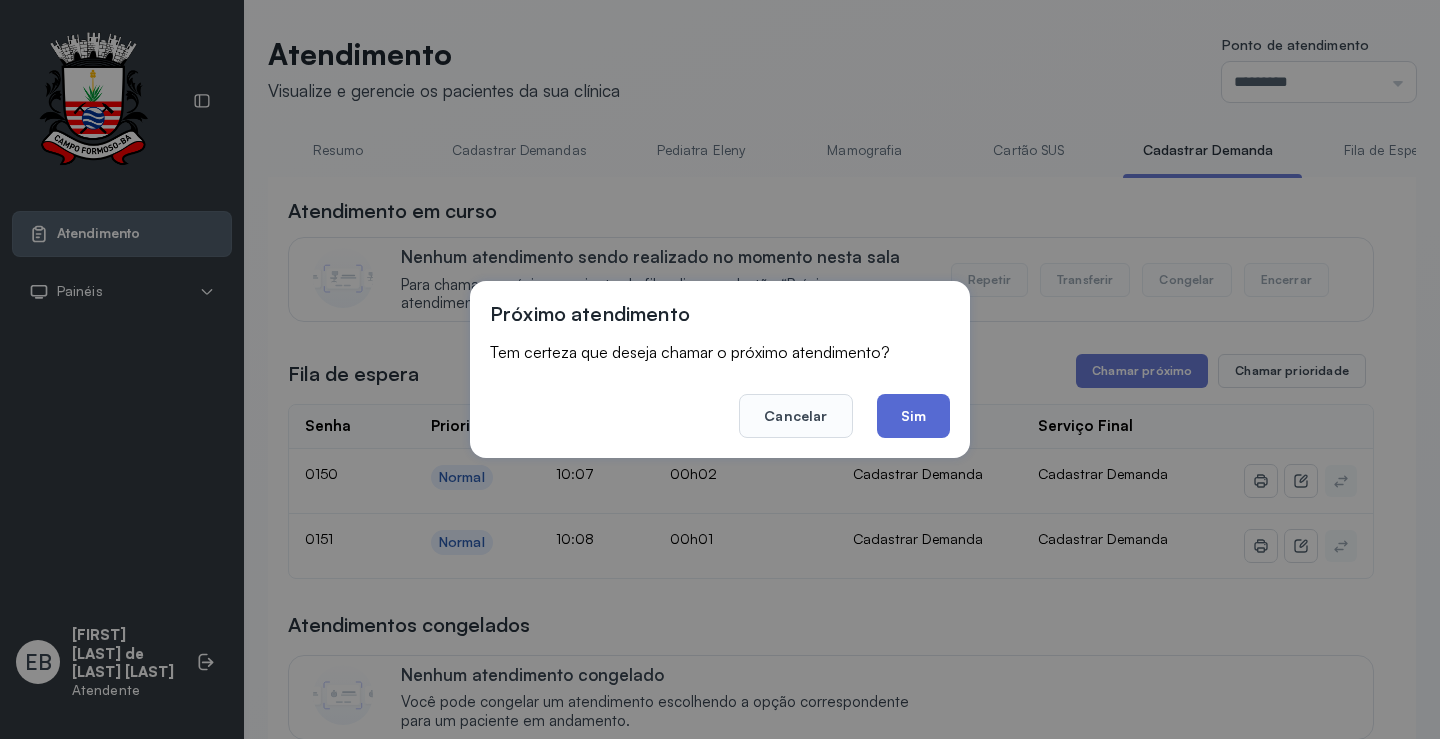 click on "Sim" 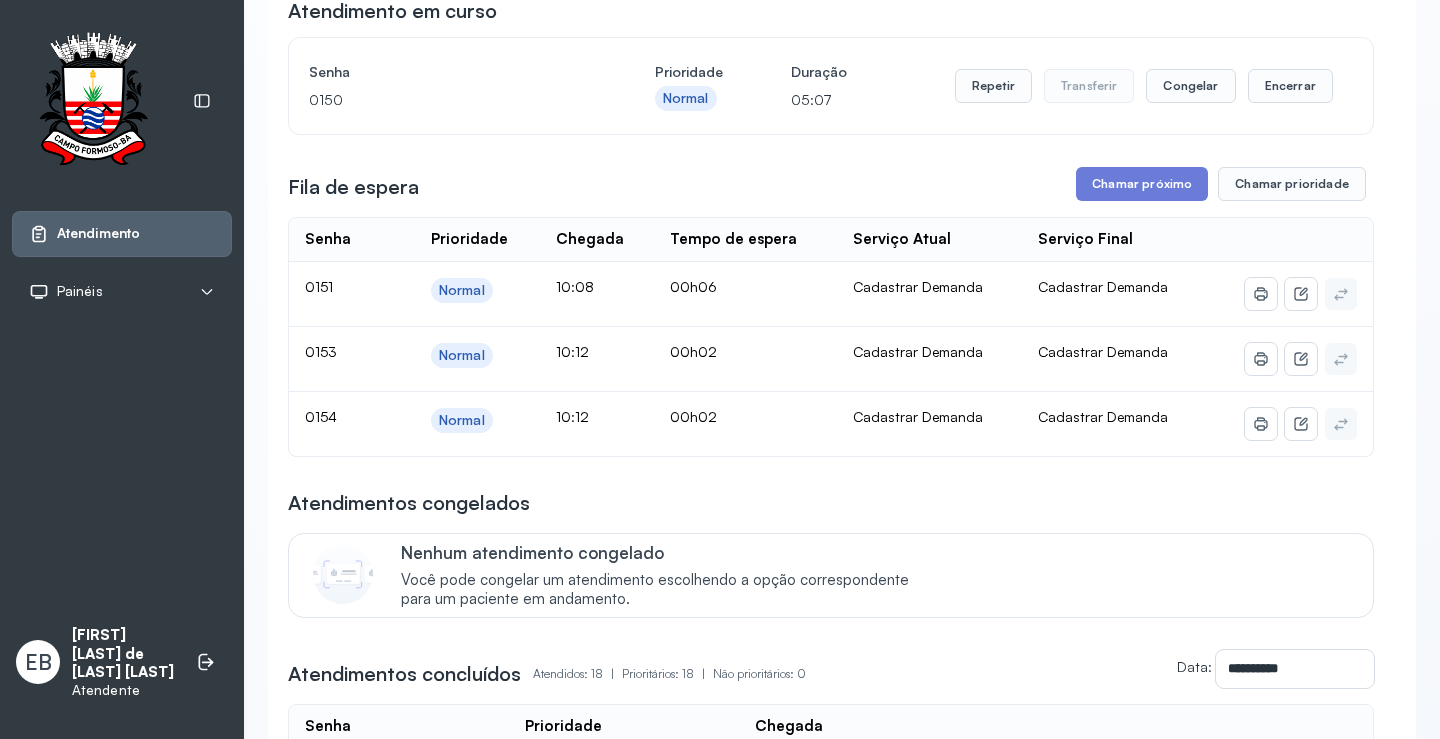 scroll, scrollTop: 0, scrollLeft: 0, axis: both 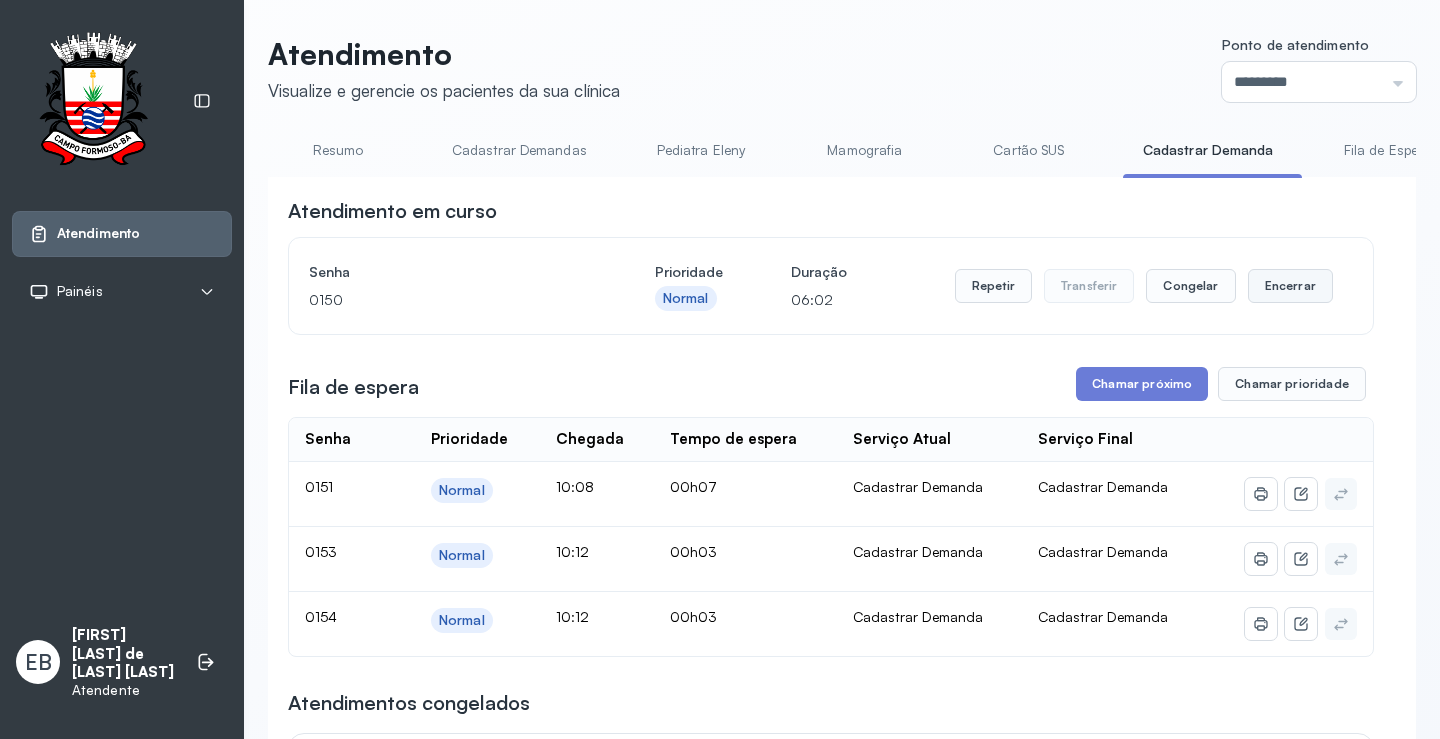 click on "Encerrar" at bounding box center [1290, 286] 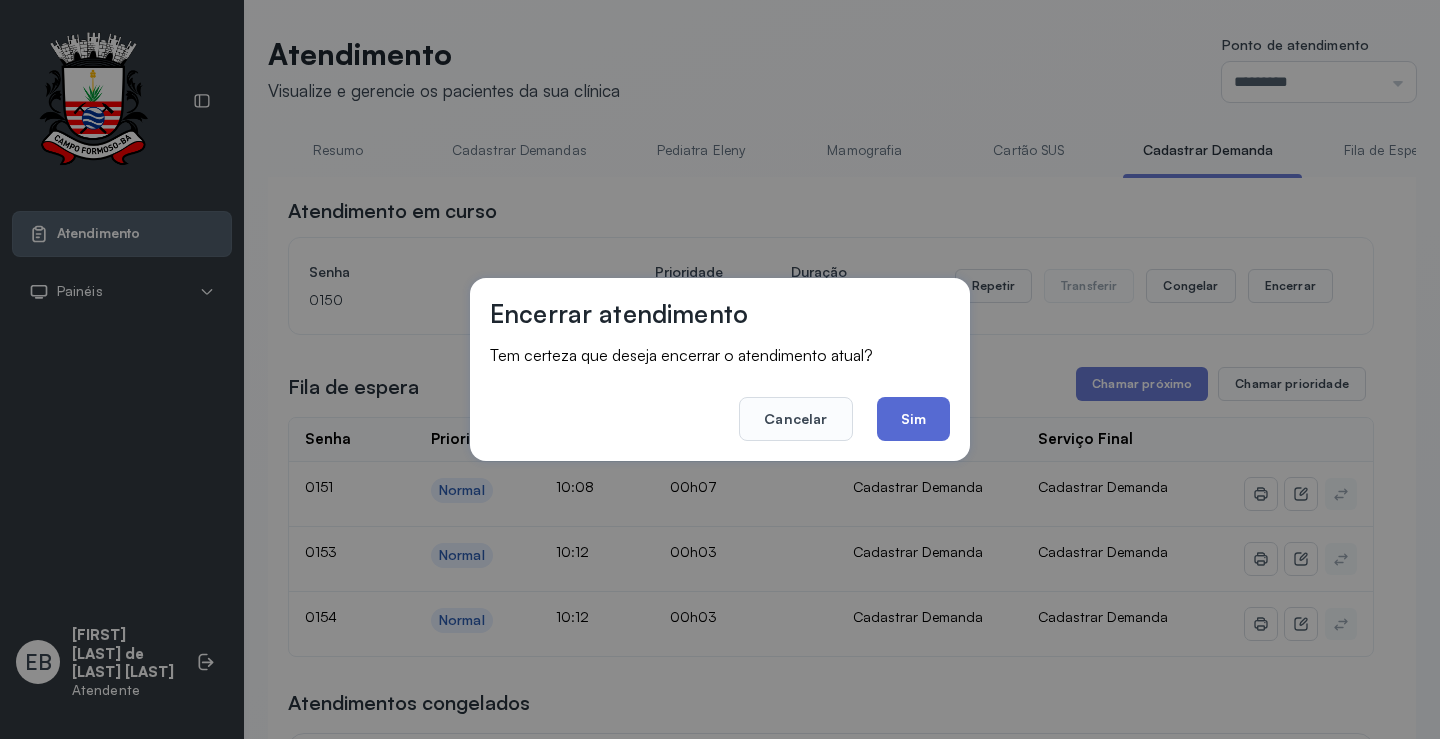 click on "Sim" 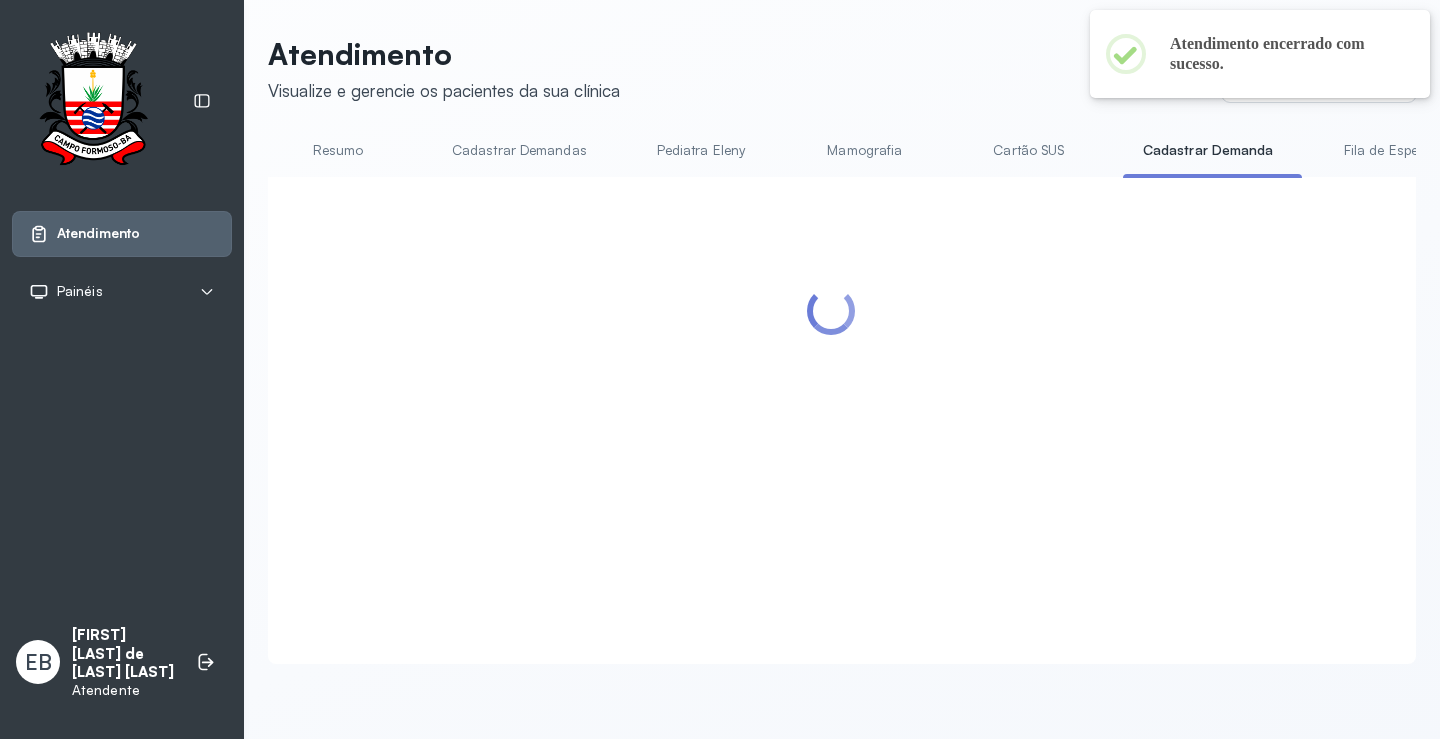 click at bounding box center (831, 396) 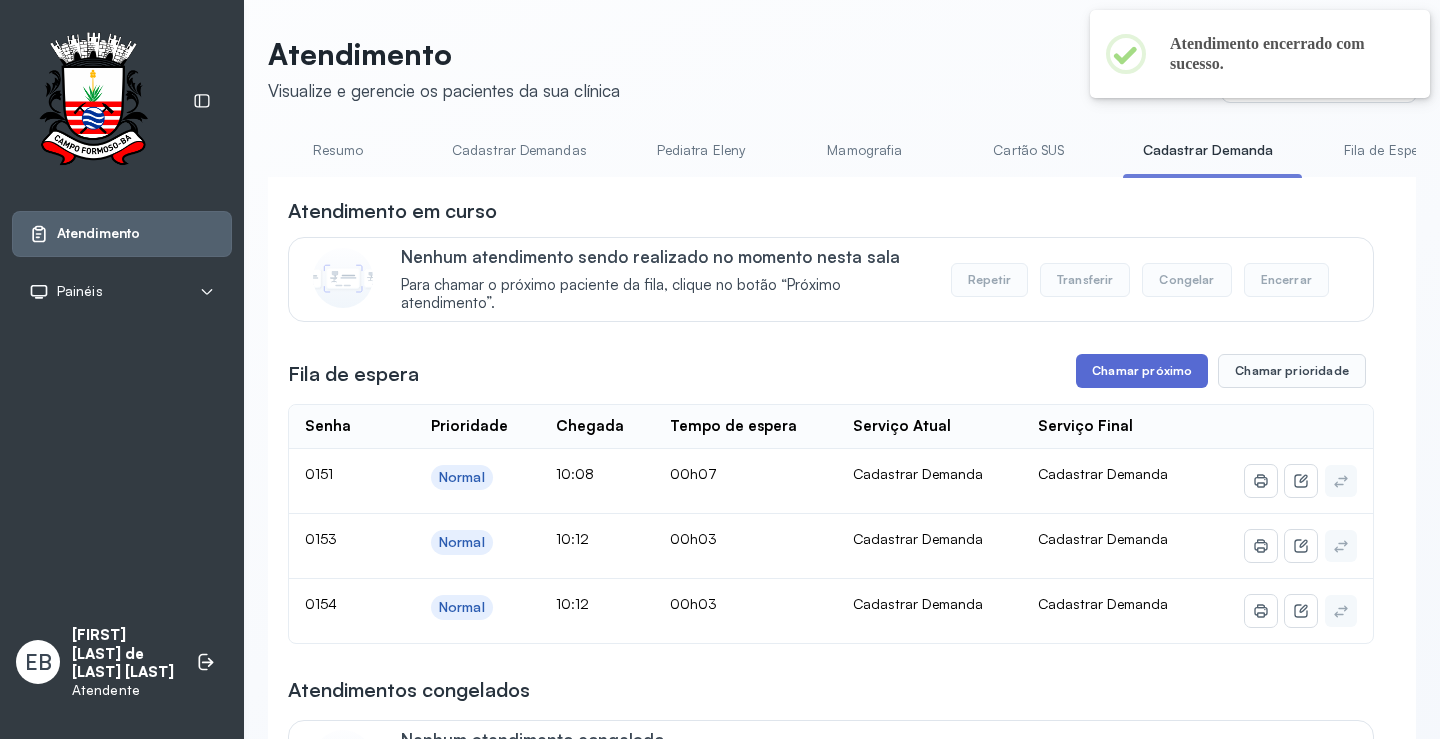 click on "Chamar próximo" at bounding box center [1142, 371] 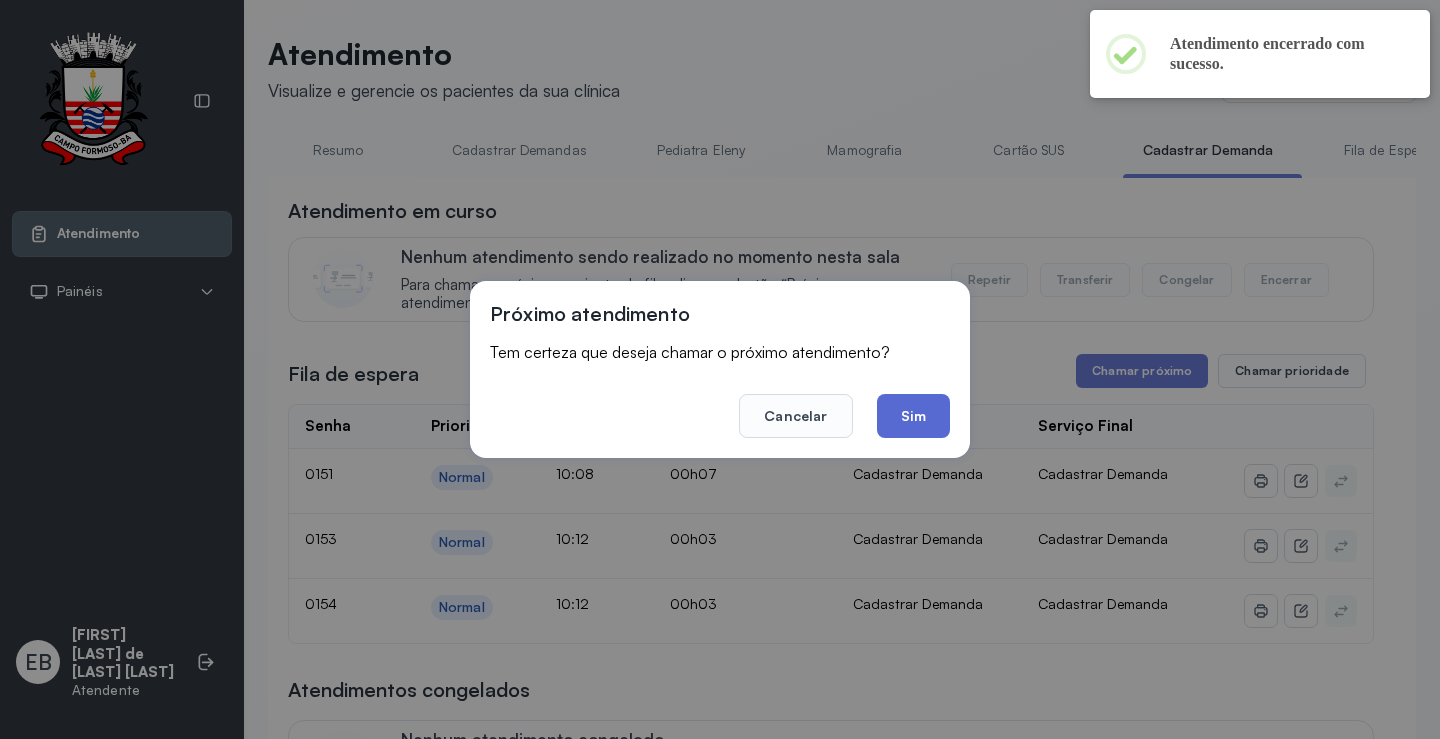 click on "Sim" 